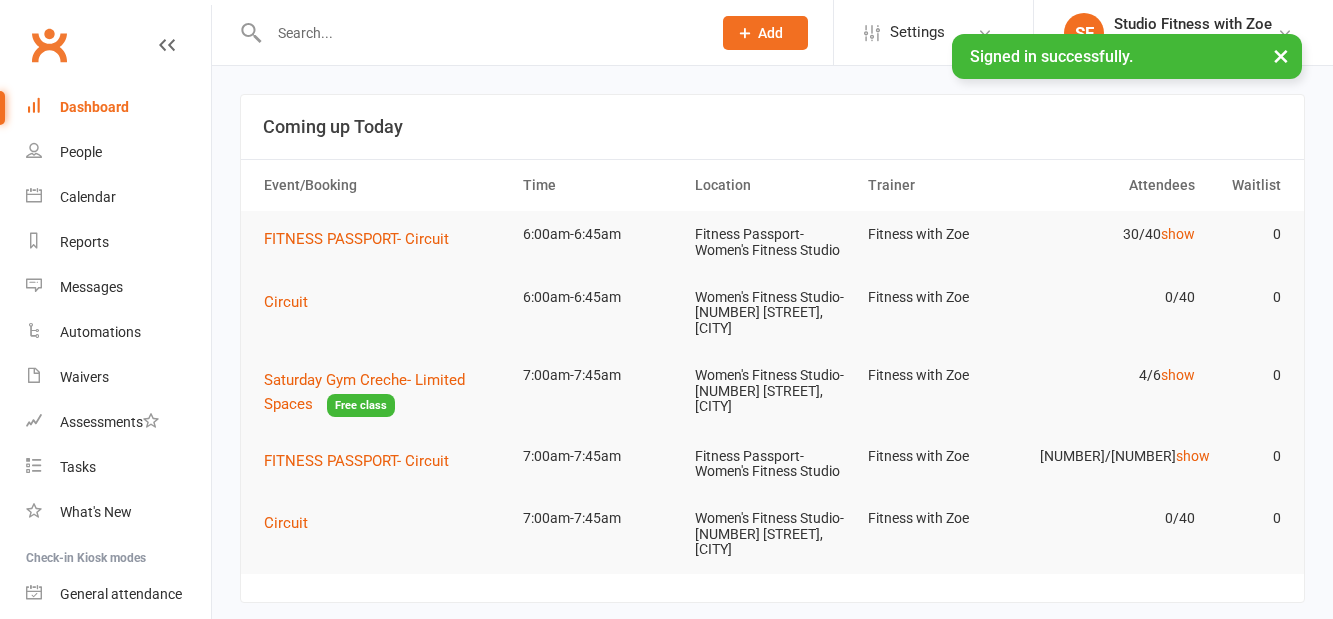 scroll, scrollTop: 0, scrollLeft: 0, axis: both 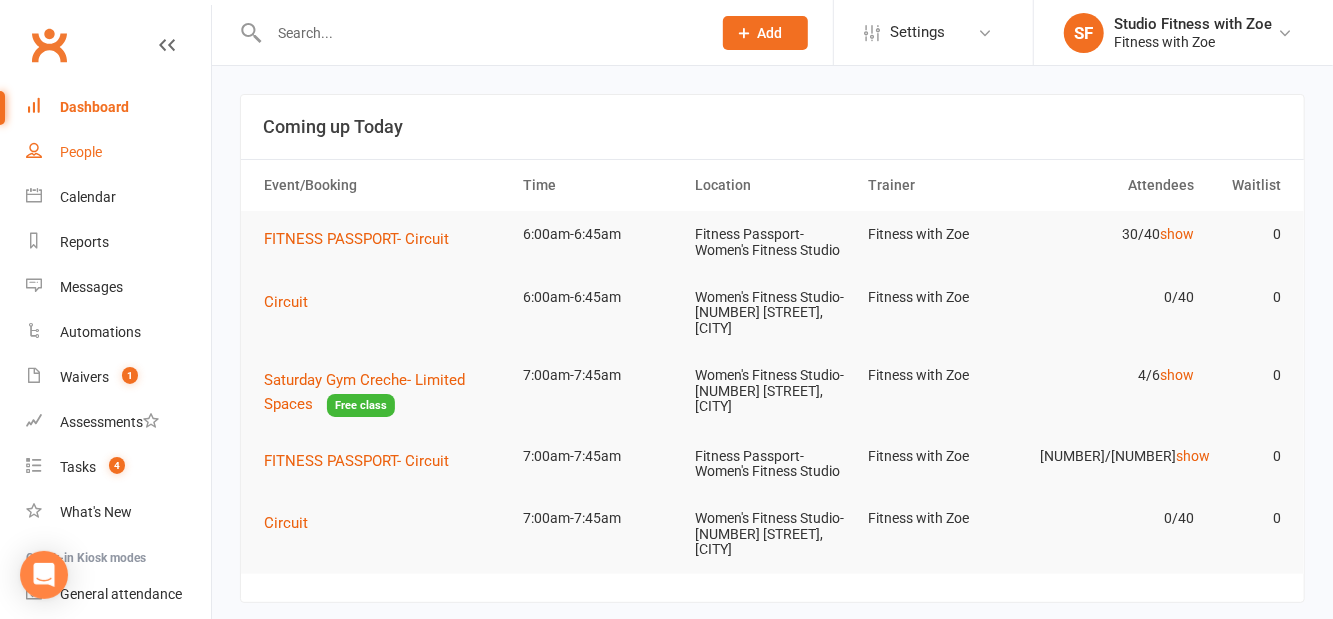 click on "People" at bounding box center [118, 152] 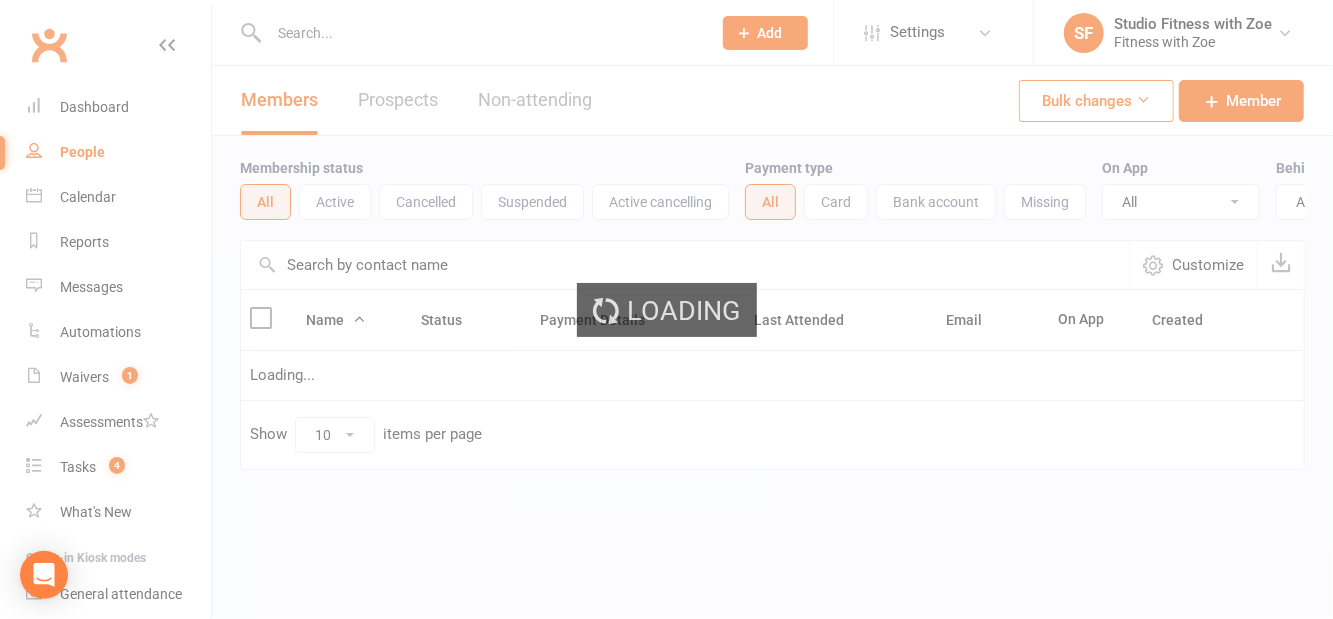 click on "Loading" at bounding box center [666, 309] 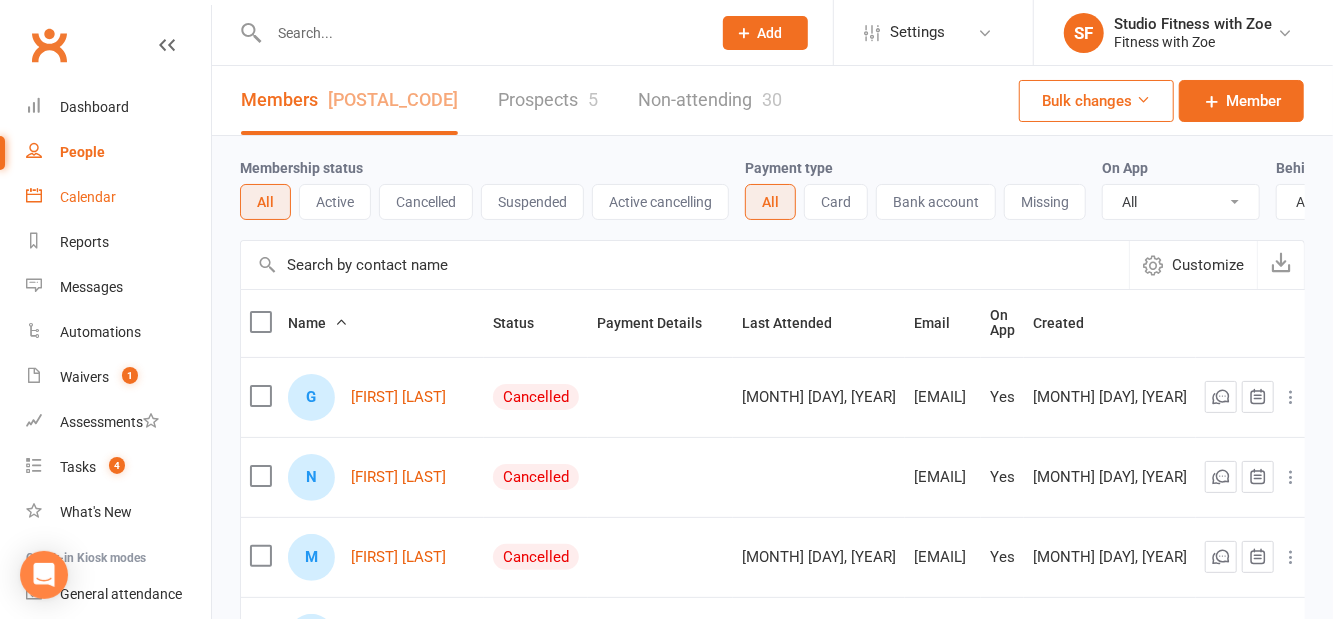 click on "Calendar" at bounding box center [118, 197] 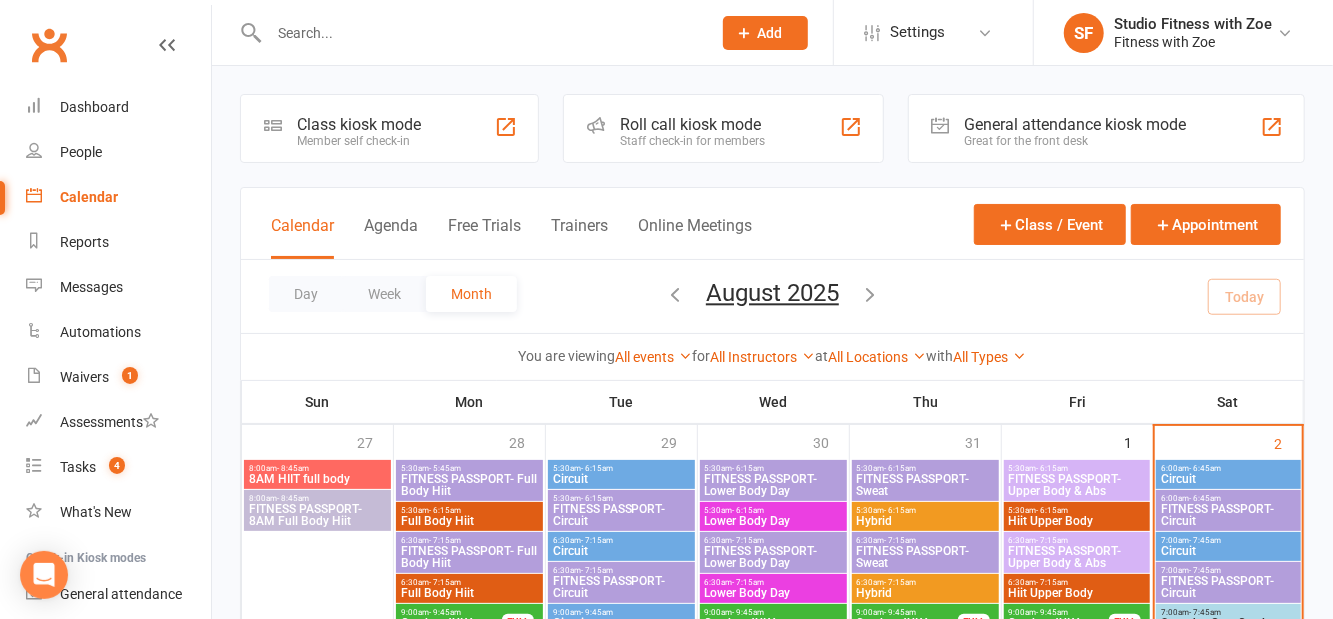 click on "Member self check-in" at bounding box center (359, 141) 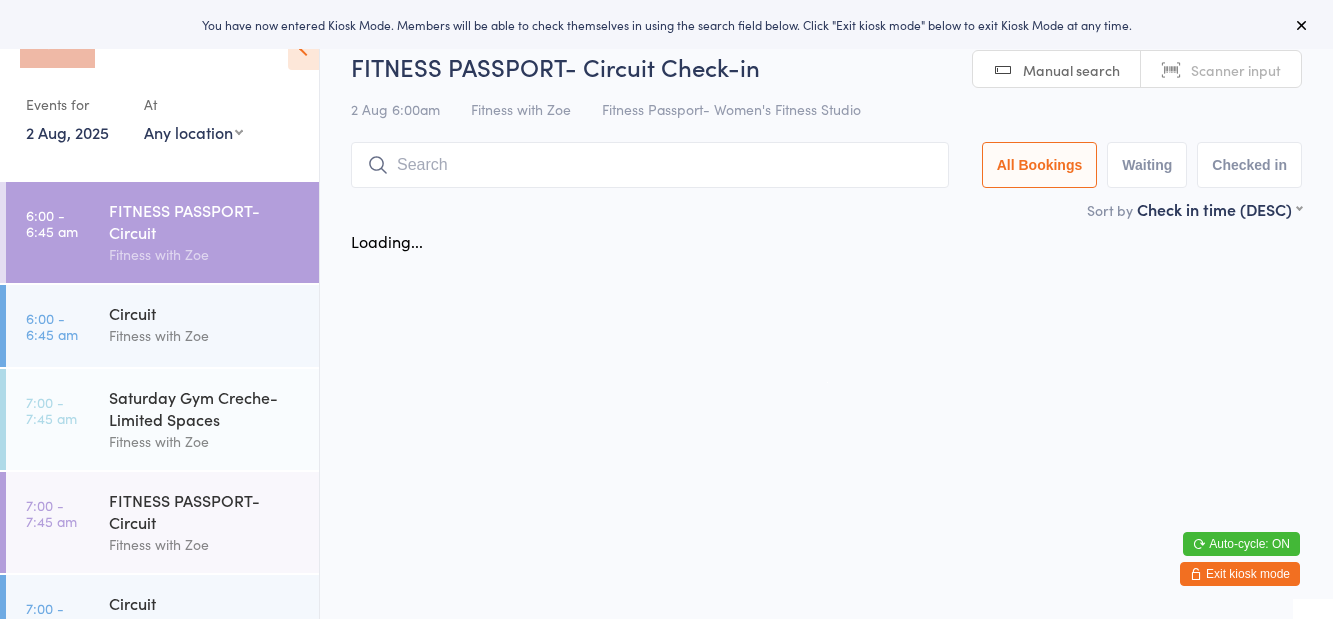 scroll, scrollTop: 0, scrollLeft: 0, axis: both 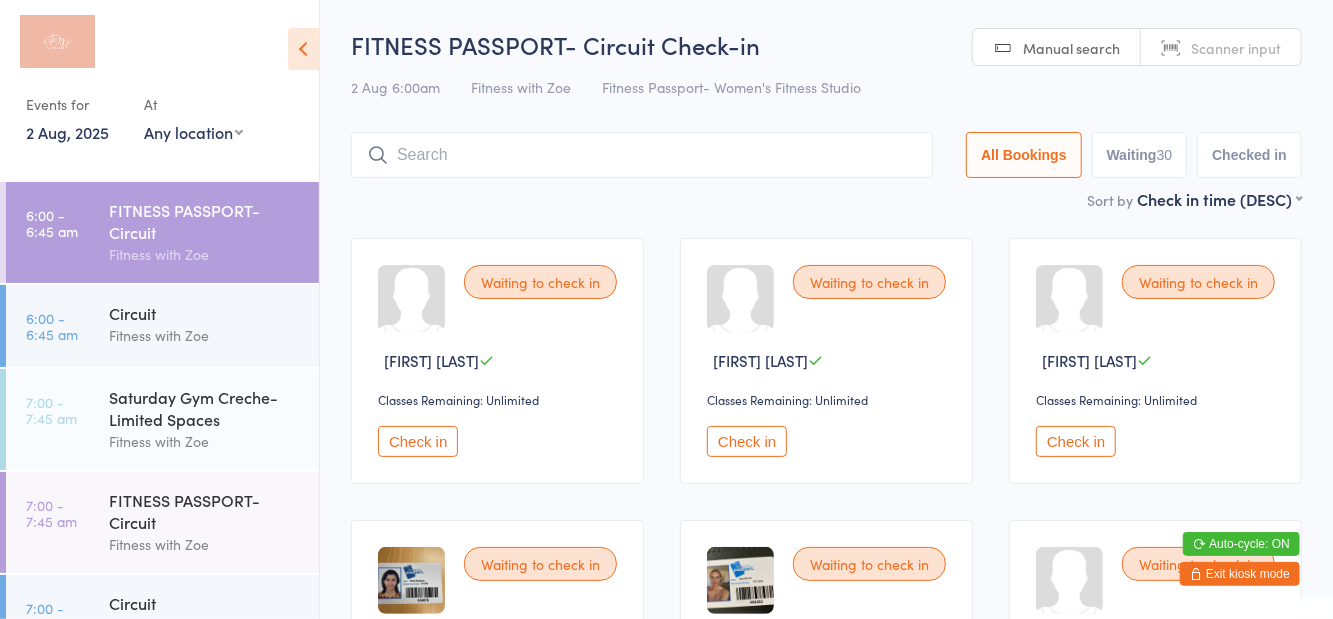 click on "FITNESS PASSPORT- Circuit" at bounding box center [205, 221] 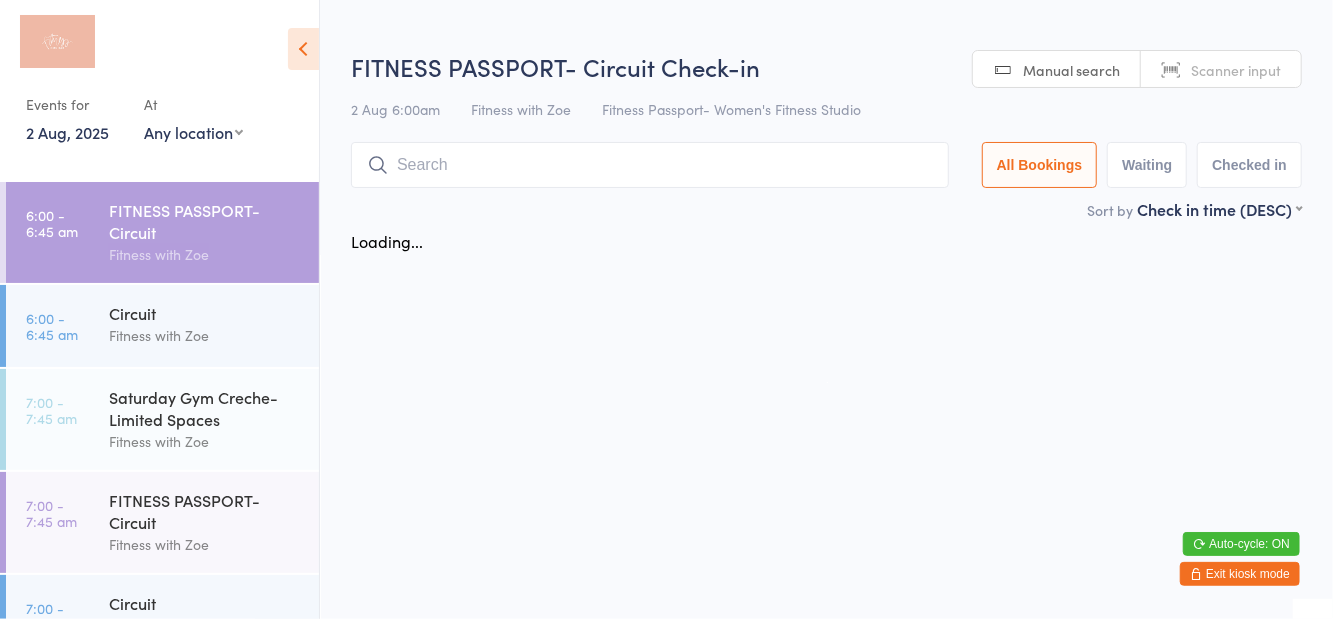 click on "FITNESS PASSPORT- Circuit Check-in 2 Aug 6:00am Fitness with [FIRST] Fitness Passport- Women's Fitness Studio Manual search Scanner input All Bookings Waiting Sort by Check in time (DESC) First name (ASC) First name (DESC) Last name (ASC) Last name (DESC) Check in time (ASC) Check in time (DESC) Loading..." at bounding box center [826, 156] 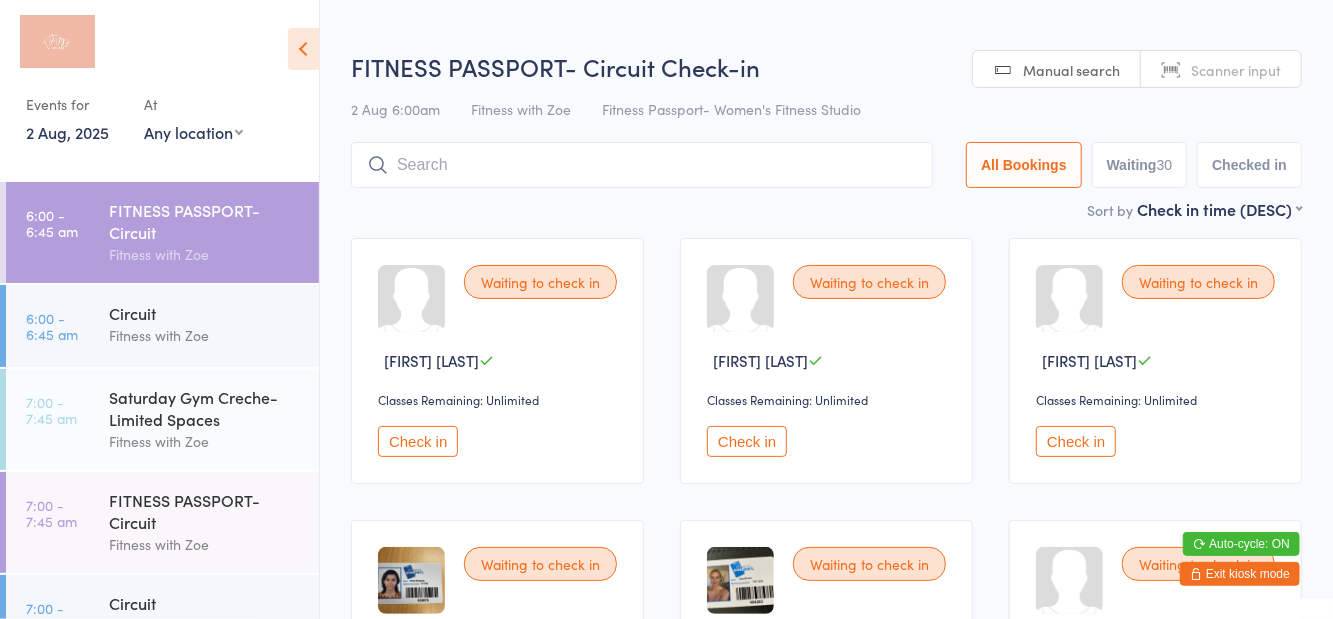 click at bounding box center (303, 49) 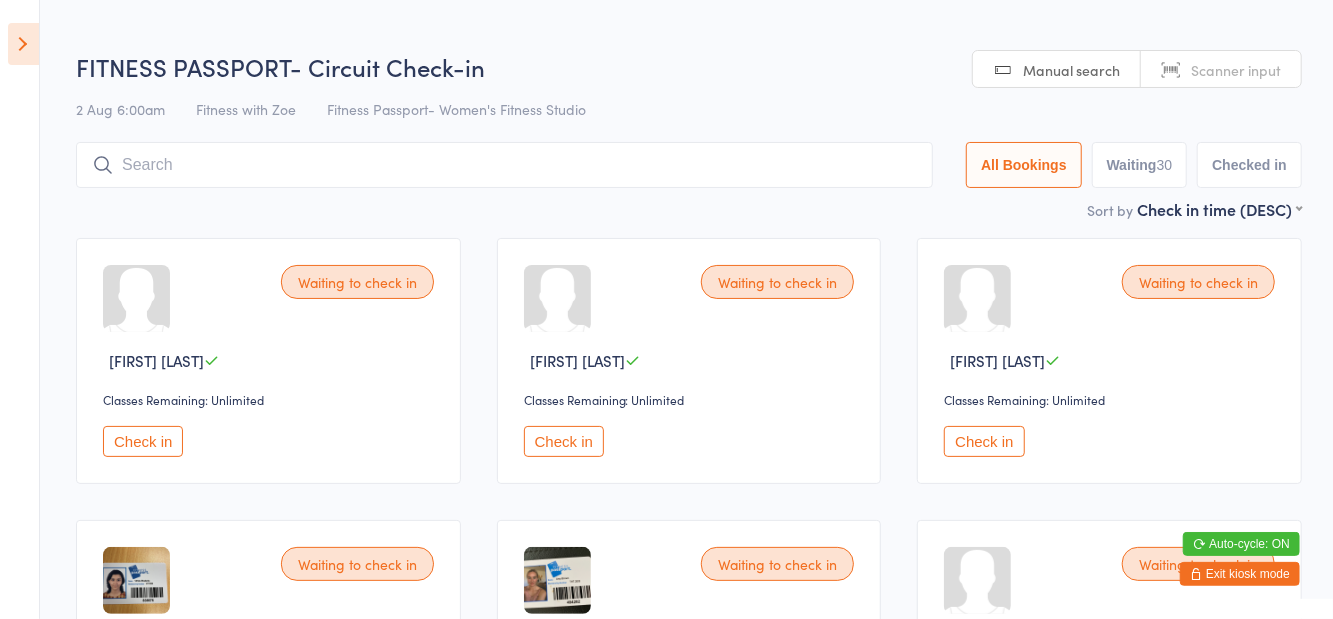 click at bounding box center (23, 44) 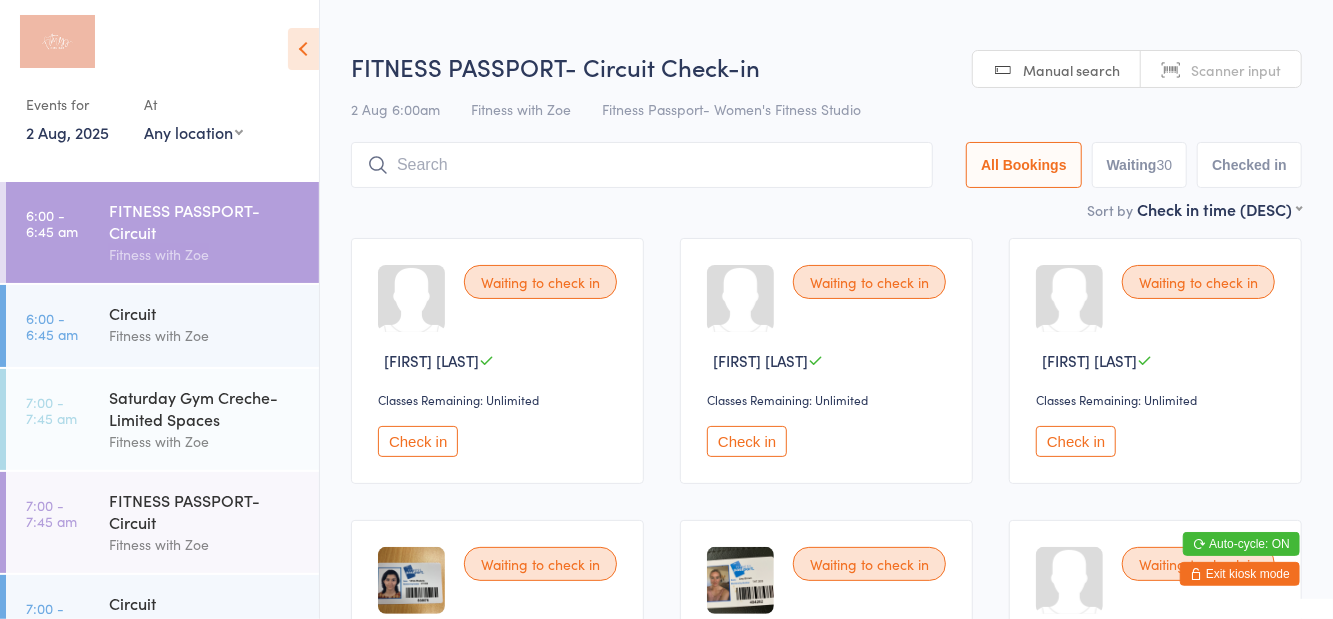 click on "Any location Women's Fitness Studio- [NUMBER] [STREET], [CITY] Fitness Passport- Women's Fitness Studio" at bounding box center [193, 132] 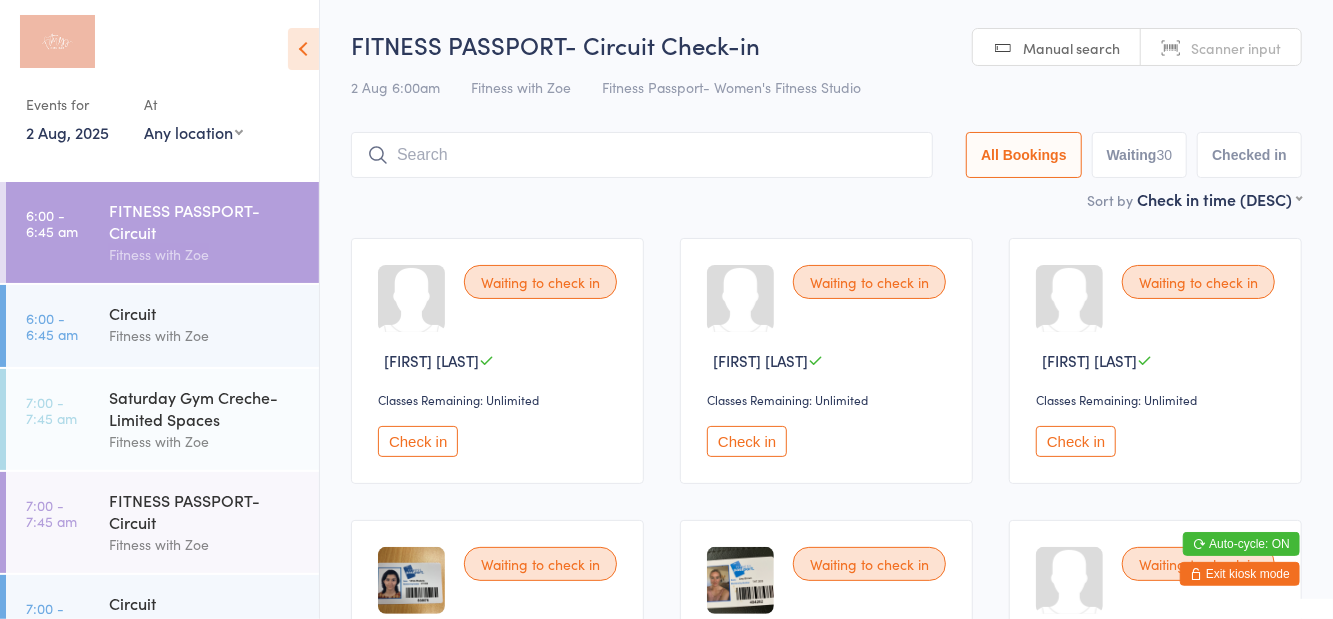 select on "1" 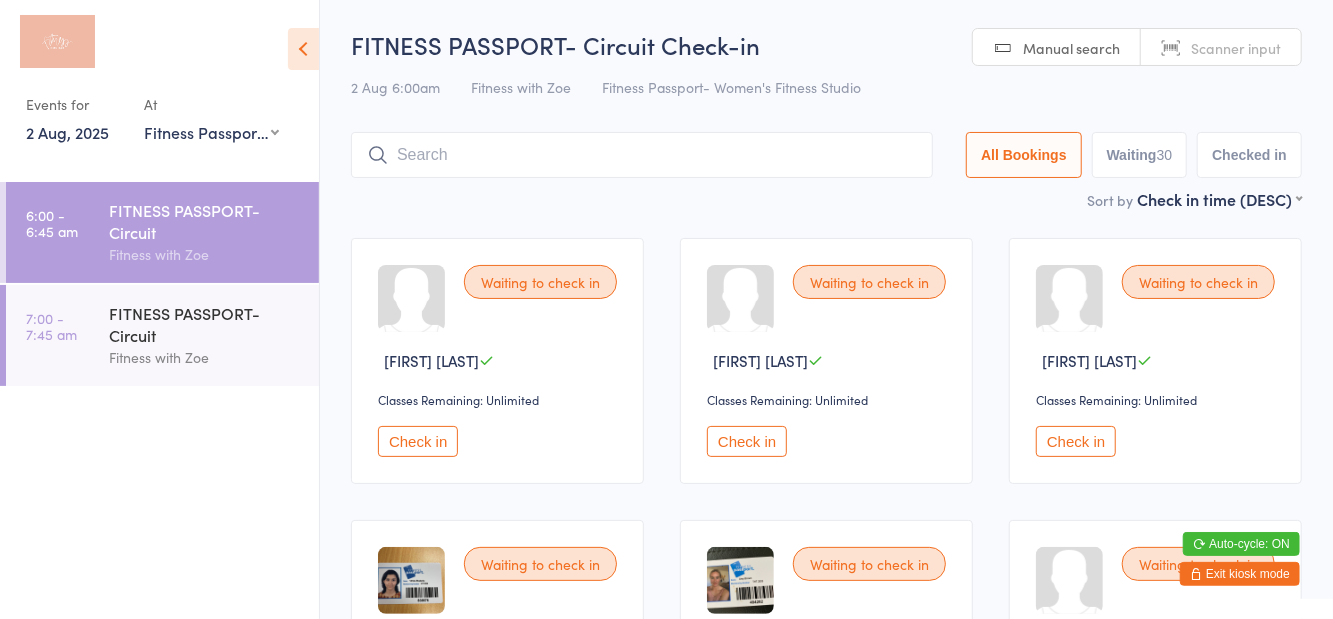 click on "Waiting  [NUMBER]" at bounding box center (1140, 155) 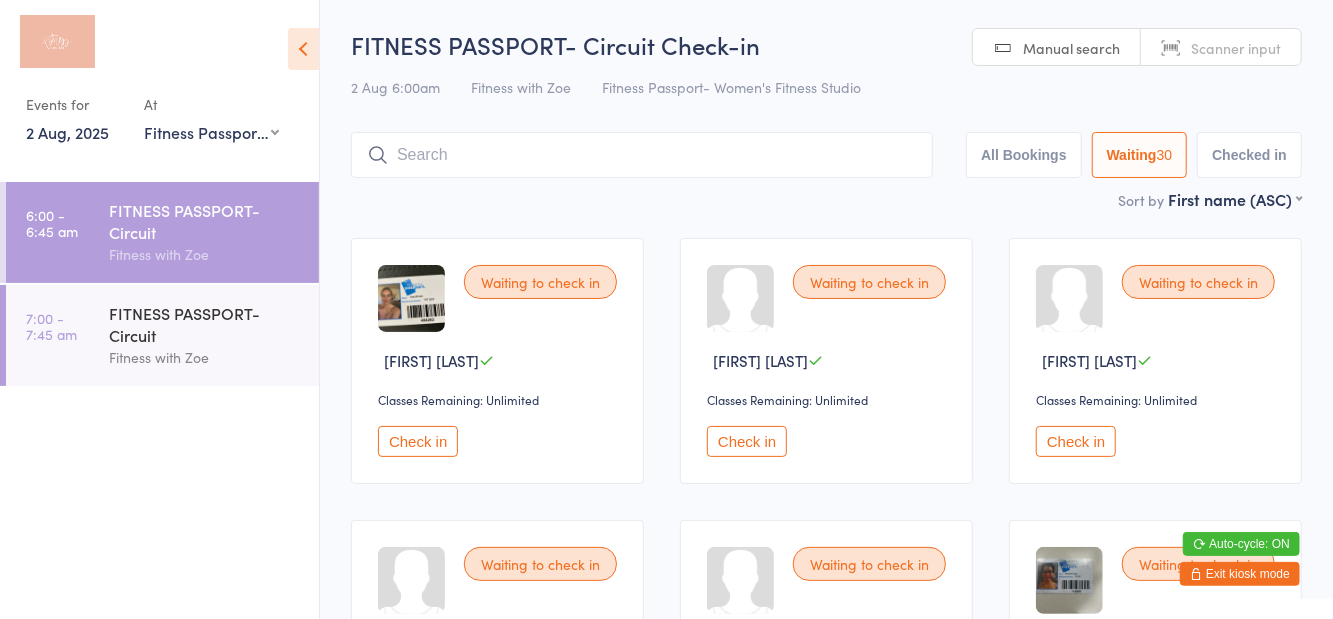 click at bounding box center (303, 49) 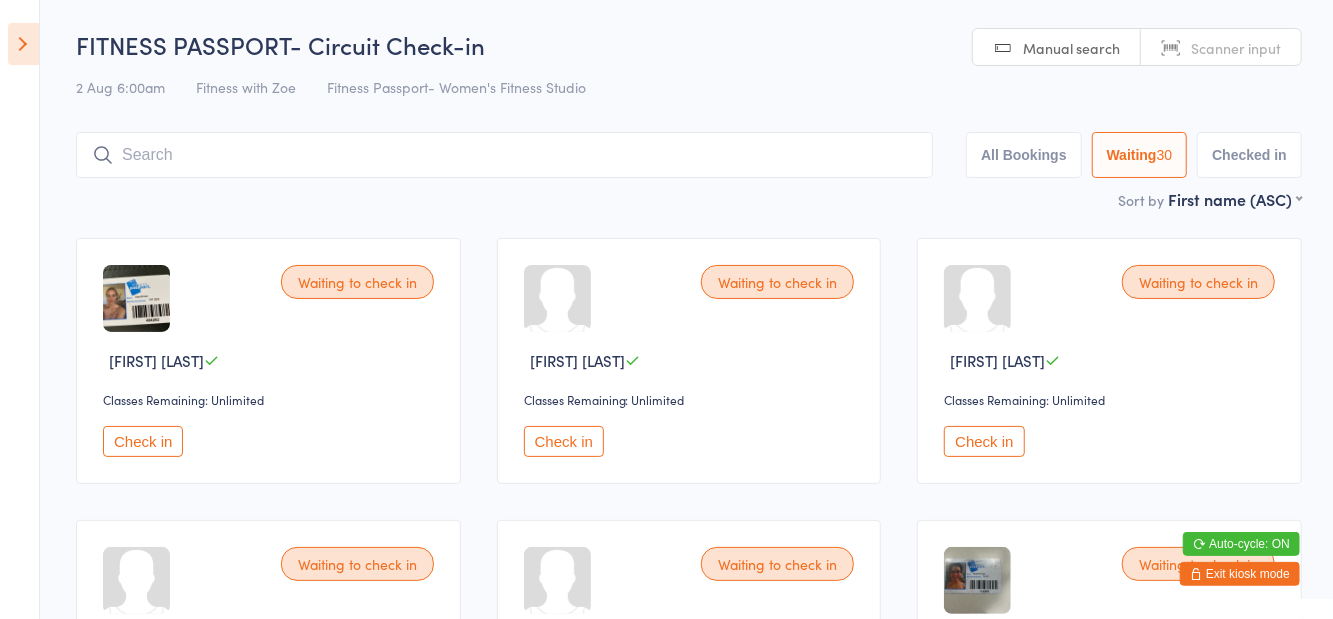 click at bounding box center (23, 44) 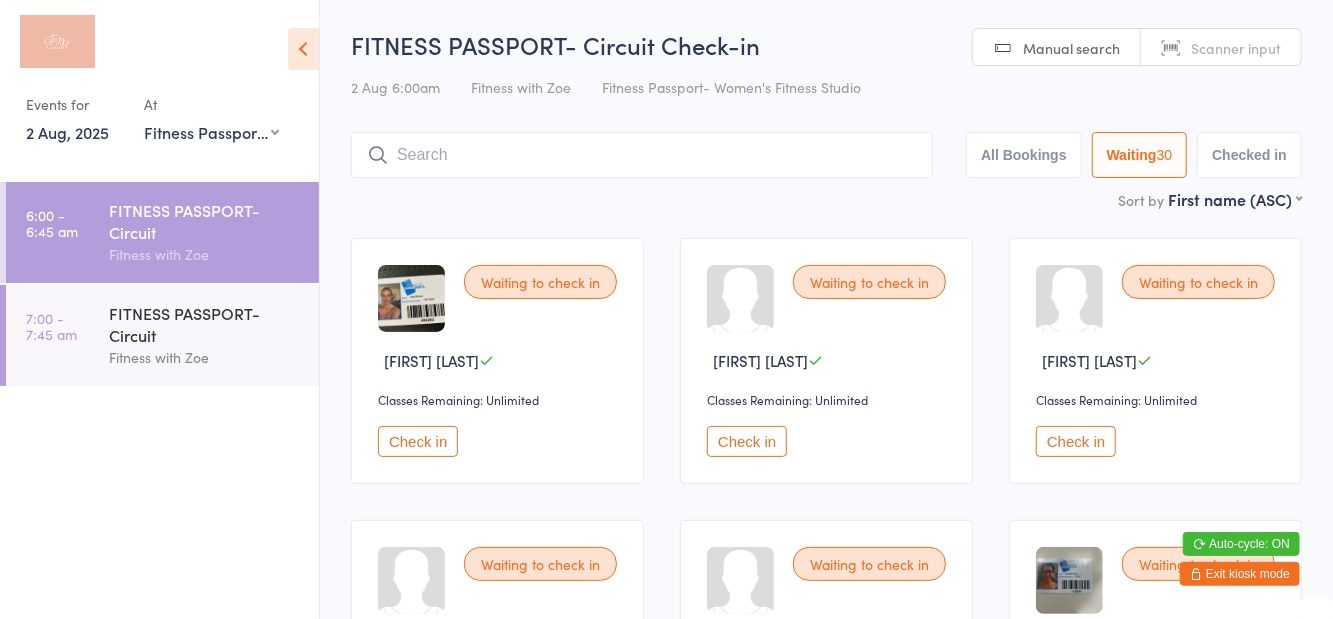 click on "FITNESS PASSPORT- Circuit" at bounding box center [205, 324] 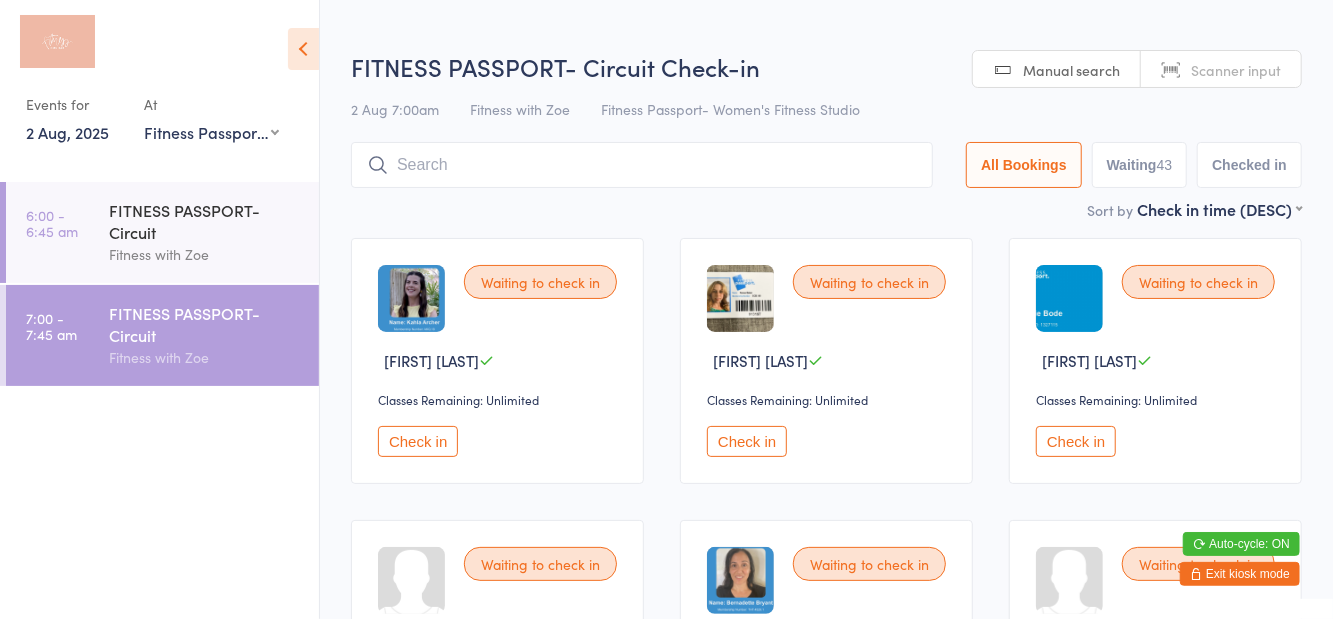click on "6:00 - 6:45 am" at bounding box center (52, 223) 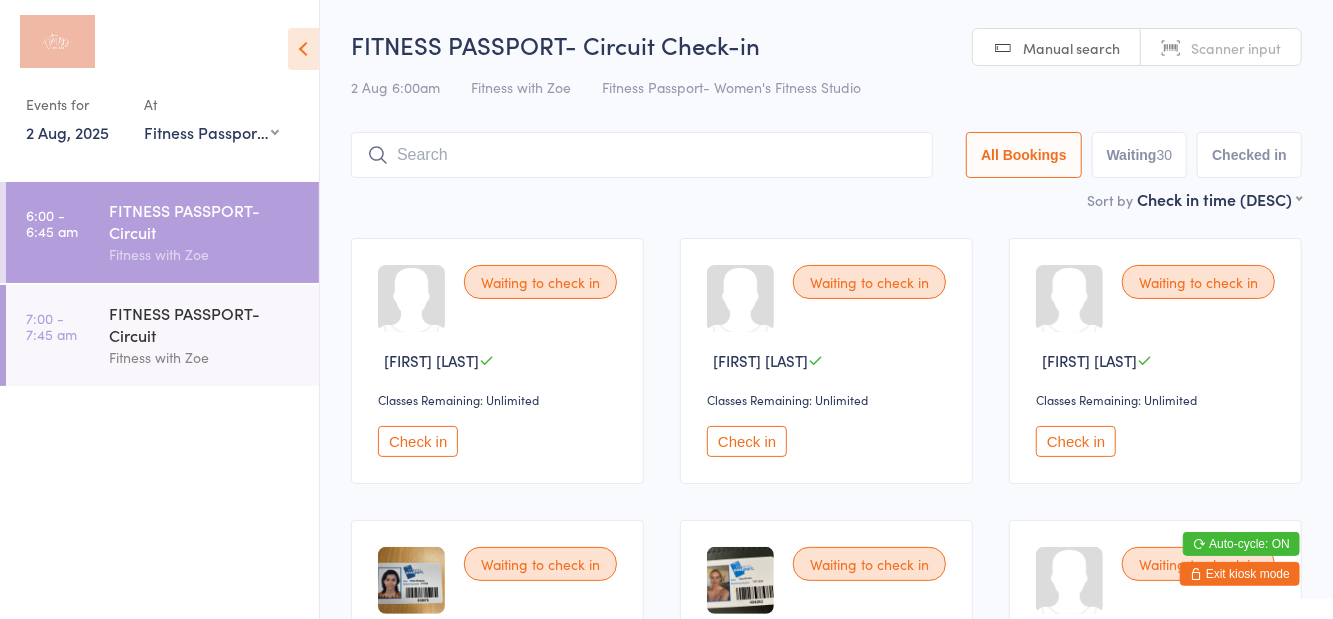 click at bounding box center [303, 49] 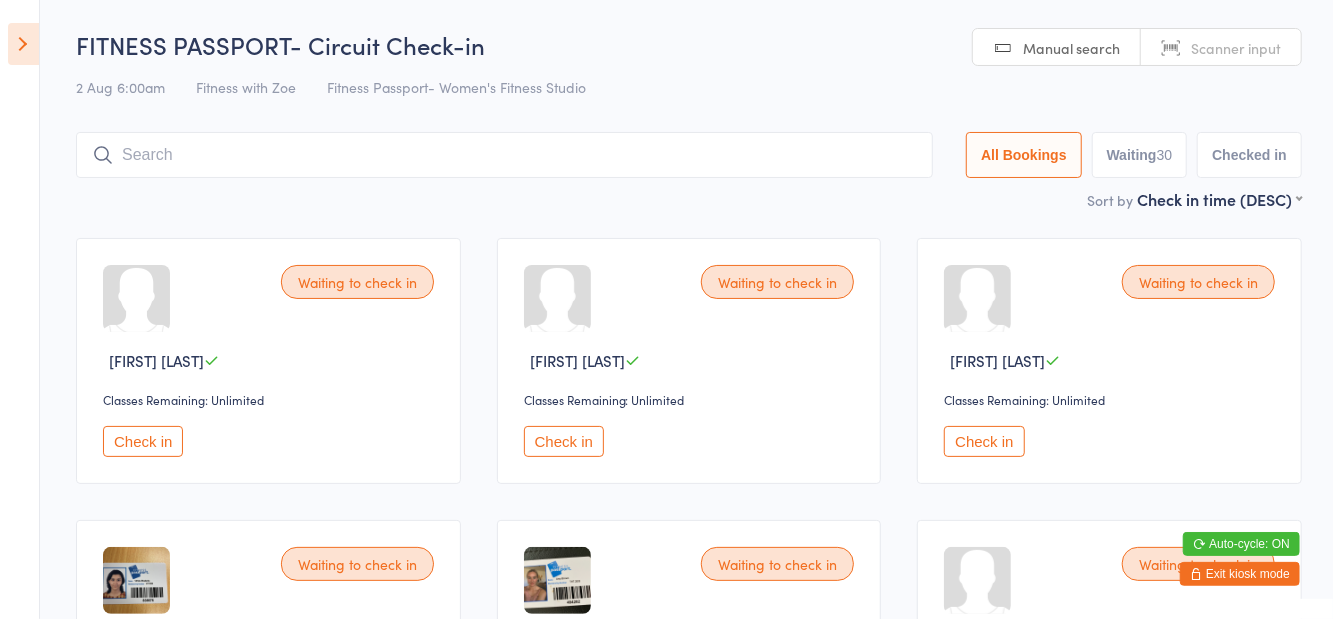 click at bounding box center [23, 44] 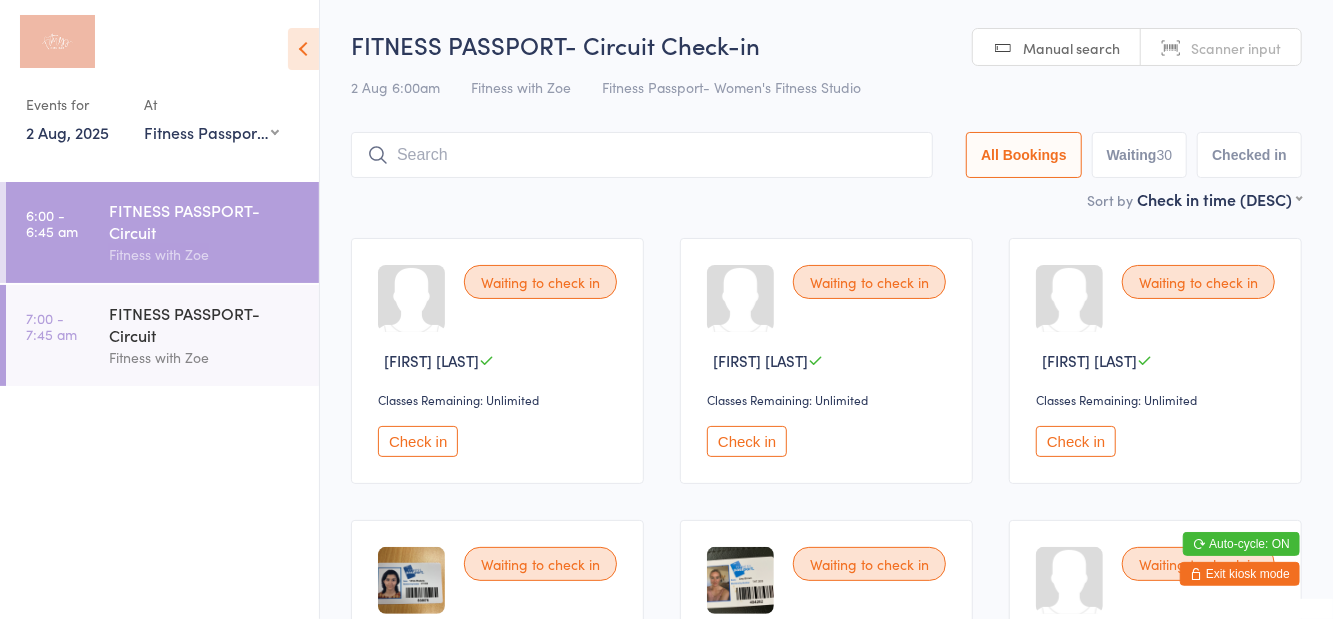 click at bounding box center (303, 49) 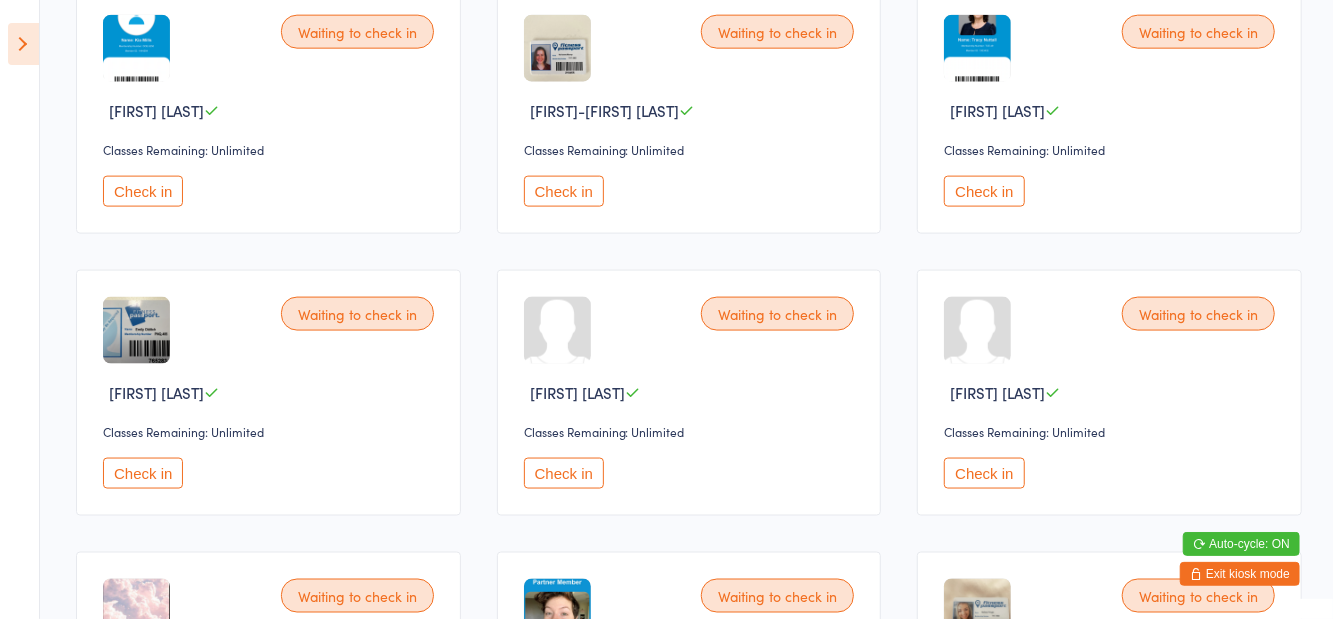 scroll, scrollTop: 1379, scrollLeft: 0, axis: vertical 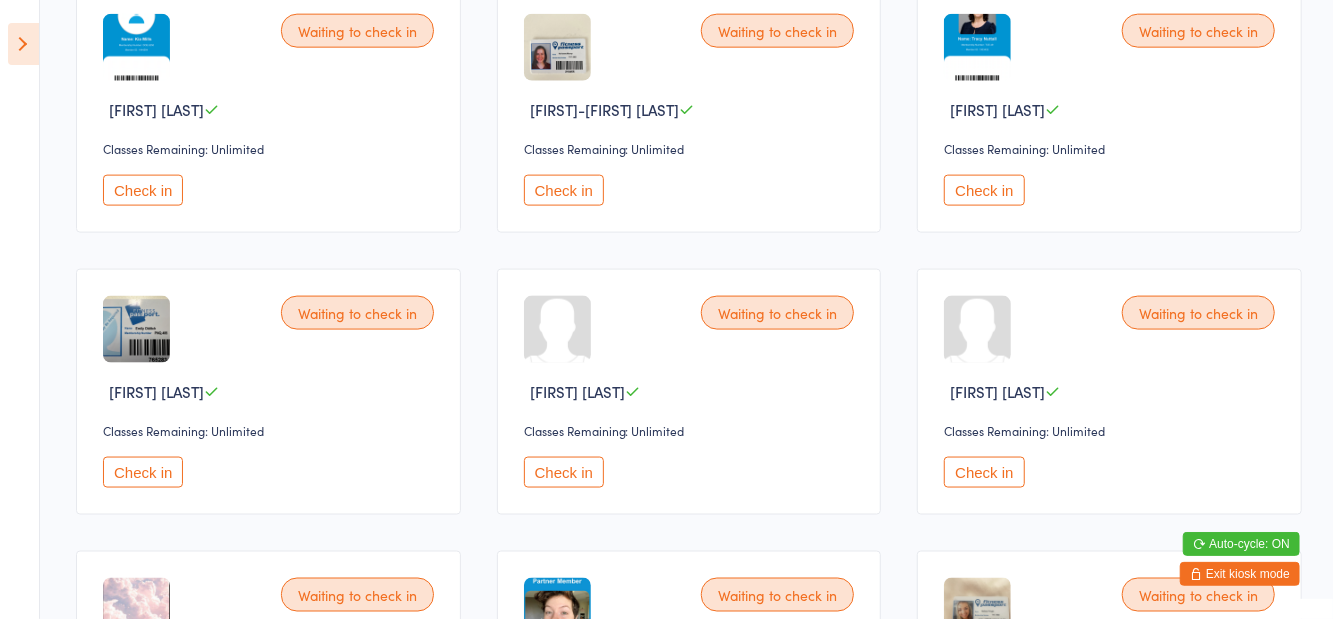 click on "Check in" at bounding box center [564, 472] 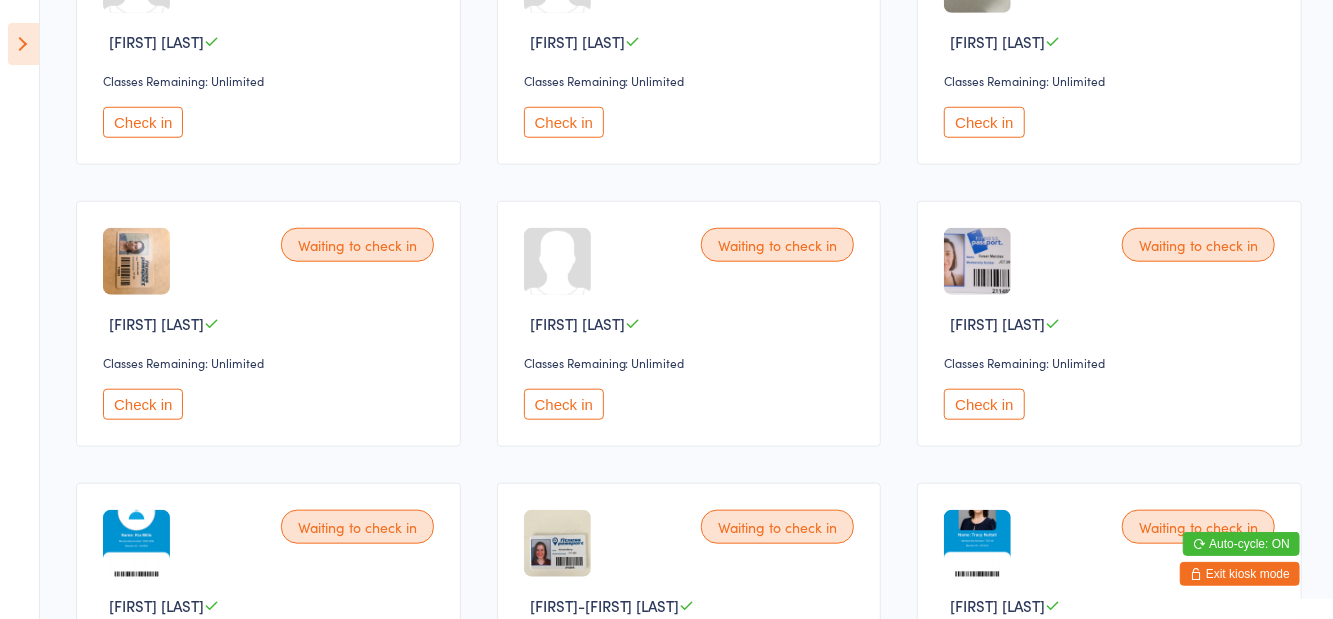 scroll, scrollTop: 890, scrollLeft: 0, axis: vertical 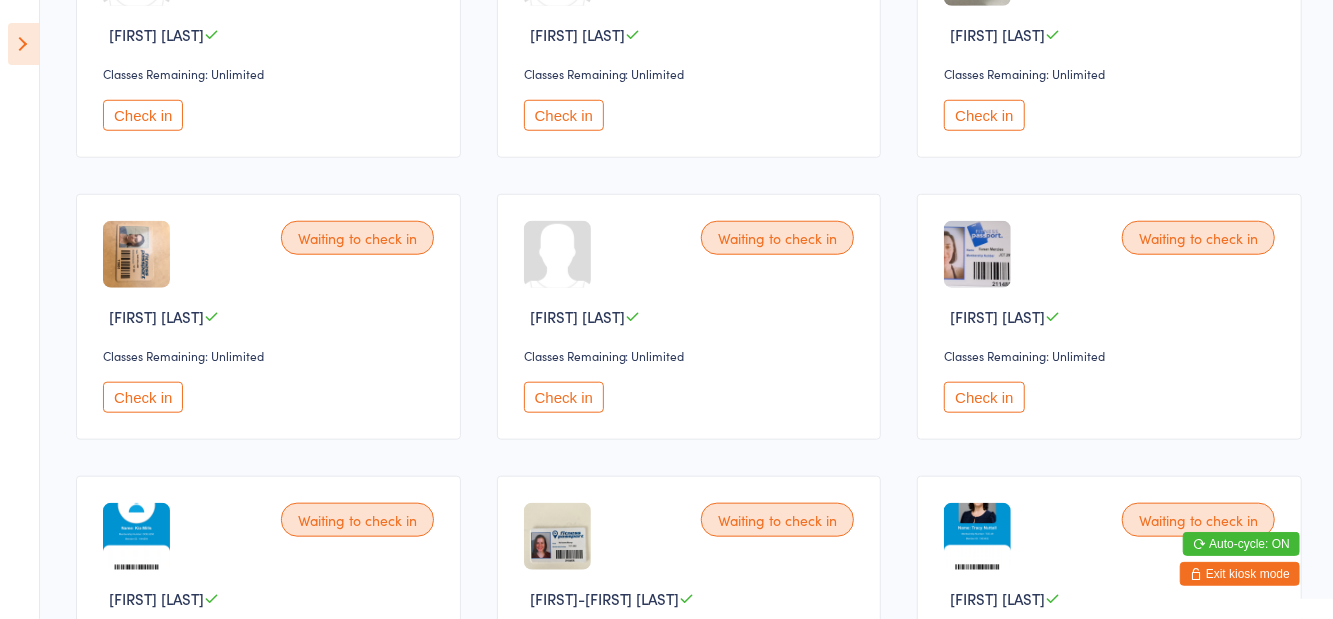 click on "Check in" at bounding box center (564, 397) 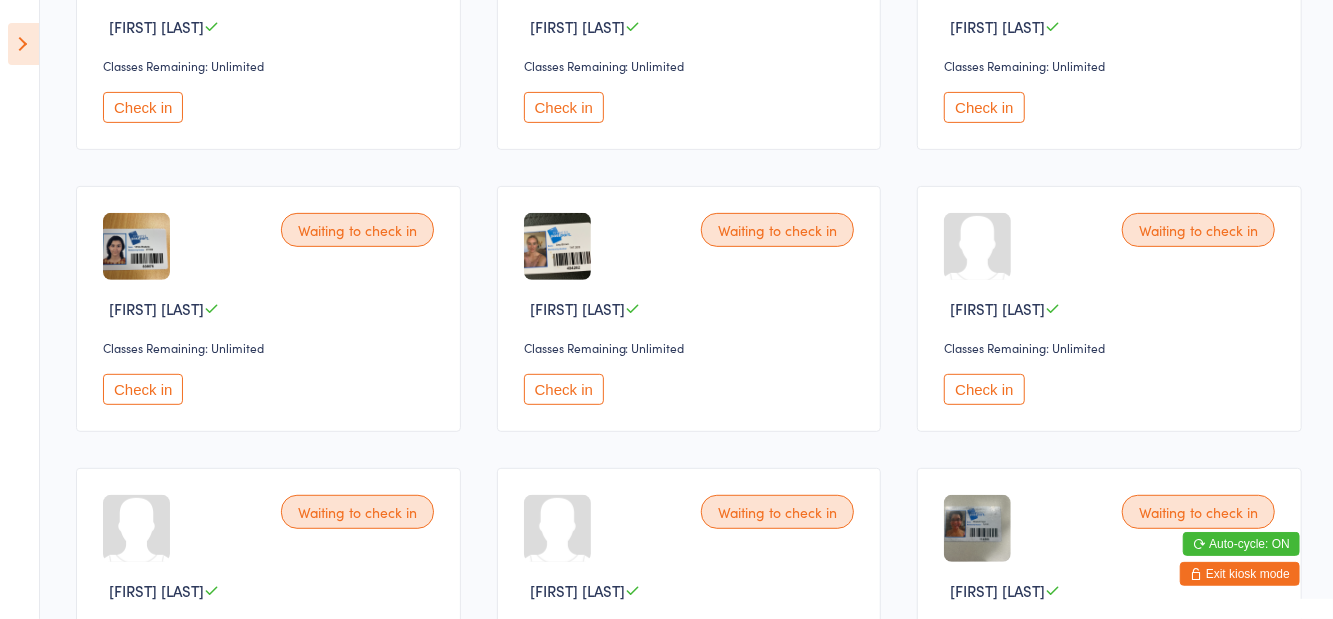 scroll, scrollTop: 333, scrollLeft: 0, axis: vertical 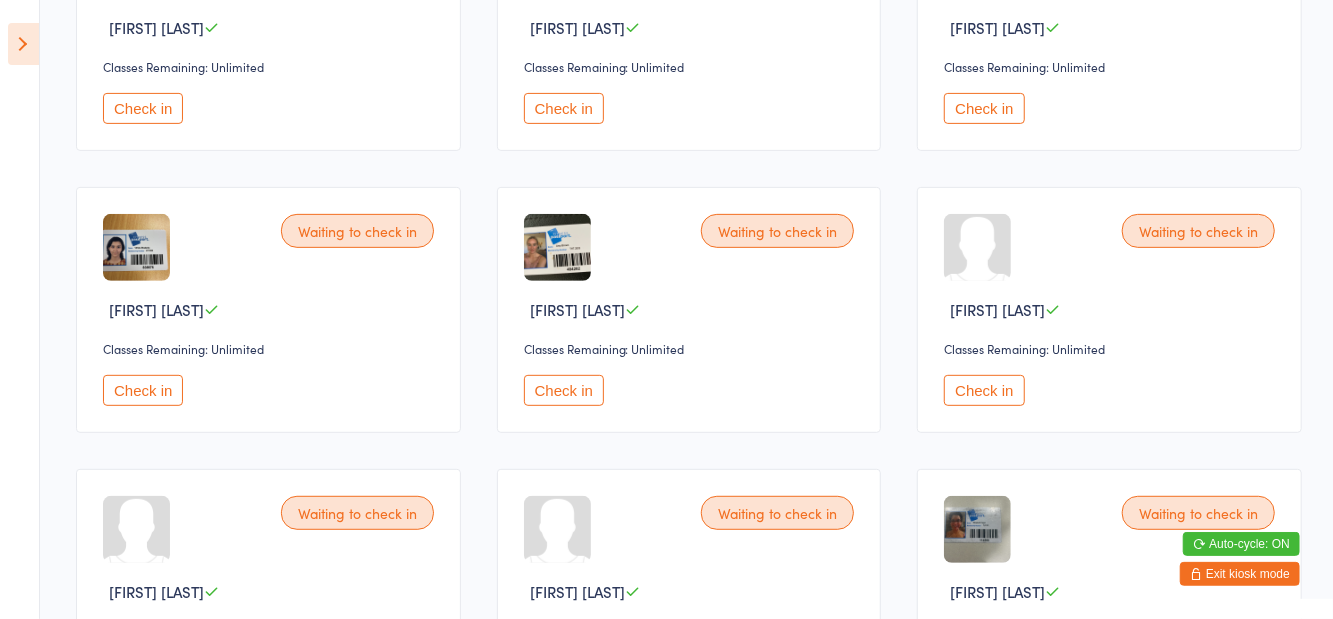 click on "Check in" at bounding box center (143, 390) 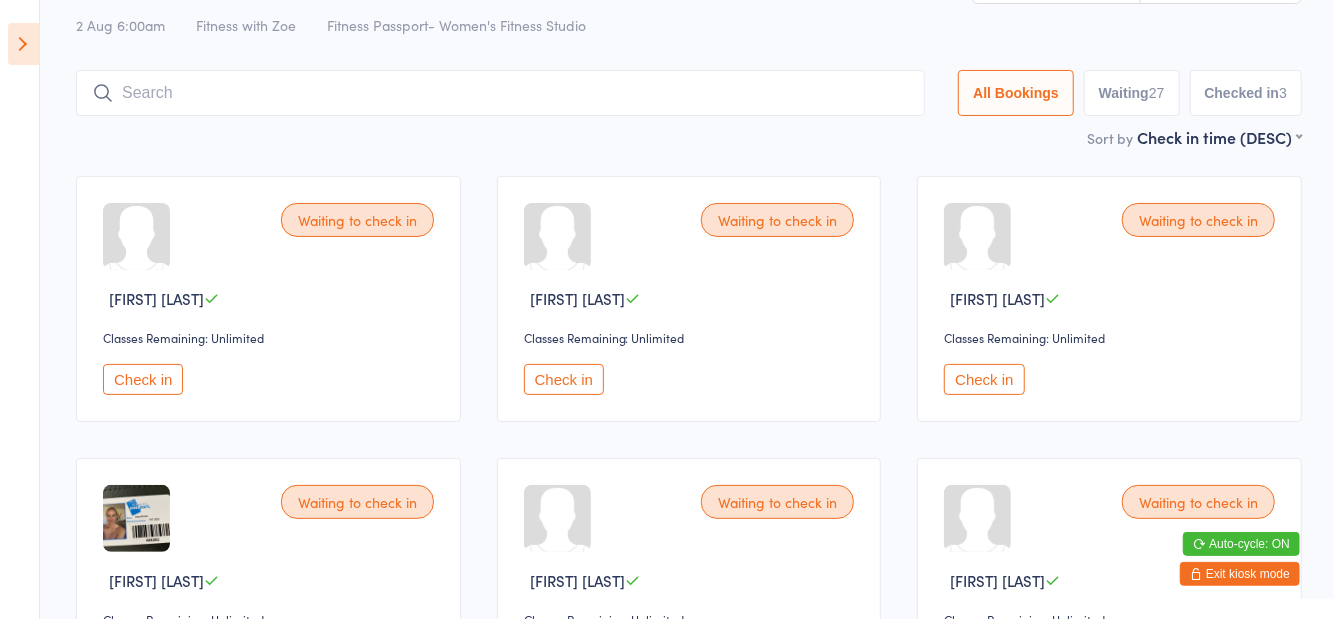 scroll, scrollTop: 0, scrollLeft: 0, axis: both 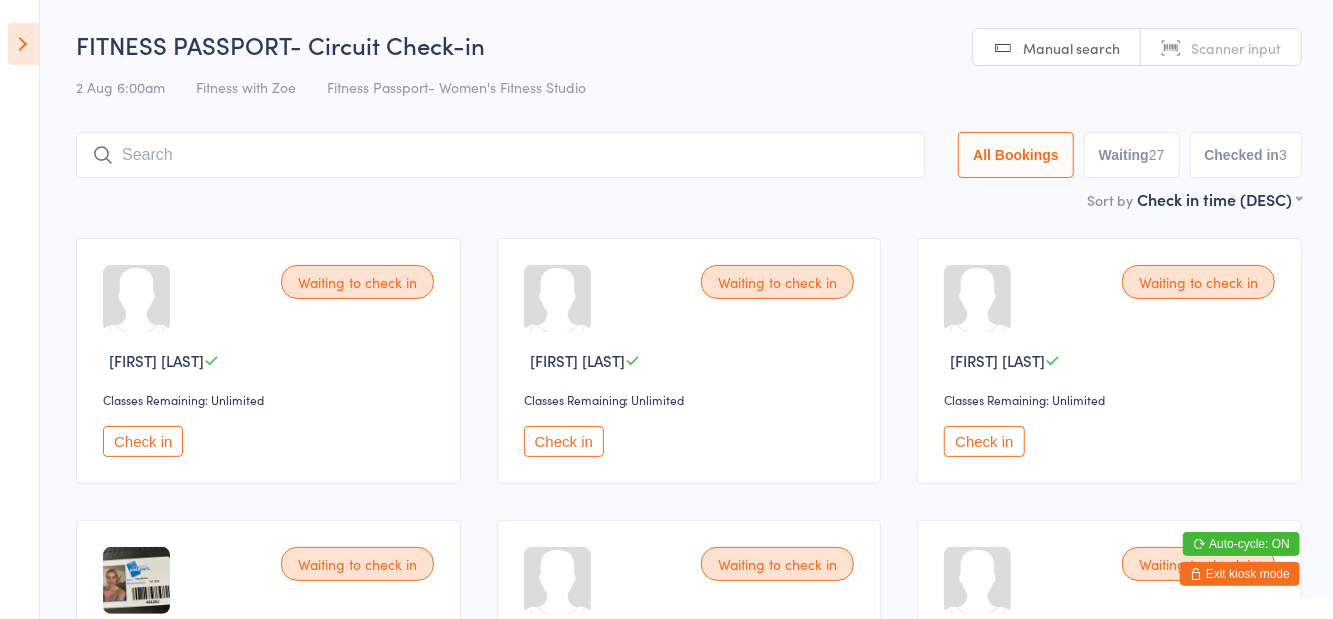 click on "Waiting  27" at bounding box center (1132, 155) 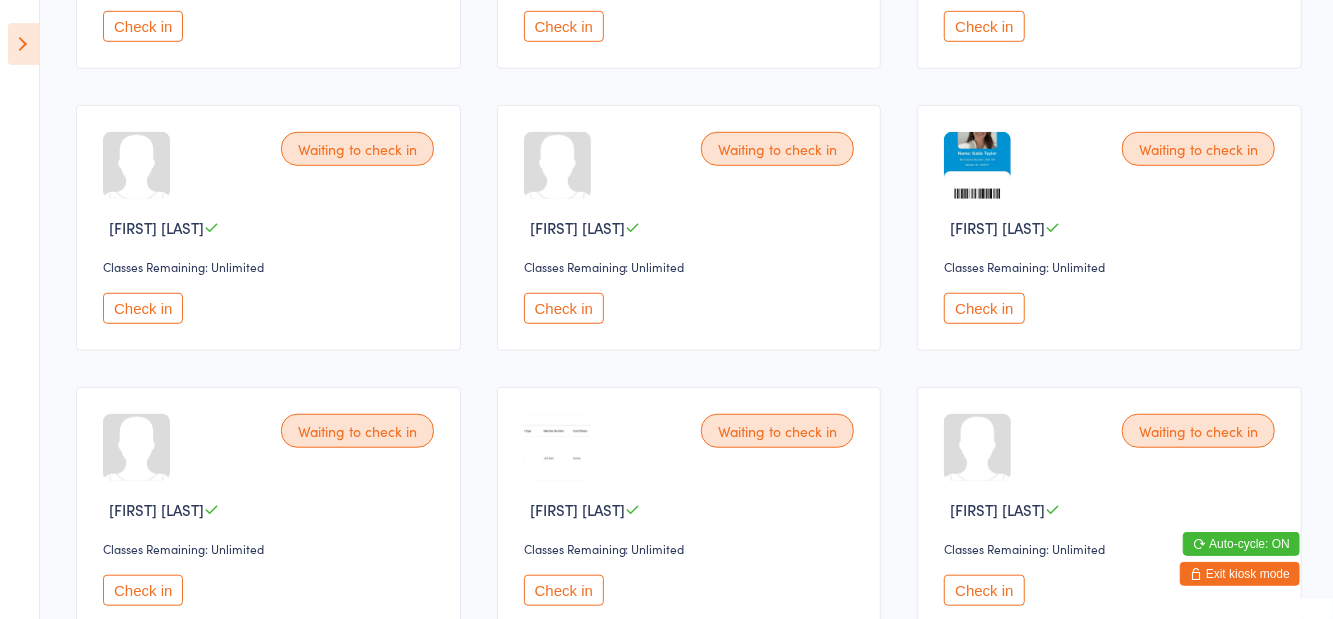 scroll, scrollTop: 699, scrollLeft: 0, axis: vertical 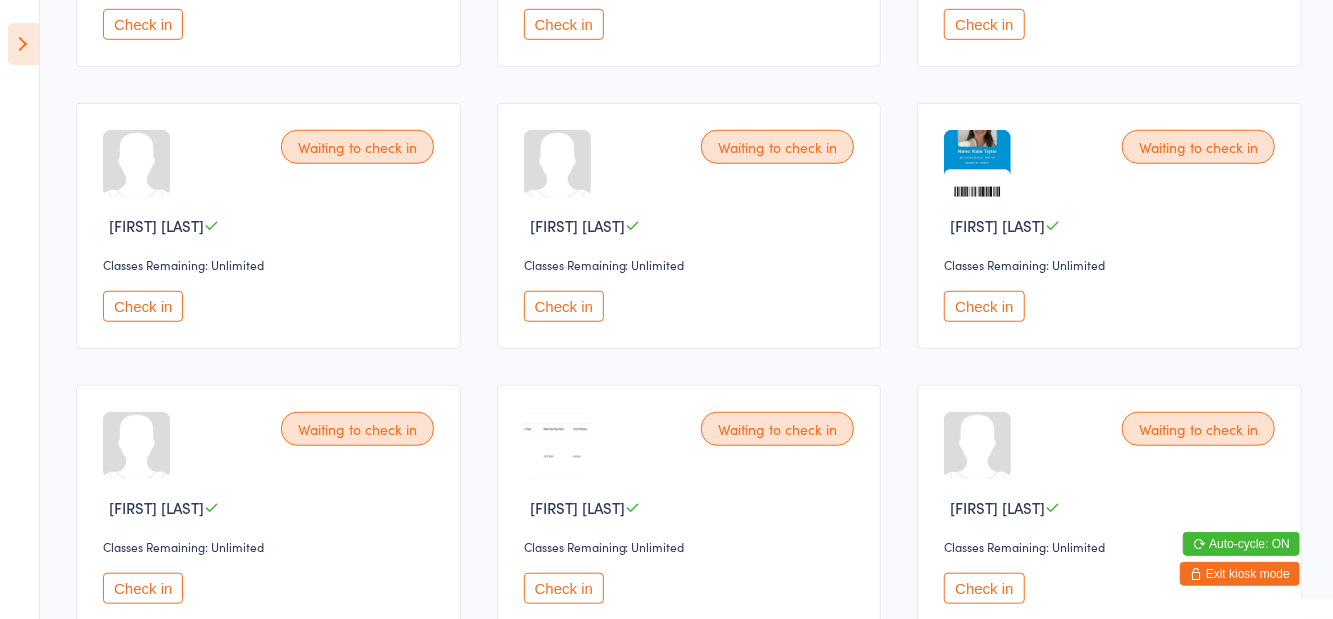 click on "Check in" at bounding box center [564, 588] 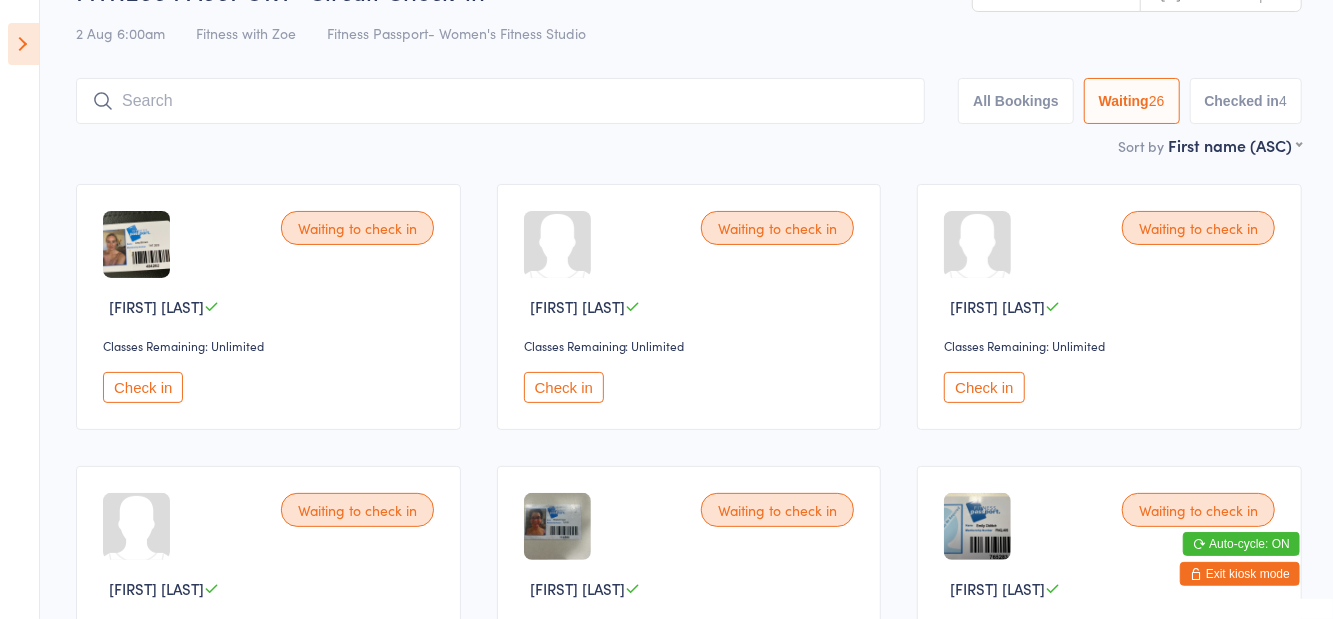 scroll, scrollTop: 0, scrollLeft: 0, axis: both 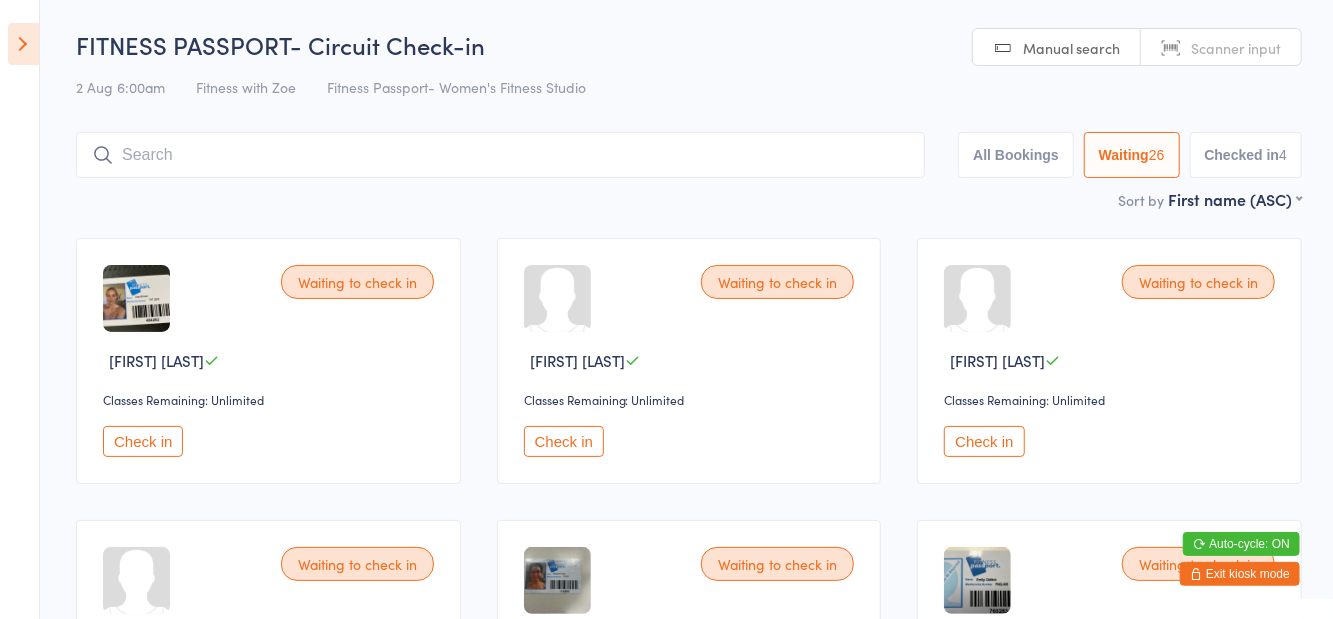 click on "Check in" at bounding box center [984, 441] 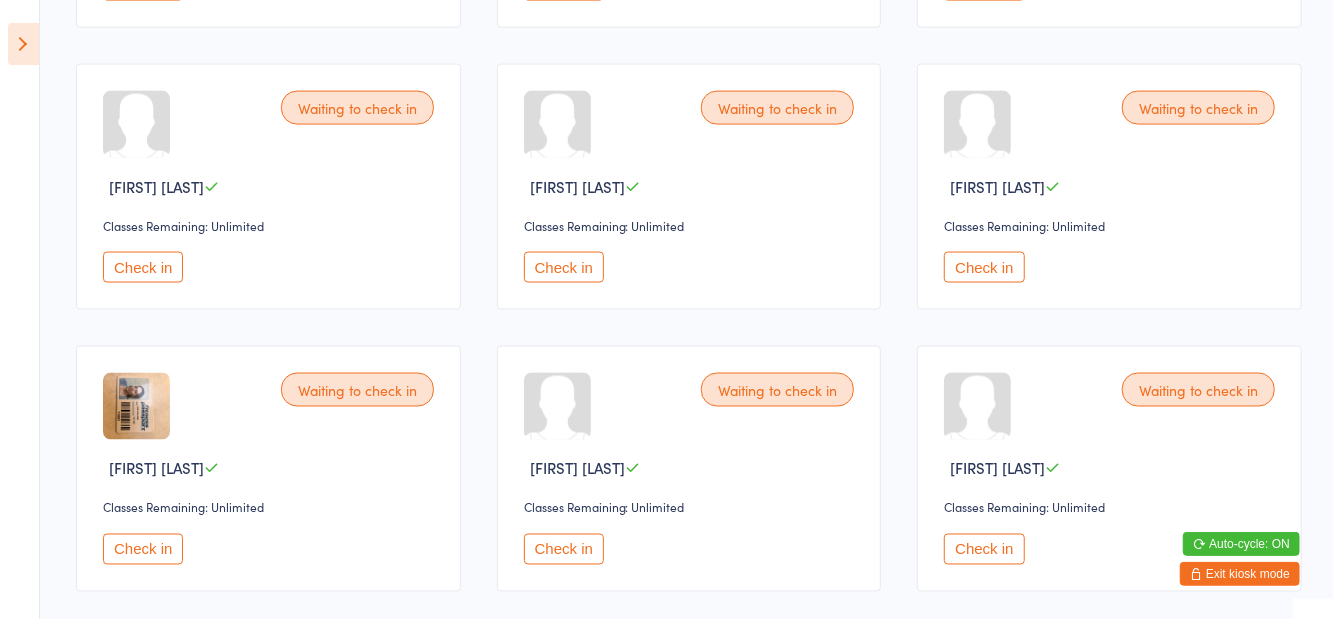 scroll, scrollTop: 1584, scrollLeft: 0, axis: vertical 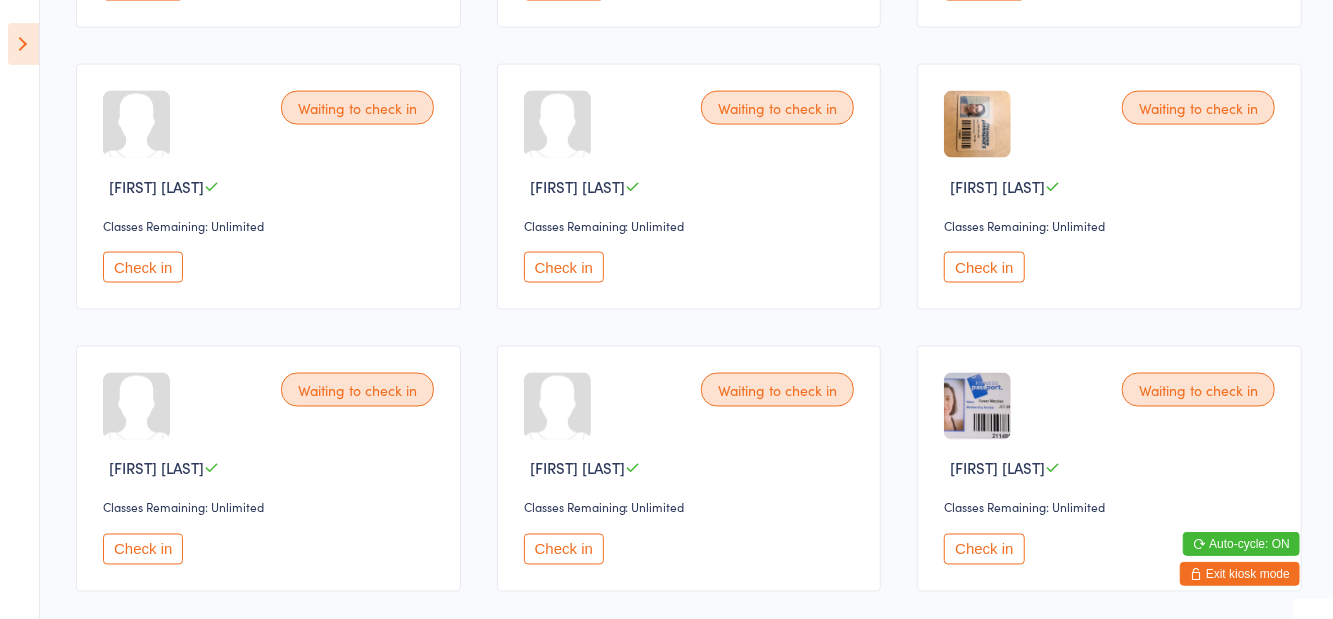 click on "Check in" at bounding box center [564, 267] 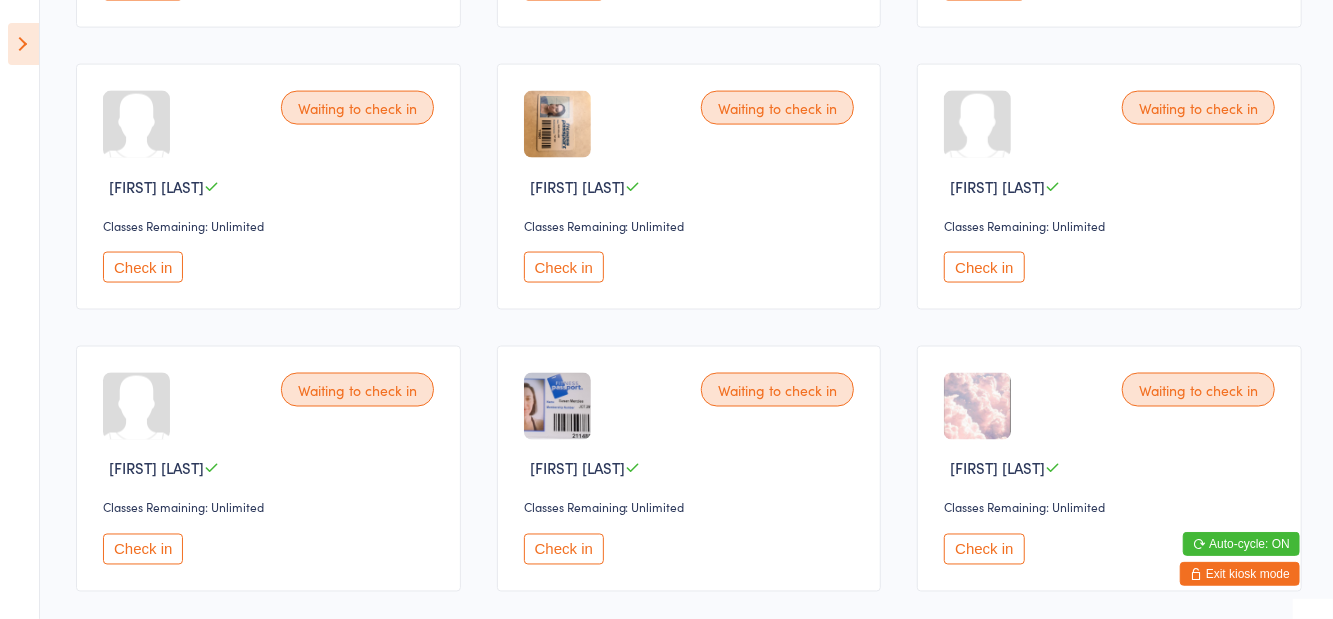 click on "Check in" at bounding box center [984, 549] 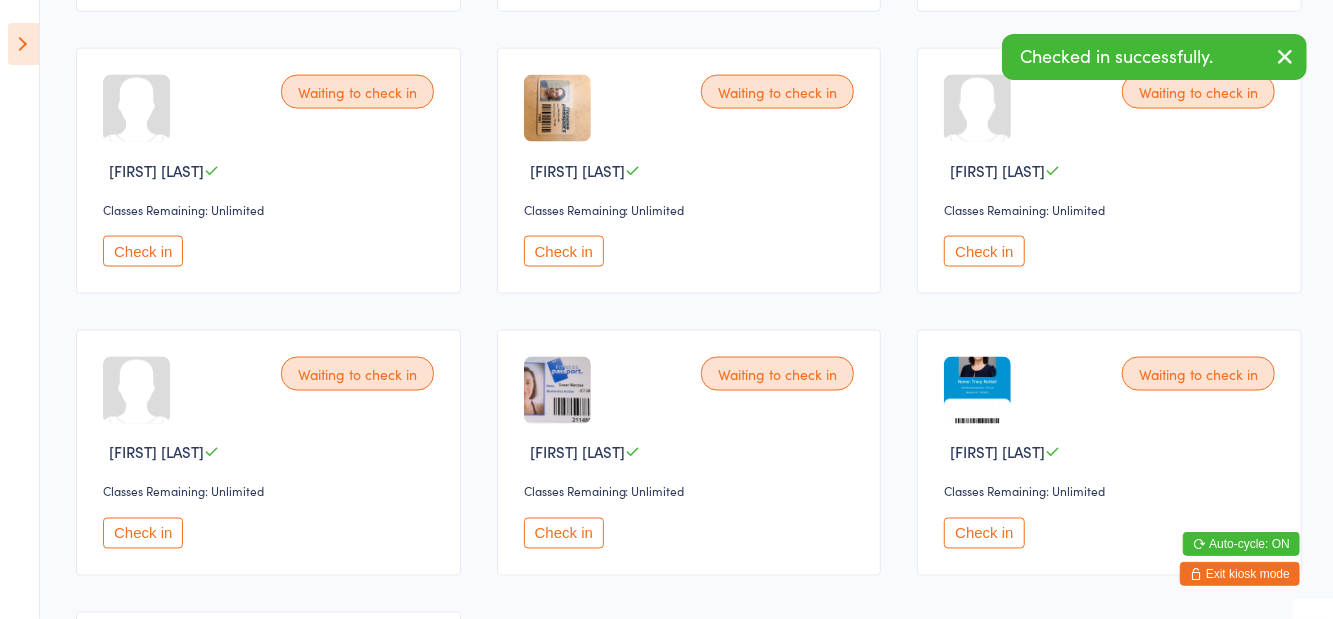 scroll, scrollTop: 1605, scrollLeft: 0, axis: vertical 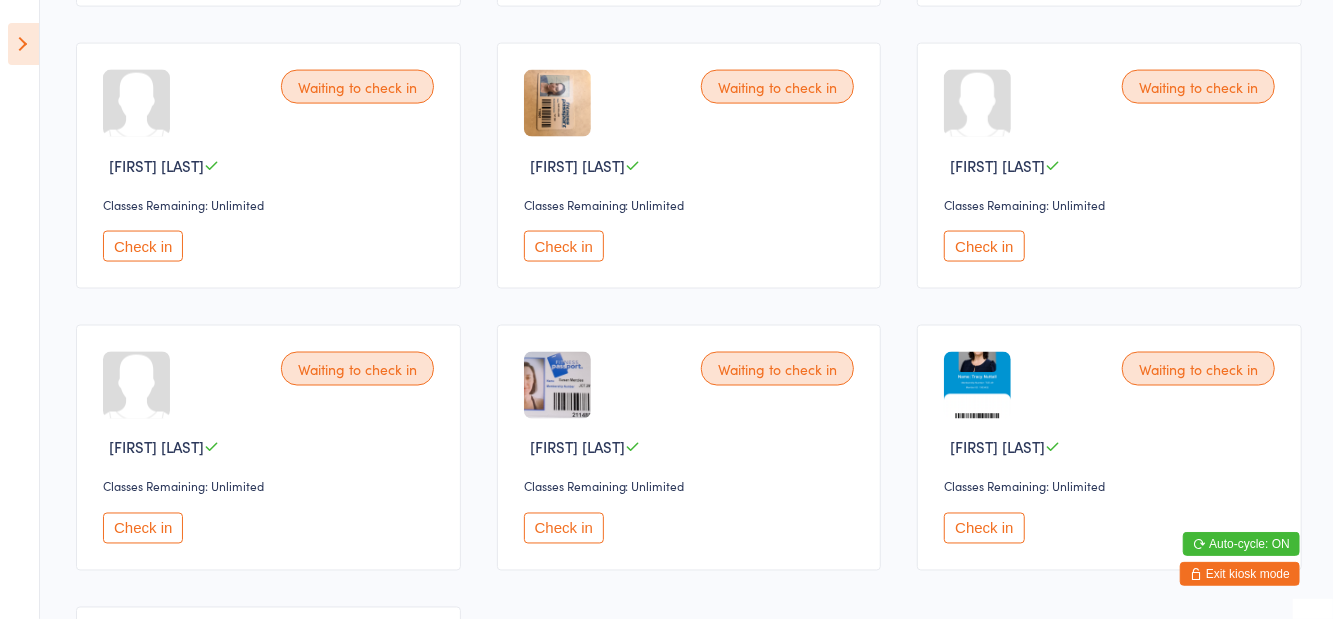 click on "Check in" at bounding box center (564, 246) 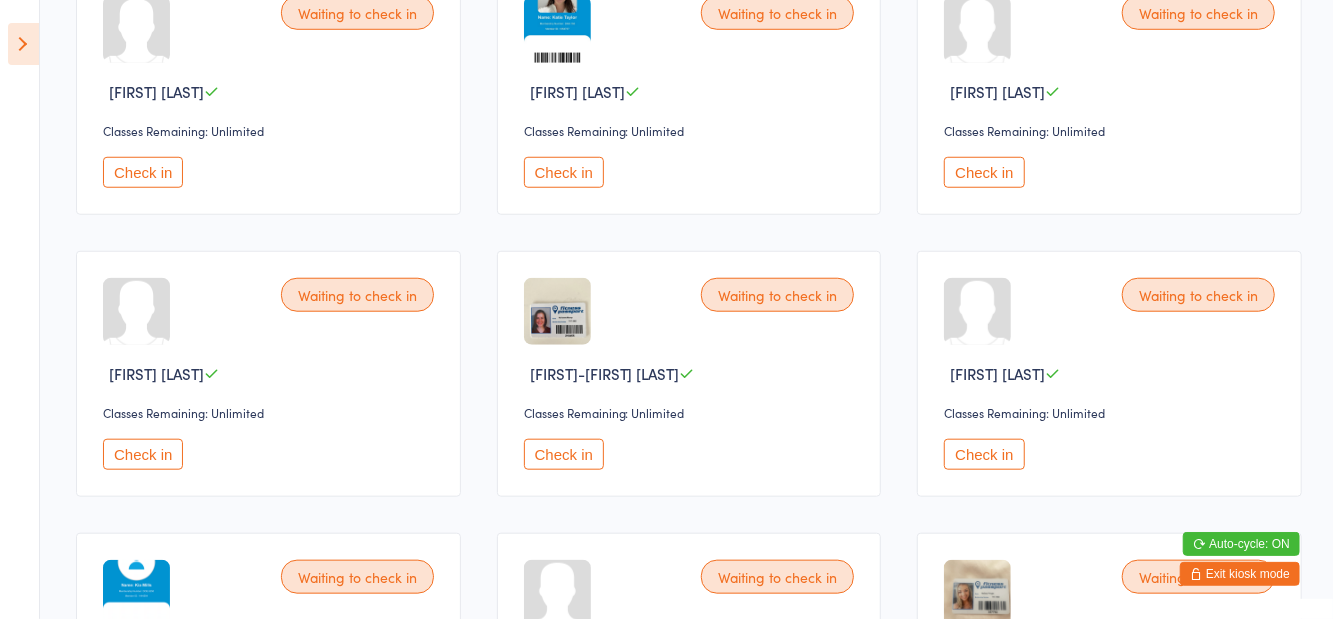 scroll, scrollTop: 830, scrollLeft: 0, axis: vertical 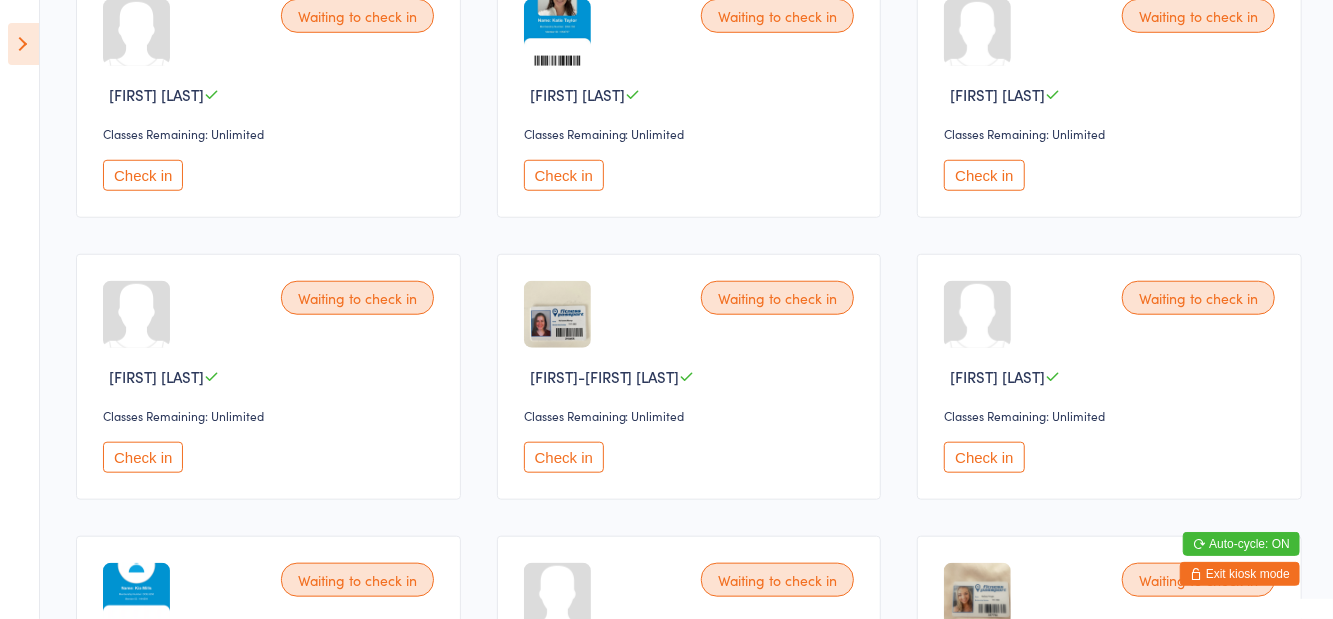 click on "Check in" at bounding box center [143, 175] 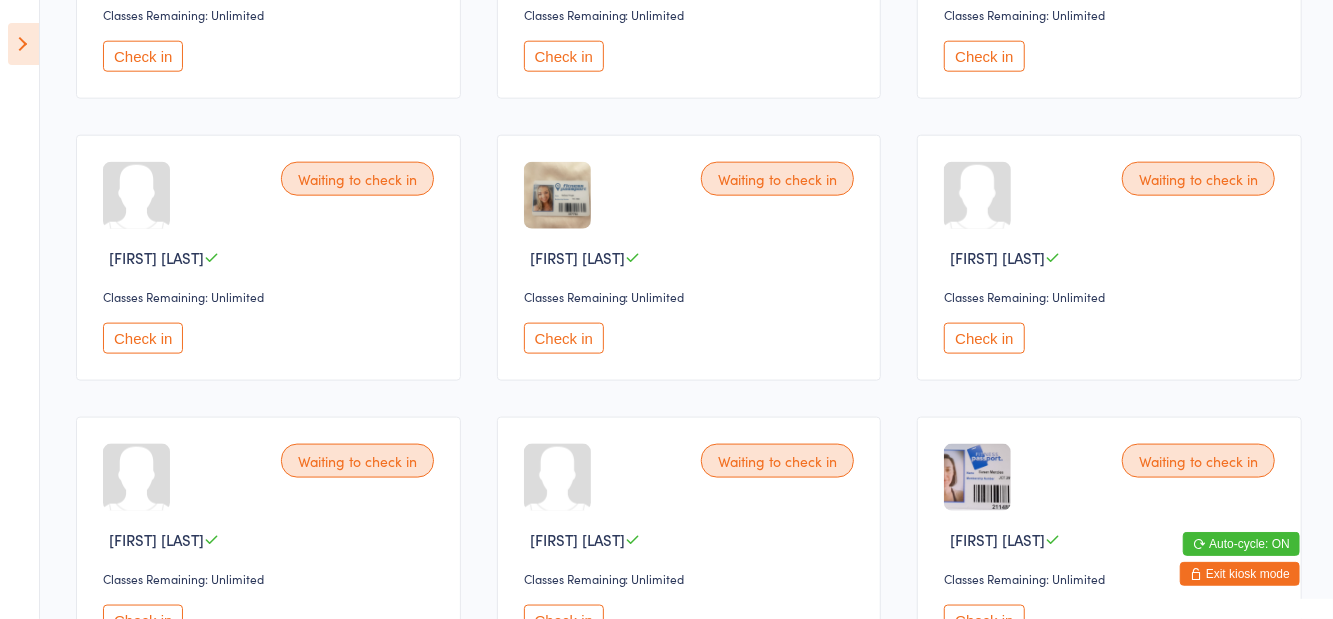 scroll, scrollTop: 1301, scrollLeft: 0, axis: vertical 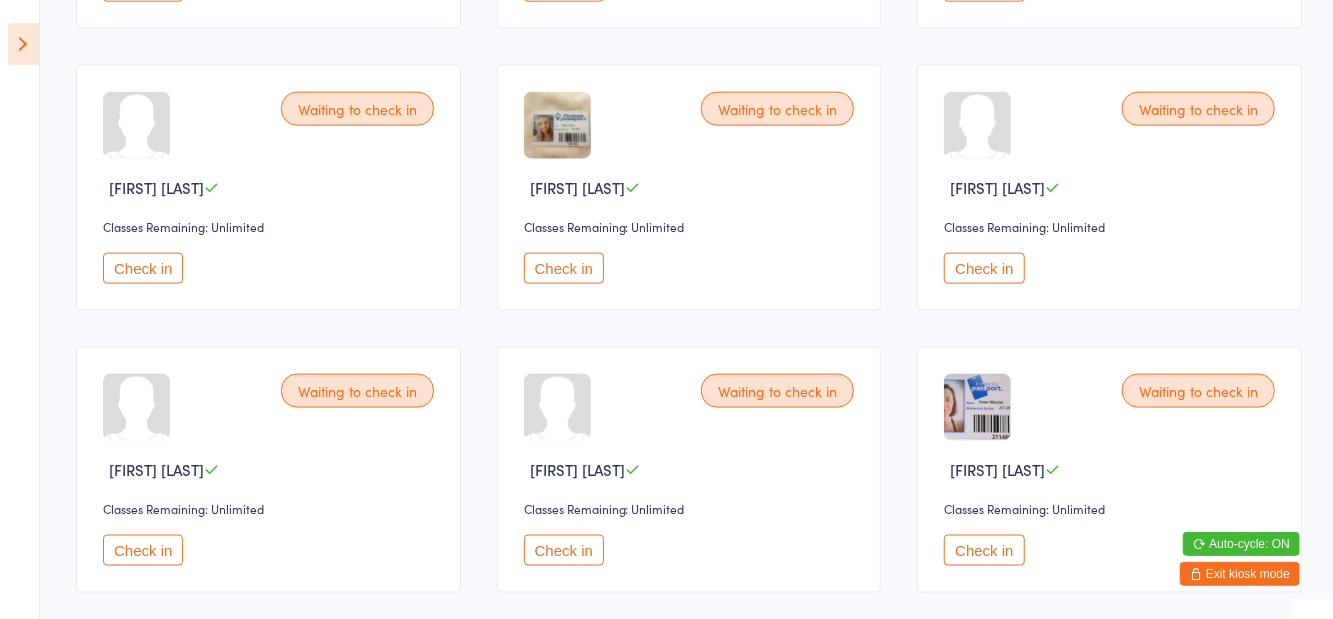 click on "Check in" at bounding box center [984, 268] 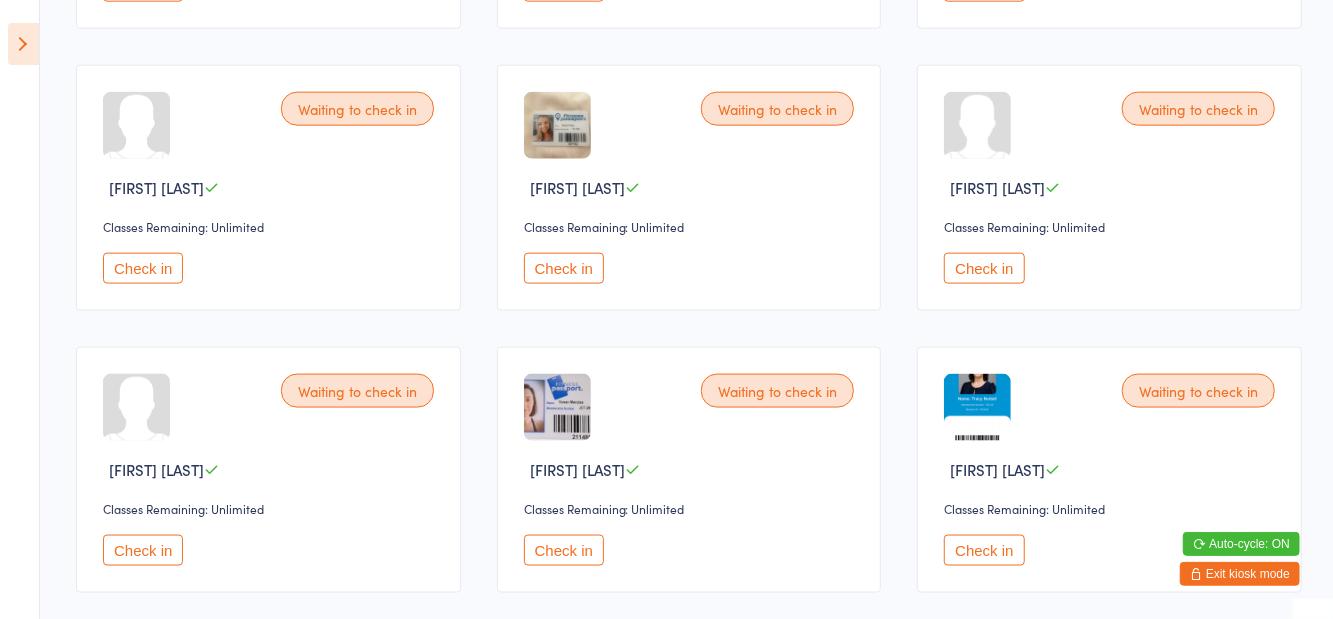 click on "Check in" at bounding box center (143, 268) 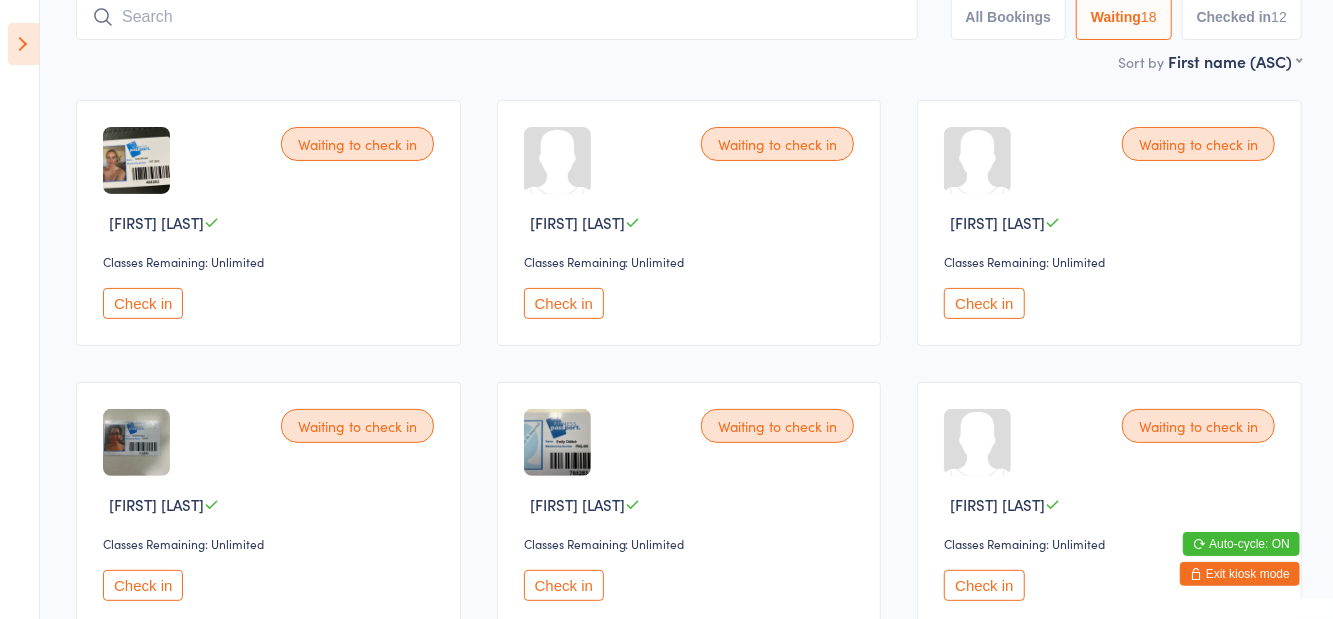 scroll, scrollTop: 0, scrollLeft: 0, axis: both 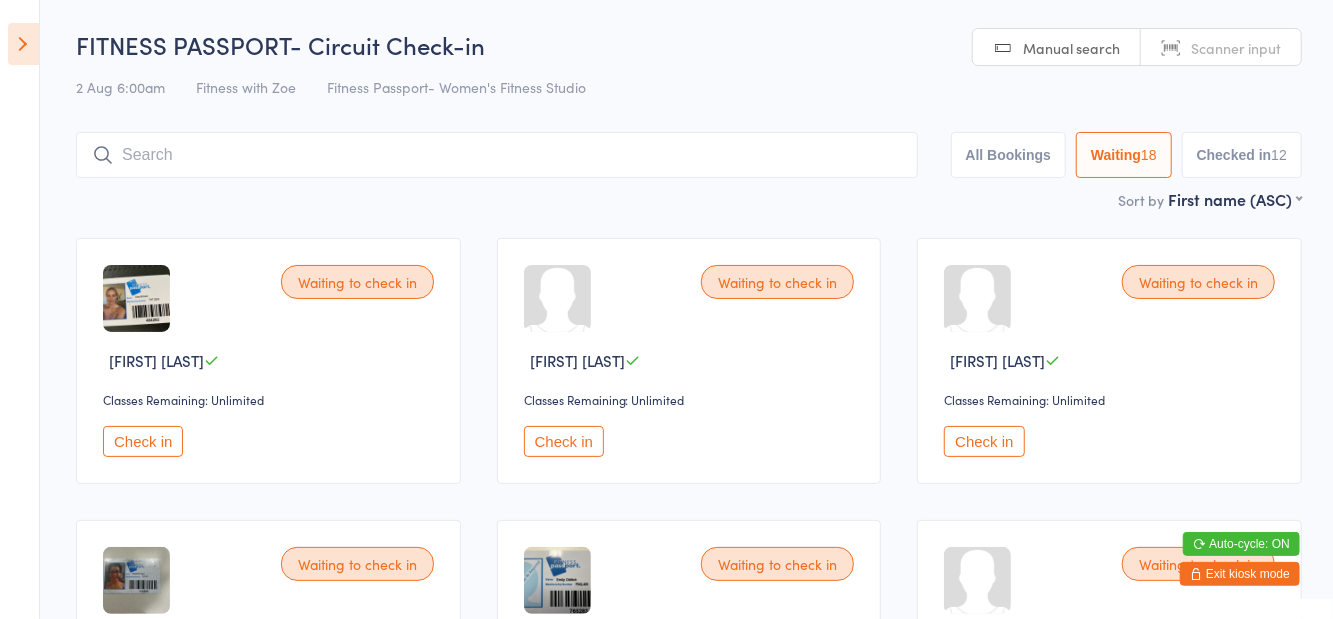 click at bounding box center (497, 155) 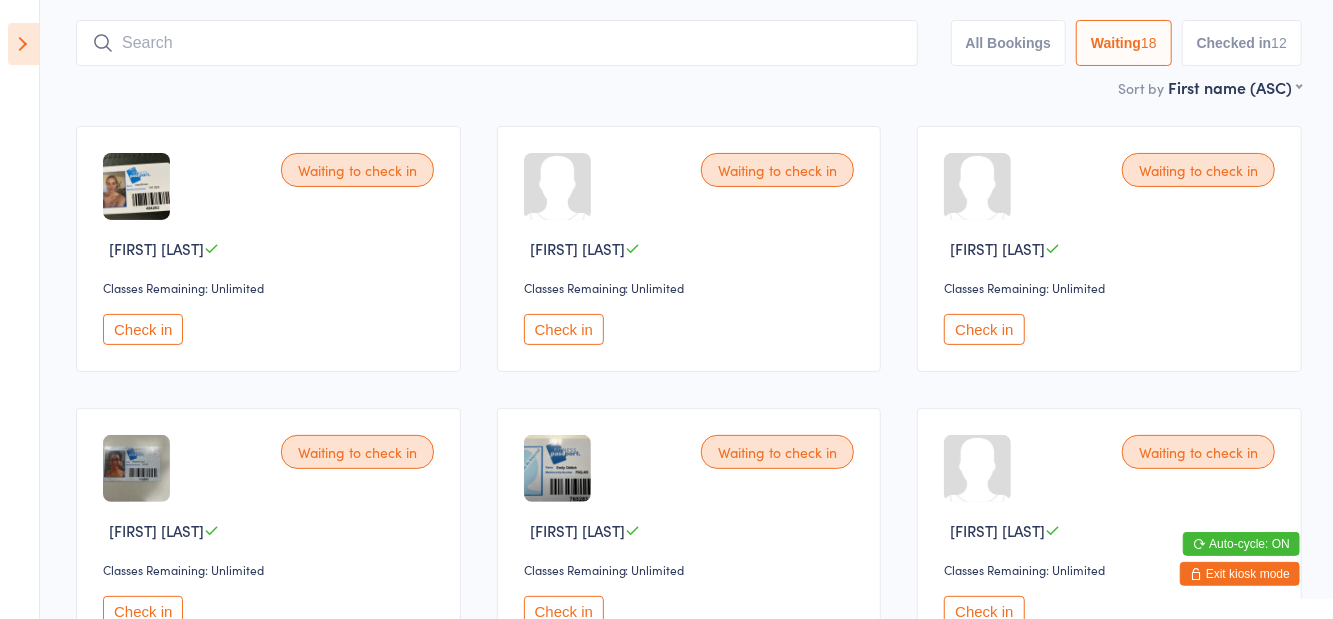 scroll, scrollTop: 133, scrollLeft: 0, axis: vertical 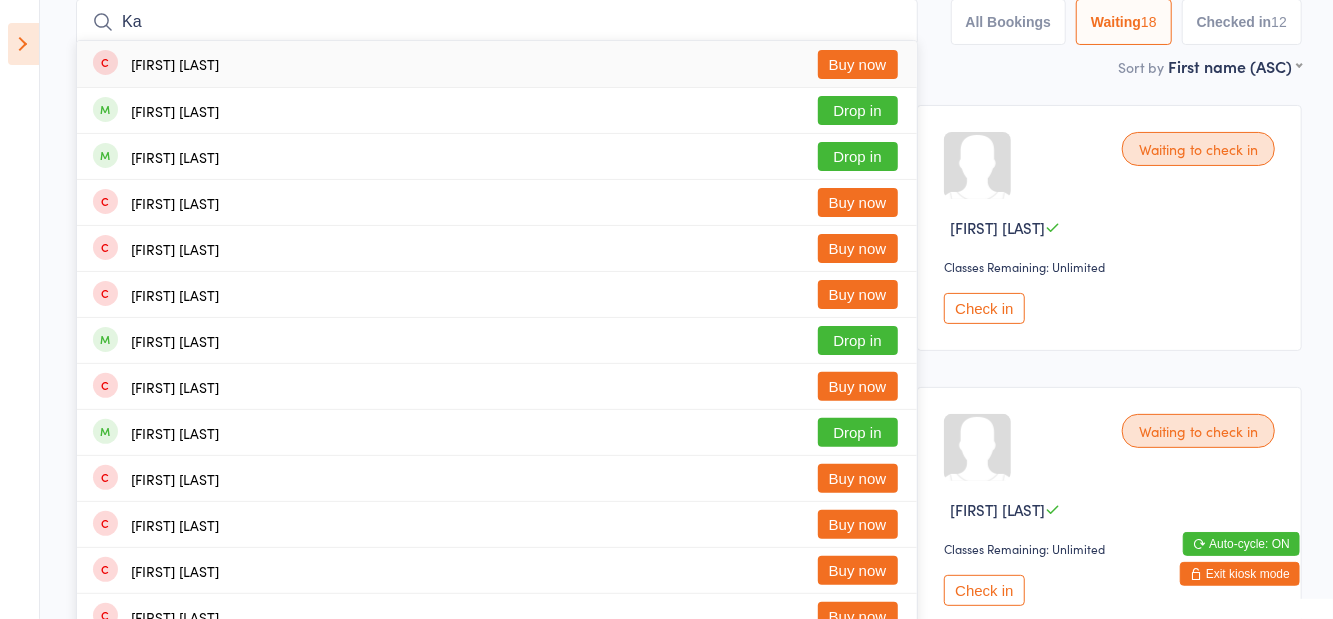 type on "K" 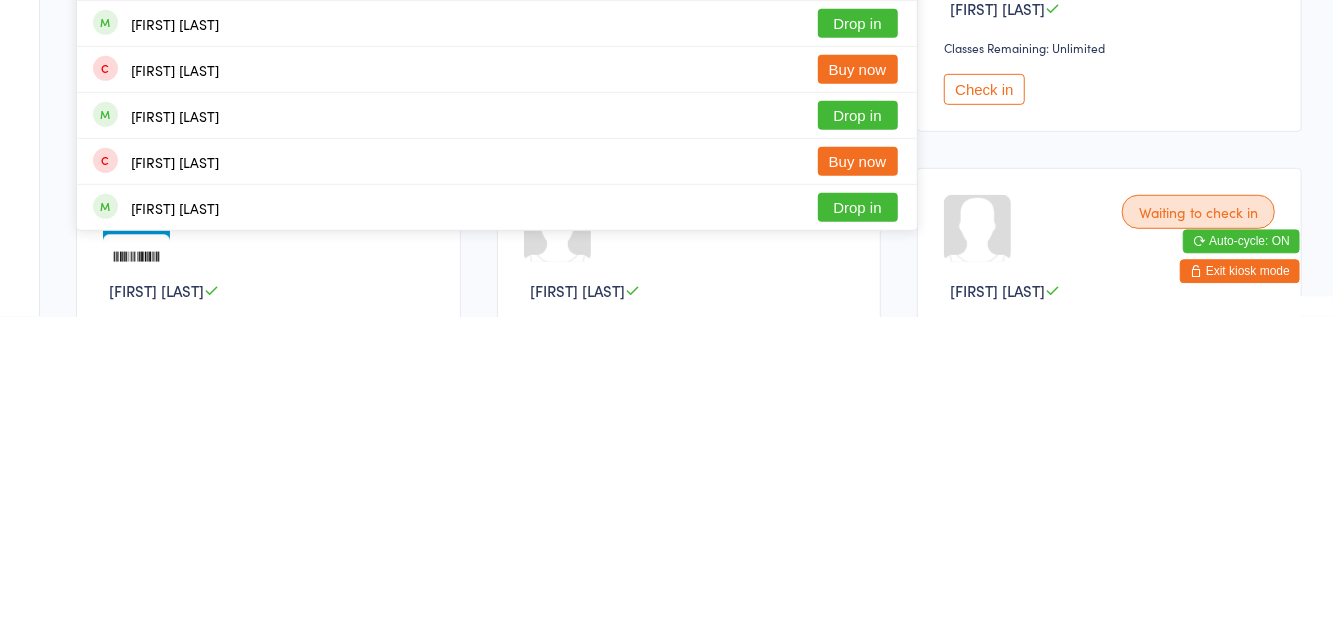 scroll, scrollTop: 336, scrollLeft: 0, axis: vertical 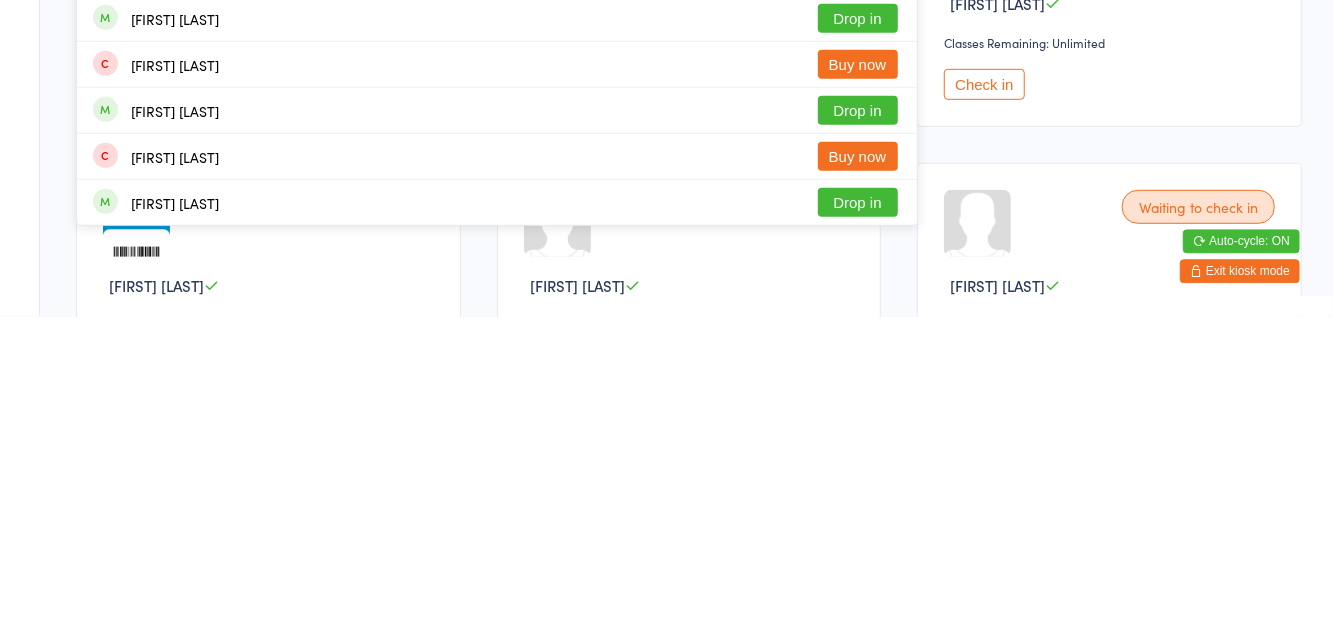 type on "Taylor" 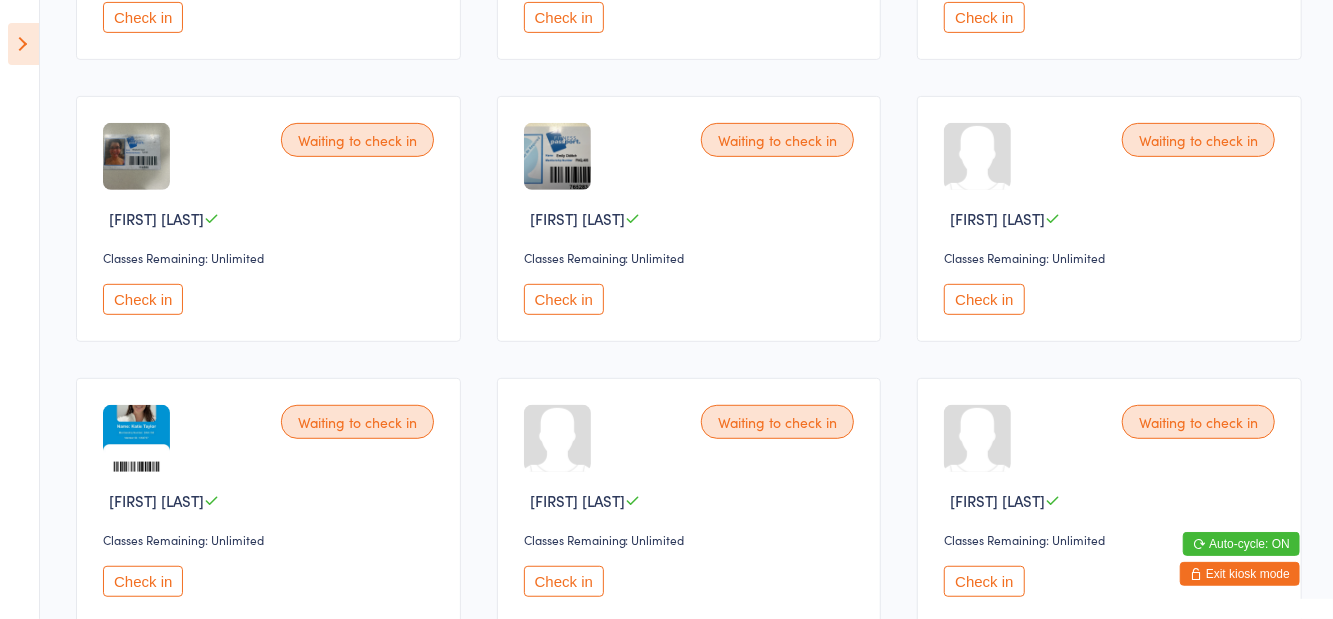 scroll, scrollTop: 477, scrollLeft: 0, axis: vertical 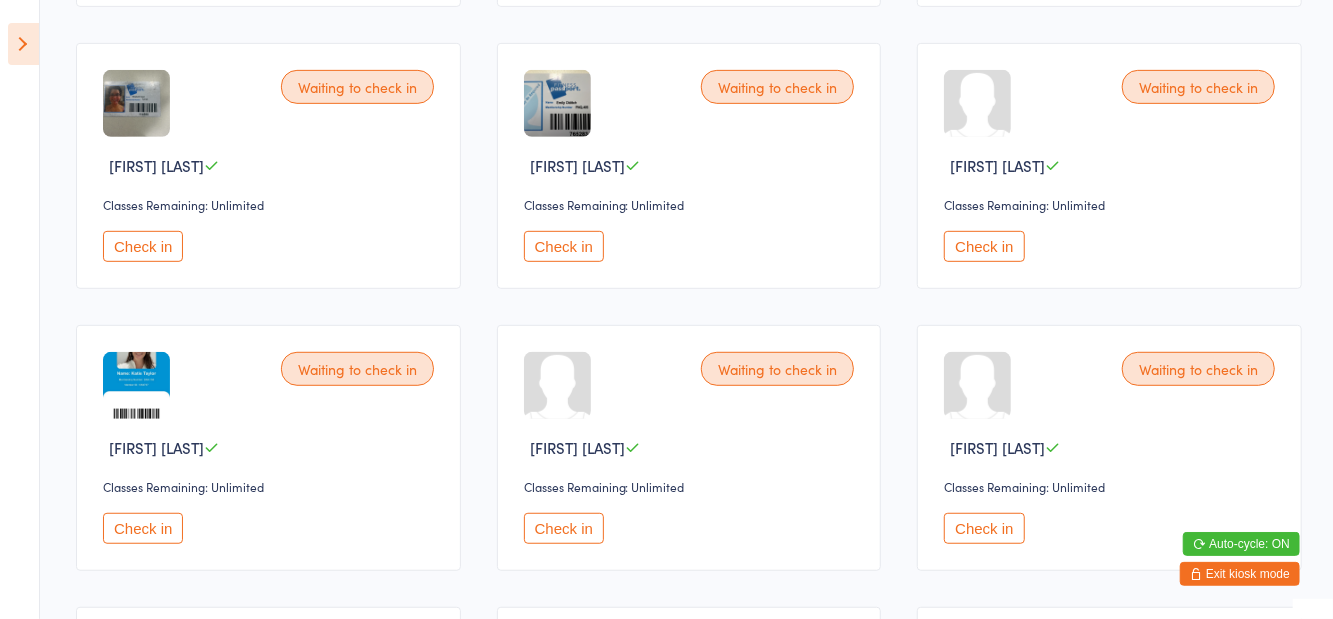 click on "Check in" at bounding box center [143, 528] 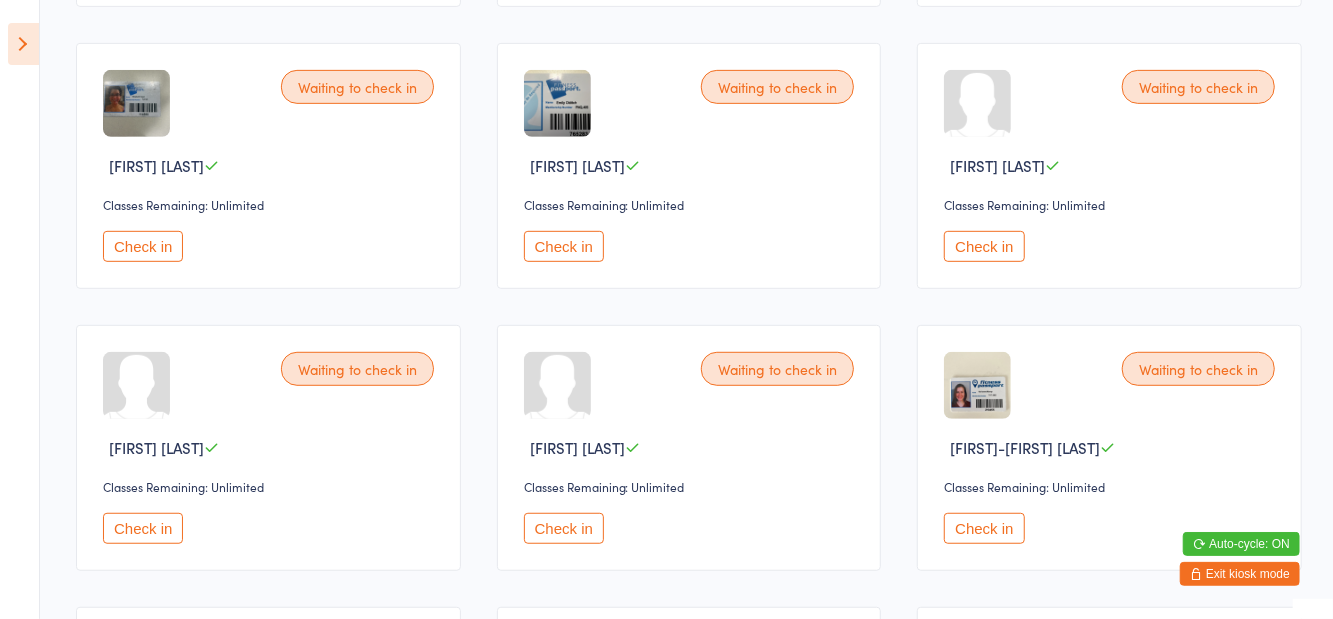 click on "Check in" at bounding box center [984, 246] 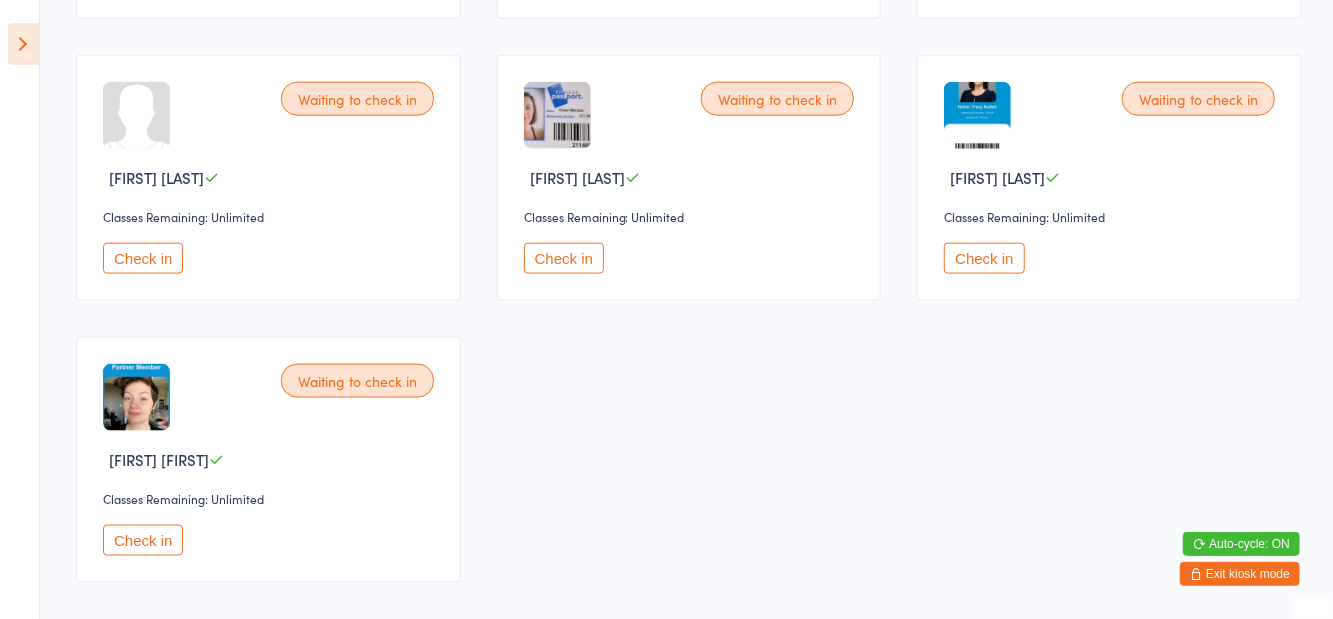 scroll, scrollTop: 1313, scrollLeft: 0, axis: vertical 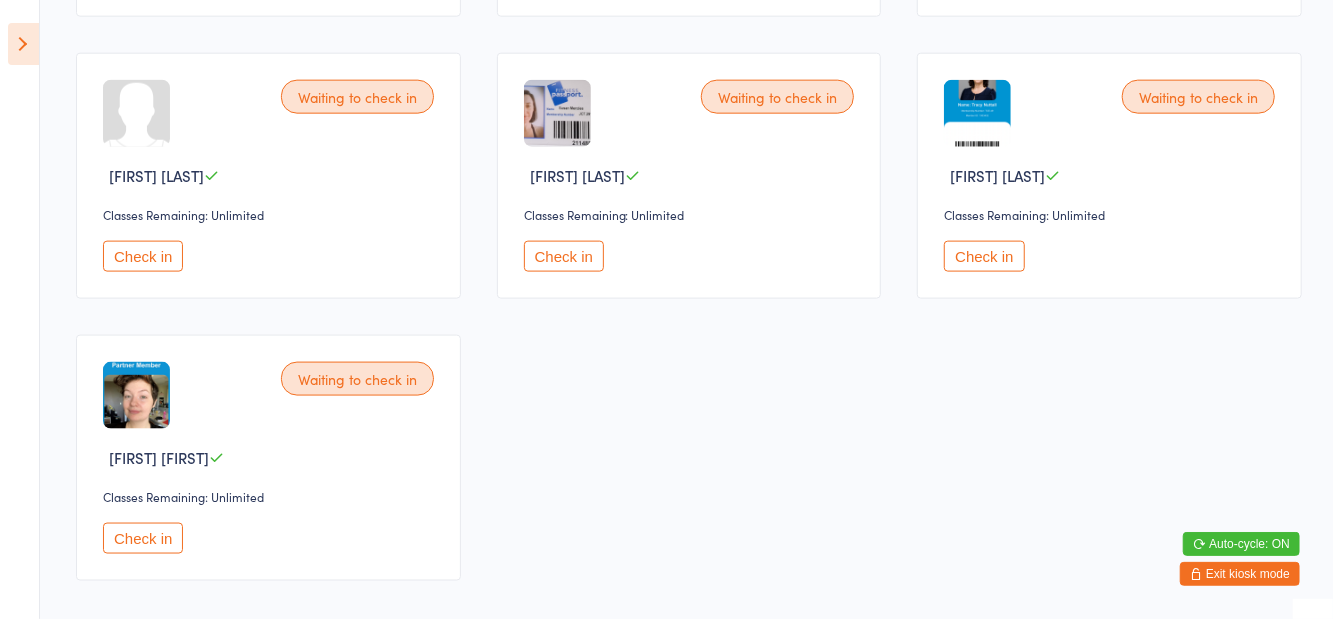 click on "Check in" at bounding box center [143, 538] 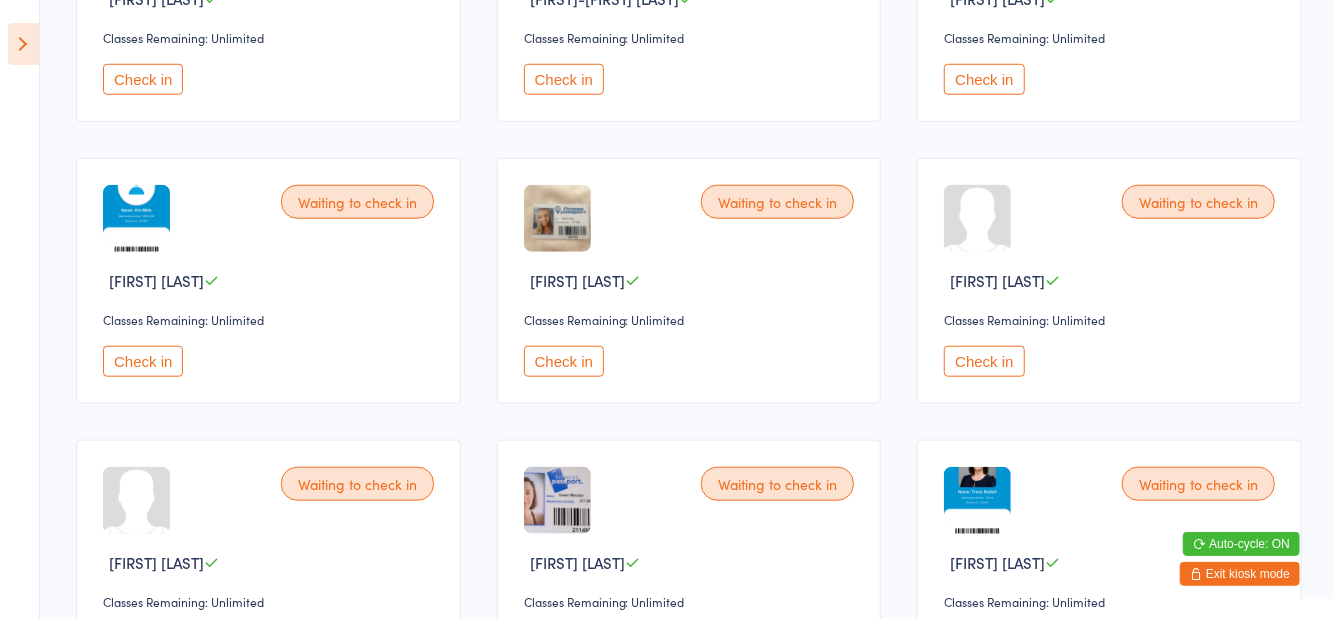 scroll, scrollTop: 796, scrollLeft: 0, axis: vertical 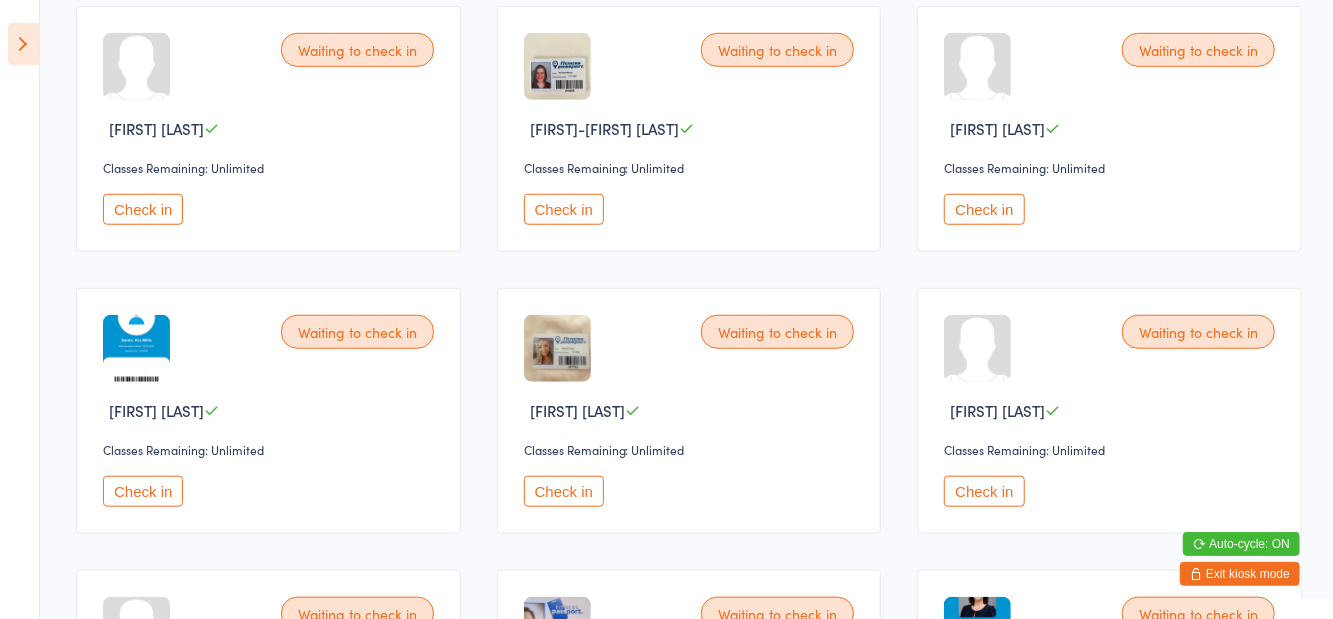 click on "Check in" at bounding box center (984, 209) 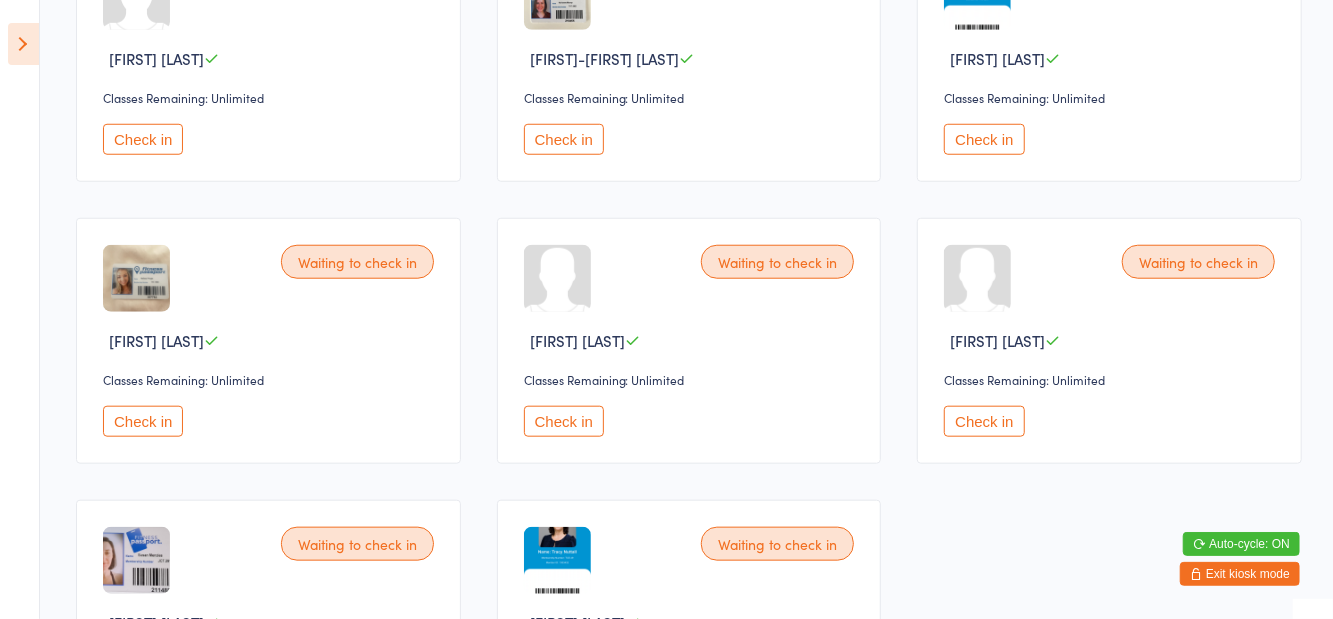 scroll, scrollTop: 1032, scrollLeft: 0, axis: vertical 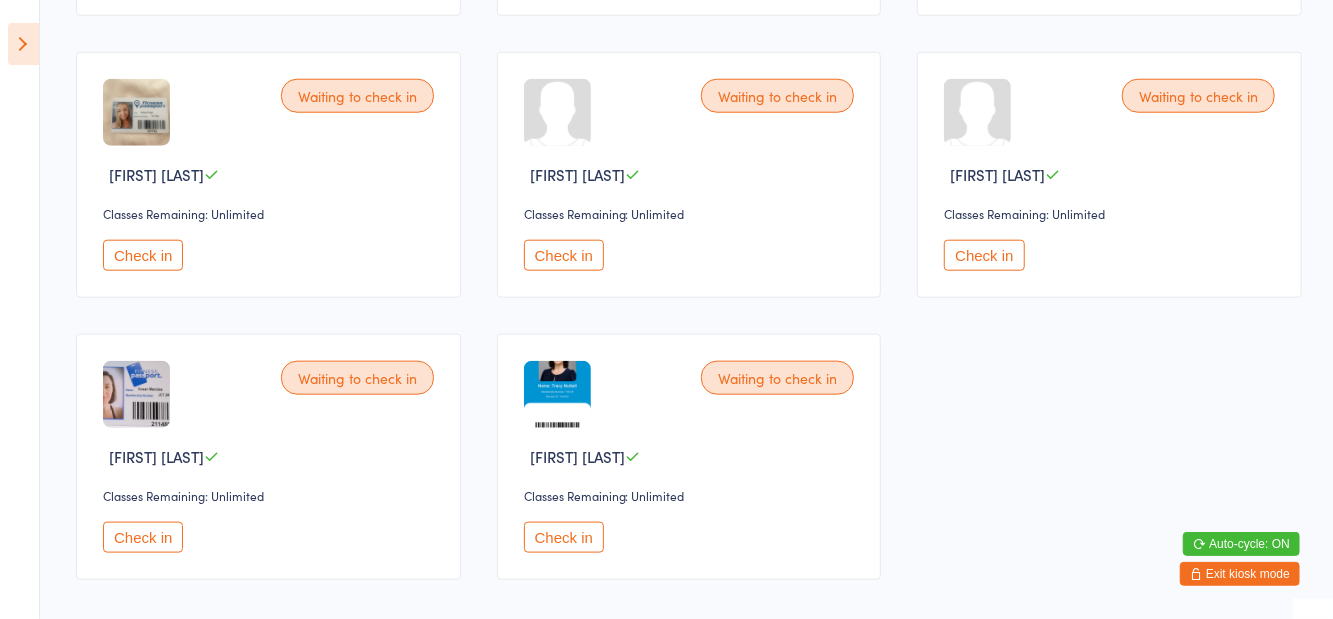 click on "Check in" at bounding box center [564, 537] 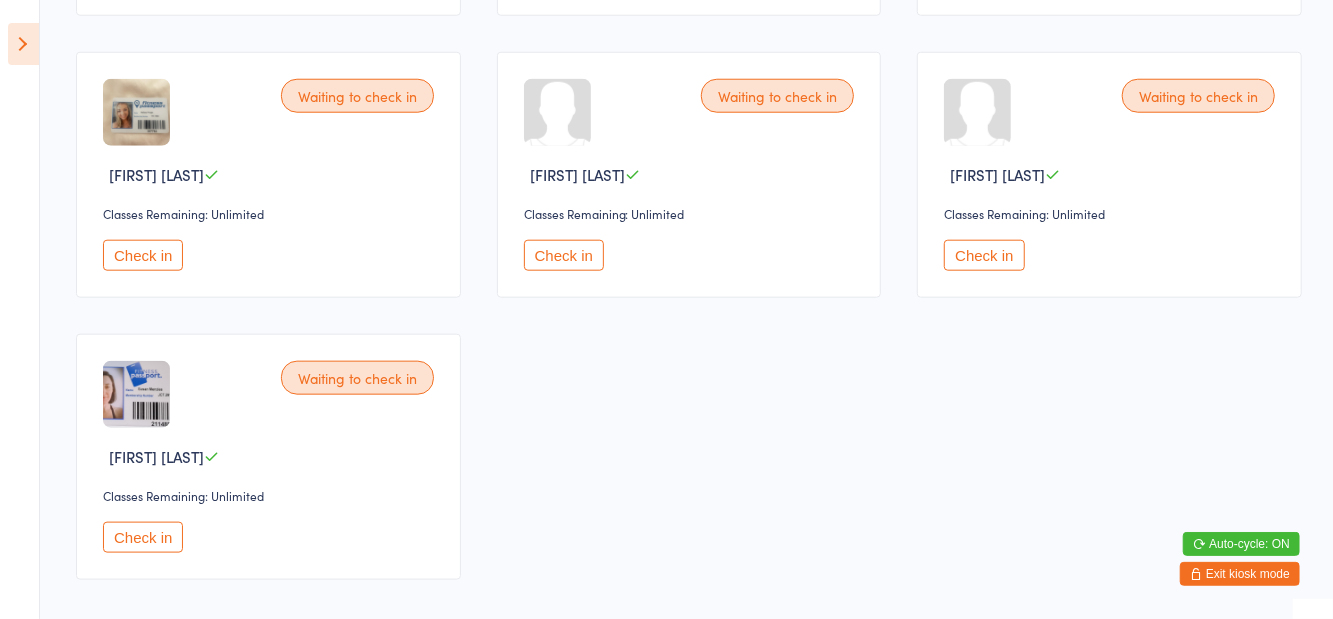 click on "Check in" at bounding box center [984, 255] 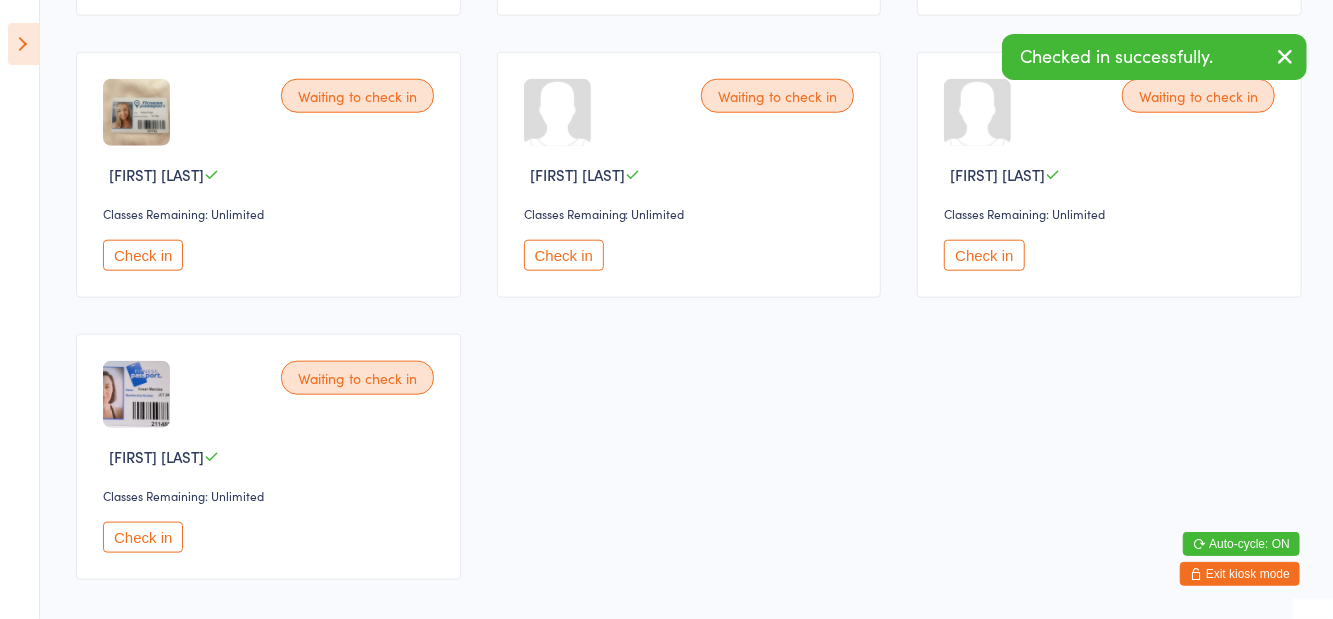 scroll, scrollTop: 751, scrollLeft: 0, axis: vertical 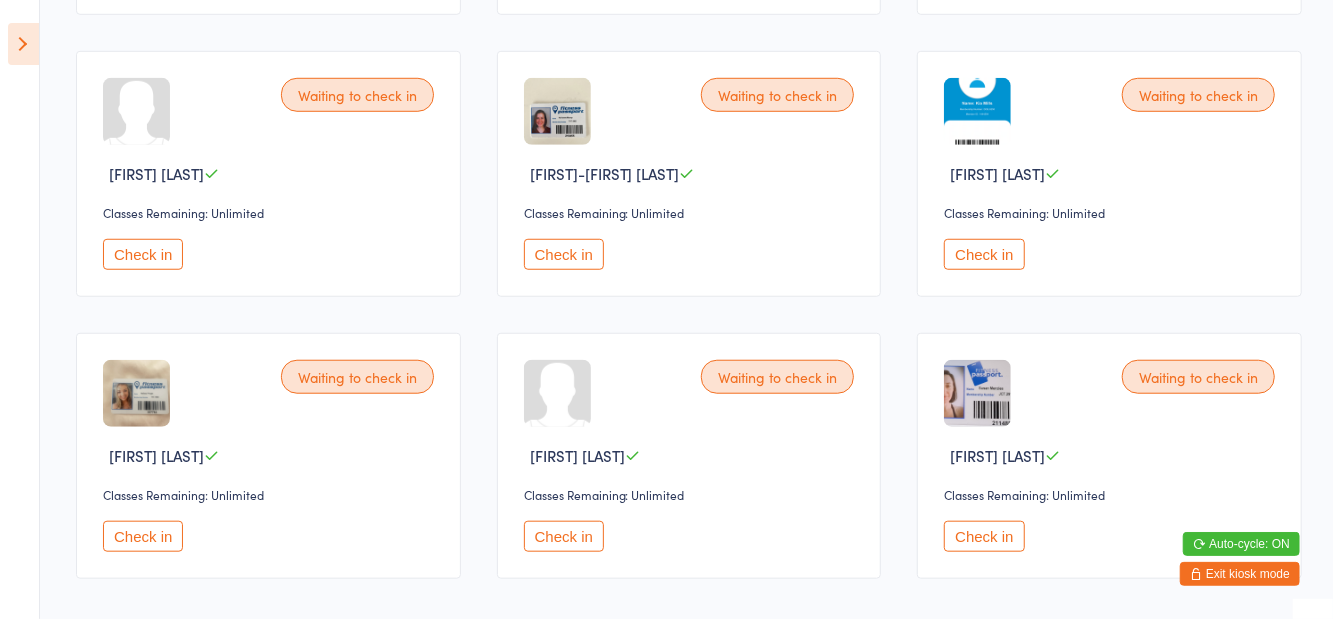 click on "Check in" at bounding box center (564, 254) 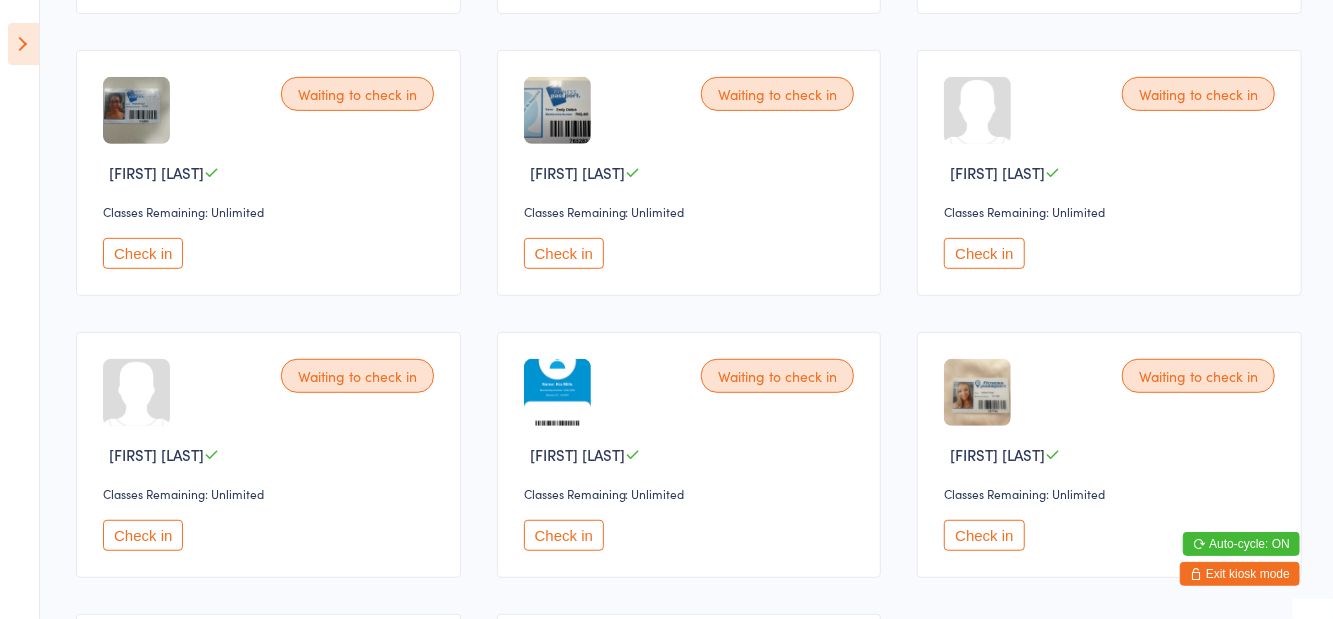 scroll, scrollTop: 464, scrollLeft: 0, axis: vertical 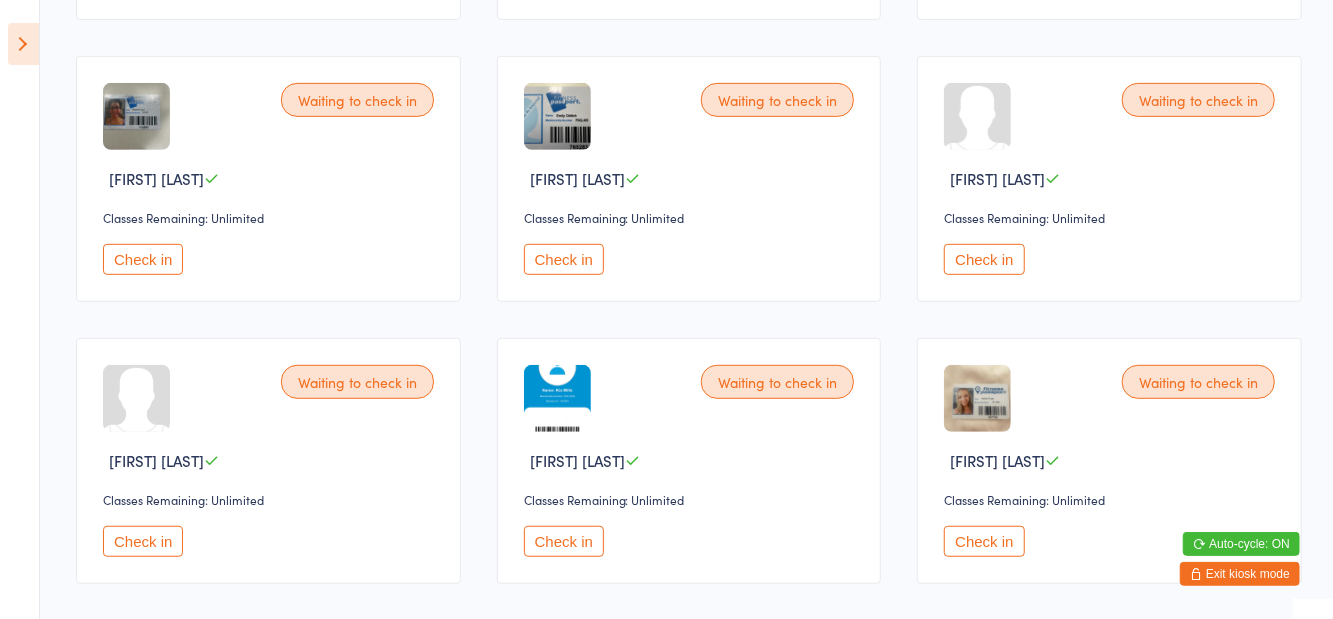 click on "Check in" at bounding box center (143, 259) 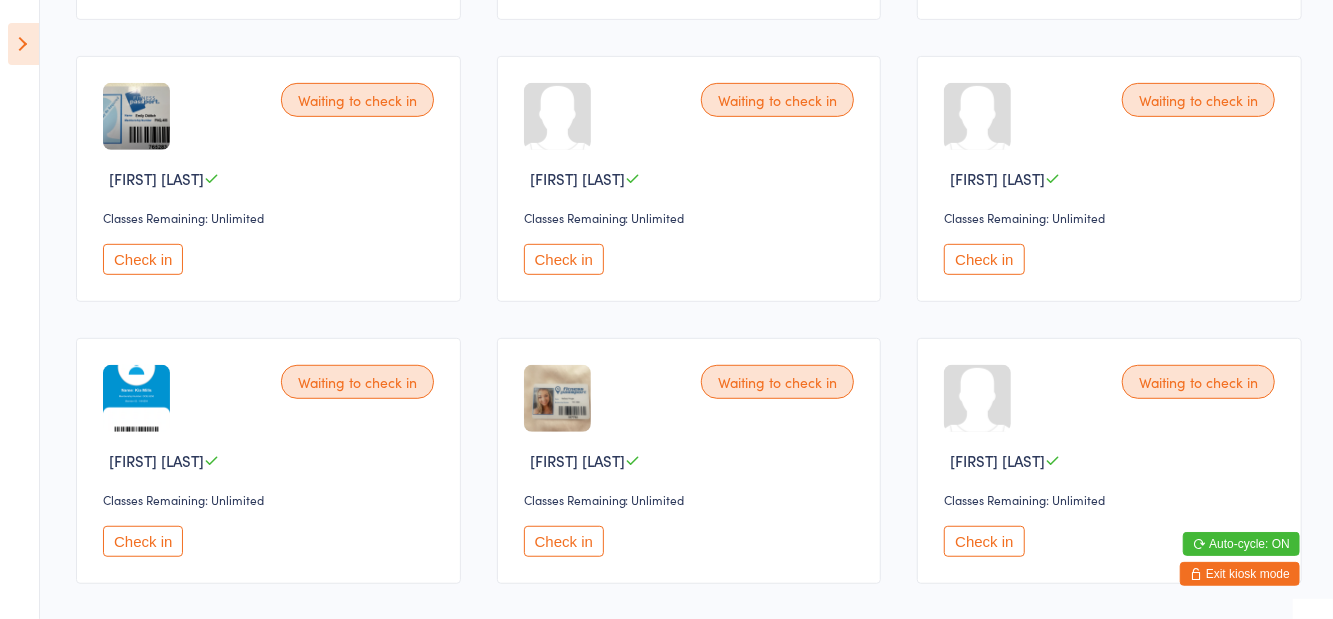 click on "Check in" at bounding box center (984, 541) 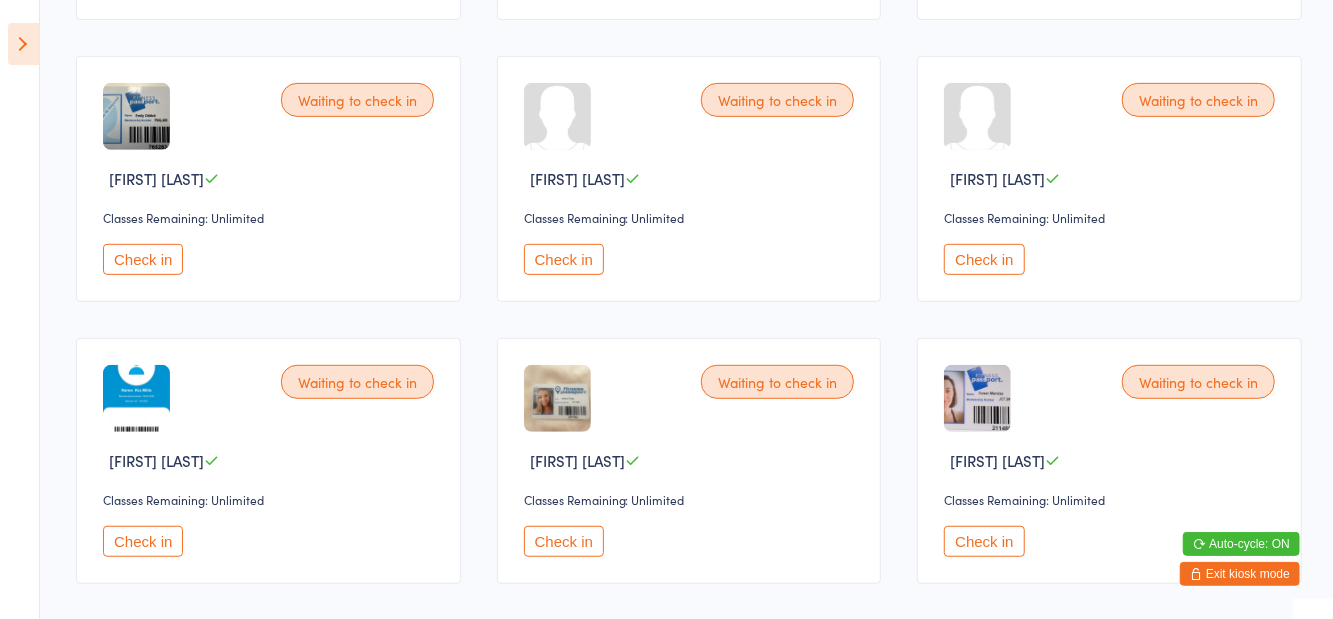 click on "Check in" at bounding box center [564, 259] 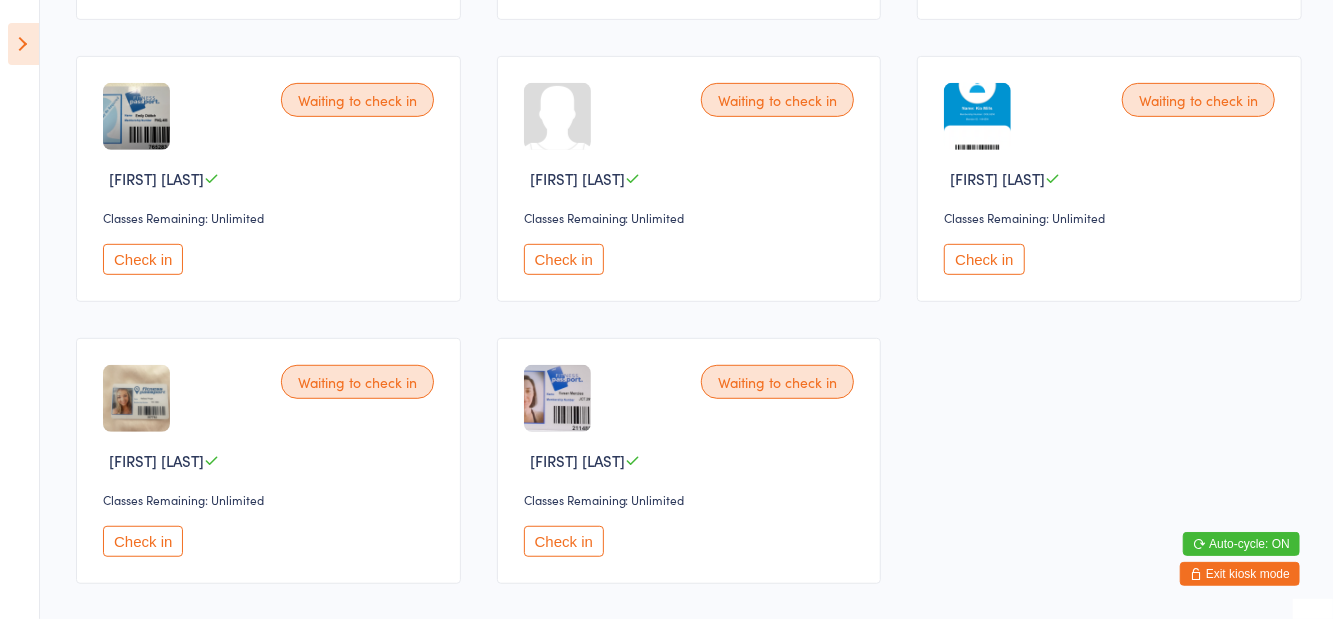 click on "Check in" at bounding box center (143, 259) 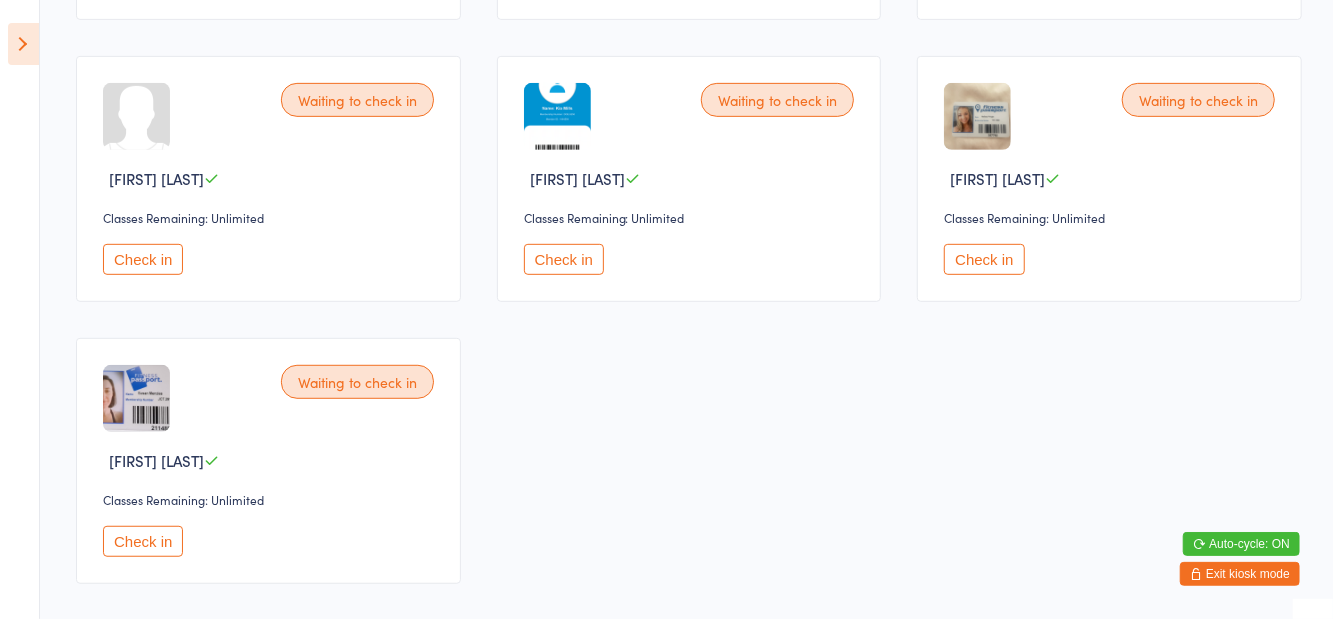 click on "Check in" at bounding box center (143, 541) 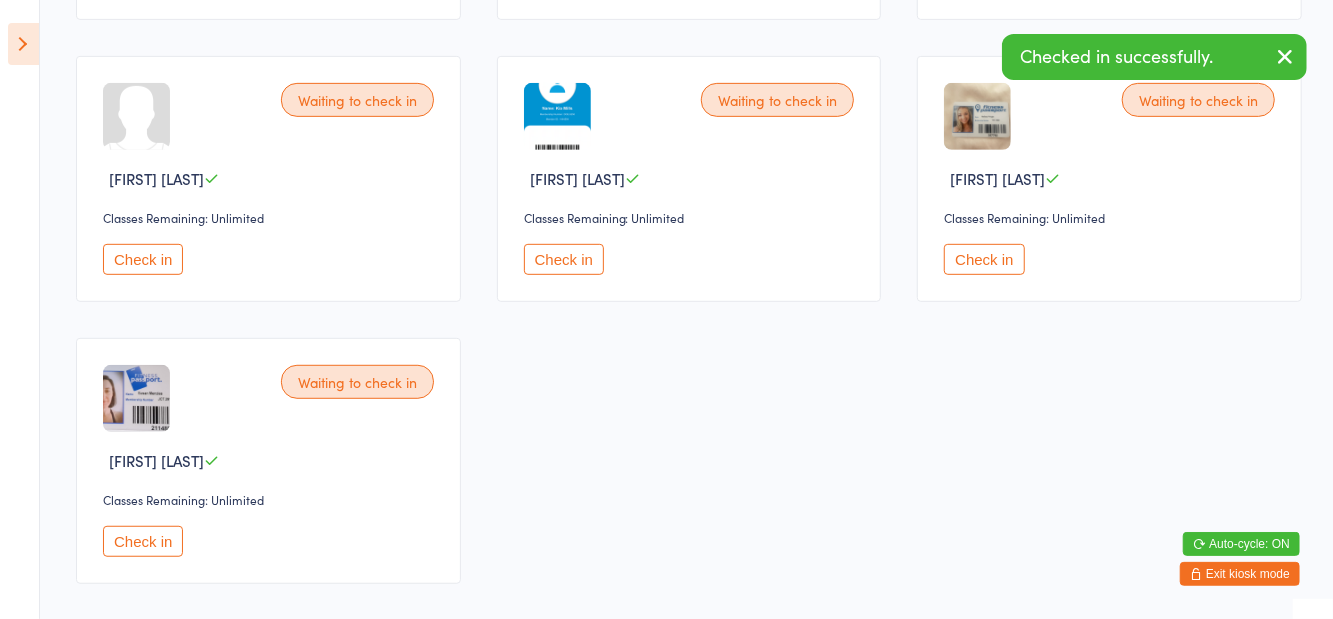 scroll, scrollTop: 285, scrollLeft: 0, axis: vertical 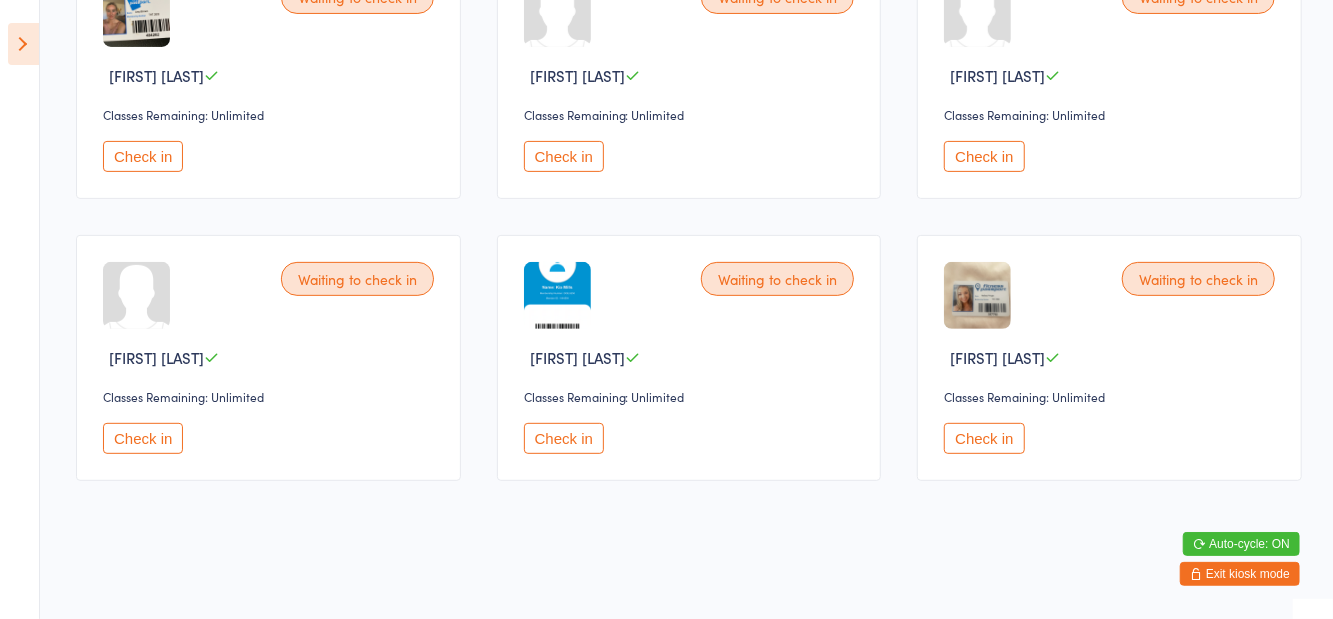 click on "Check in" at bounding box center [984, 438] 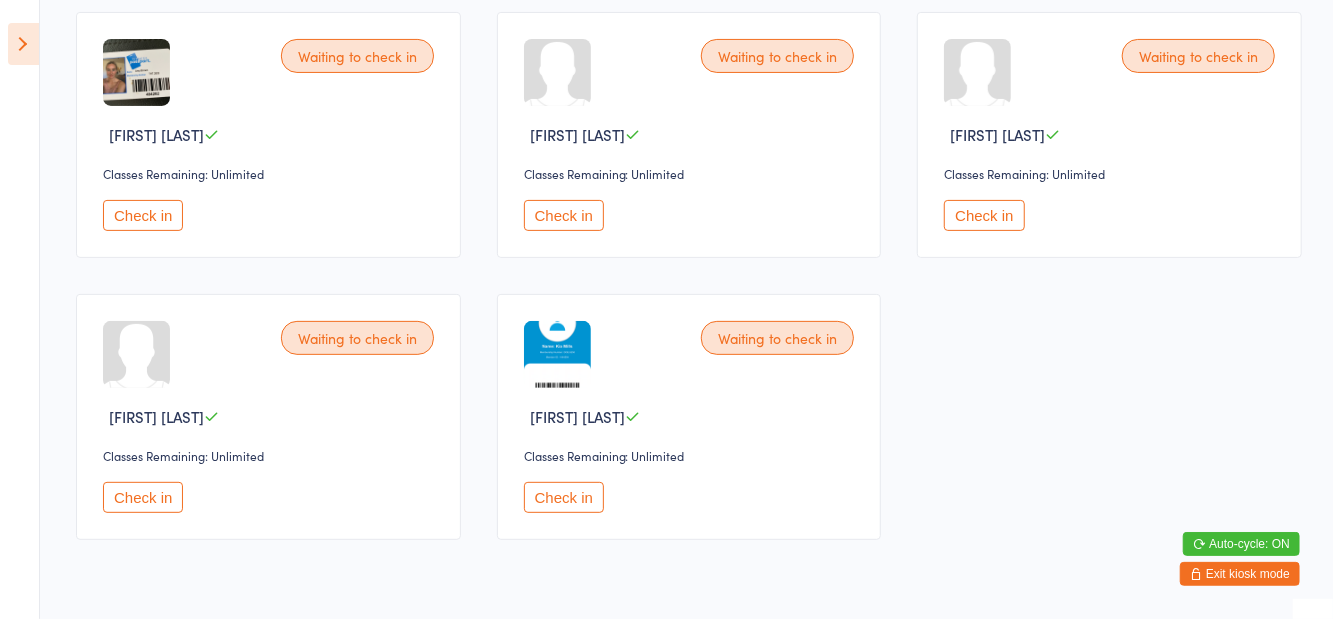 scroll, scrollTop: 0, scrollLeft: 0, axis: both 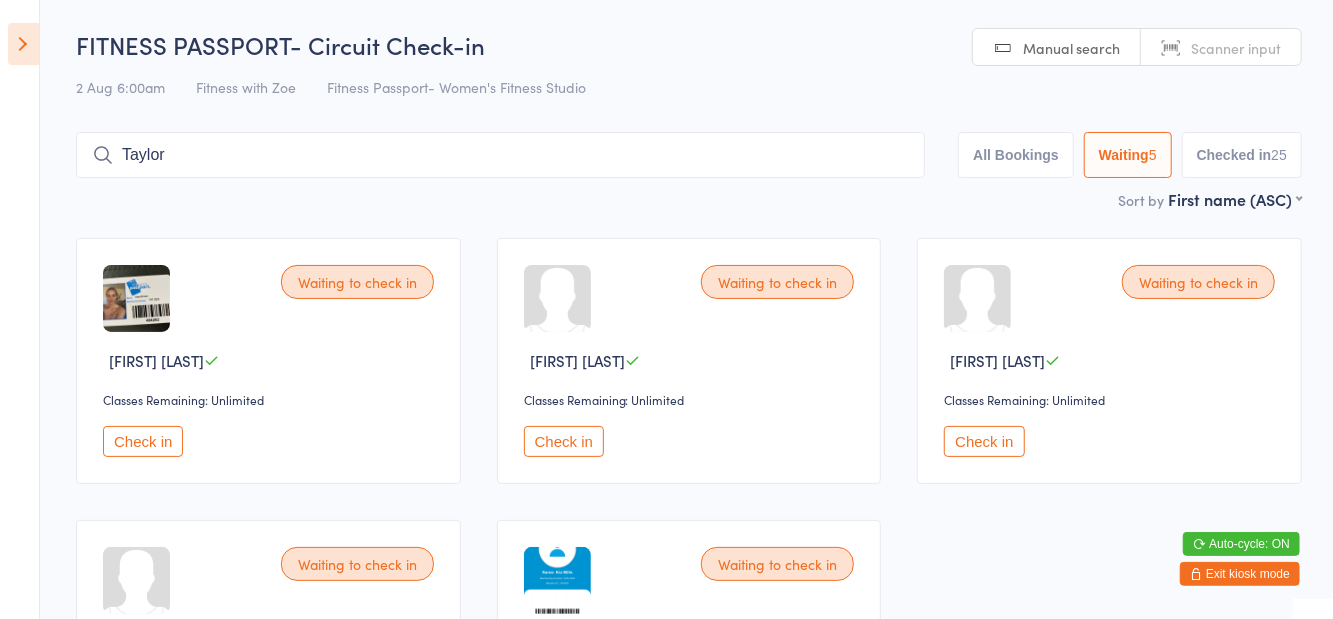 click on "Sort by   First name (ASC) First name (ASC) First name (DESC) Last name (ASC) Last name (DESC)" at bounding box center [689, 199] 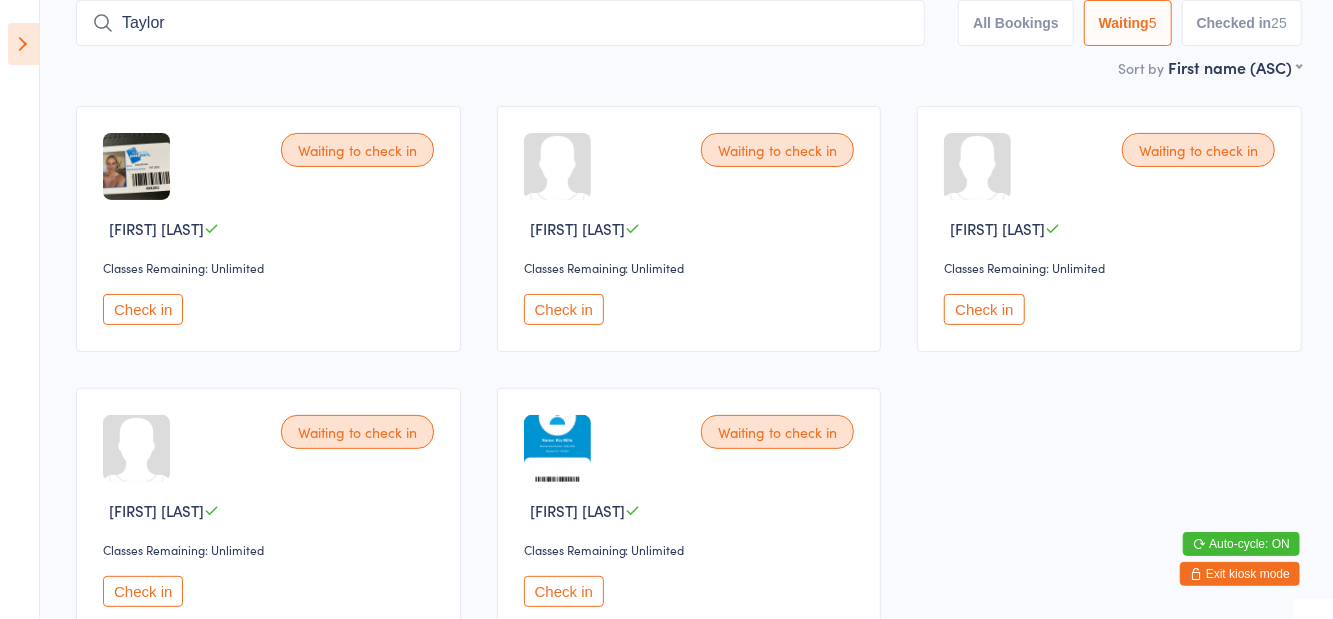 scroll, scrollTop: 133, scrollLeft: 0, axis: vertical 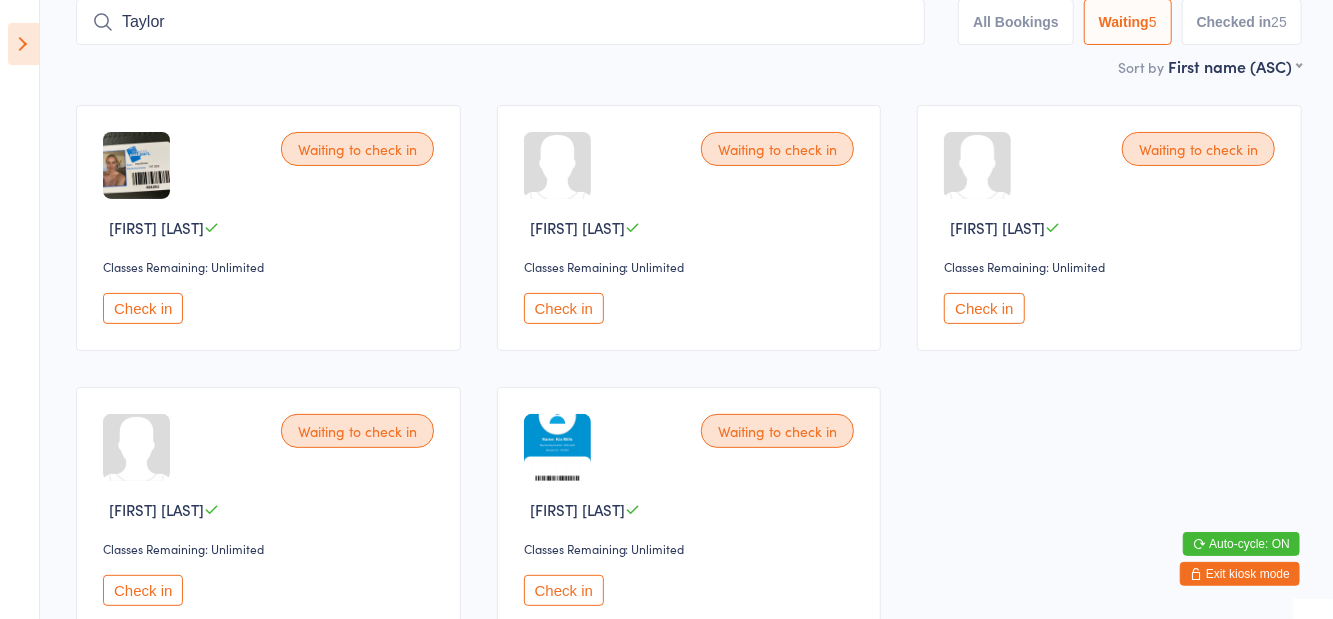 click on "Taylor" at bounding box center [500, 22] 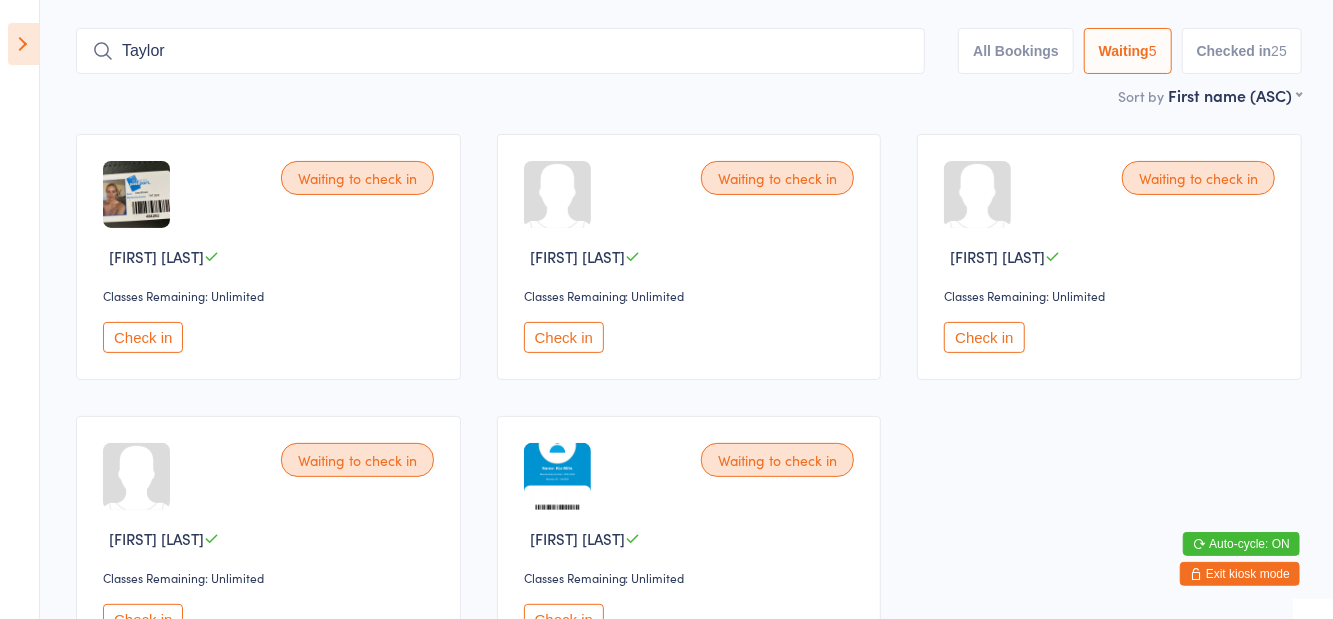 scroll, scrollTop: 133, scrollLeft: 0, axis: vertical 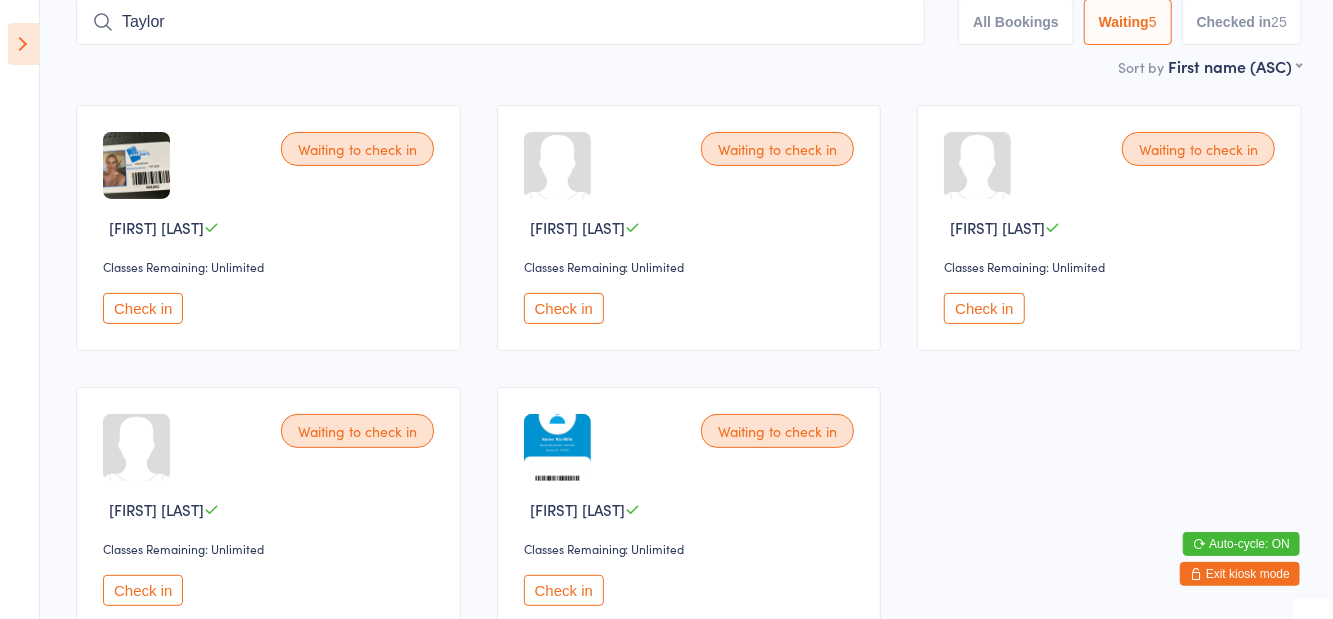 click at bounding box center (23, 44) 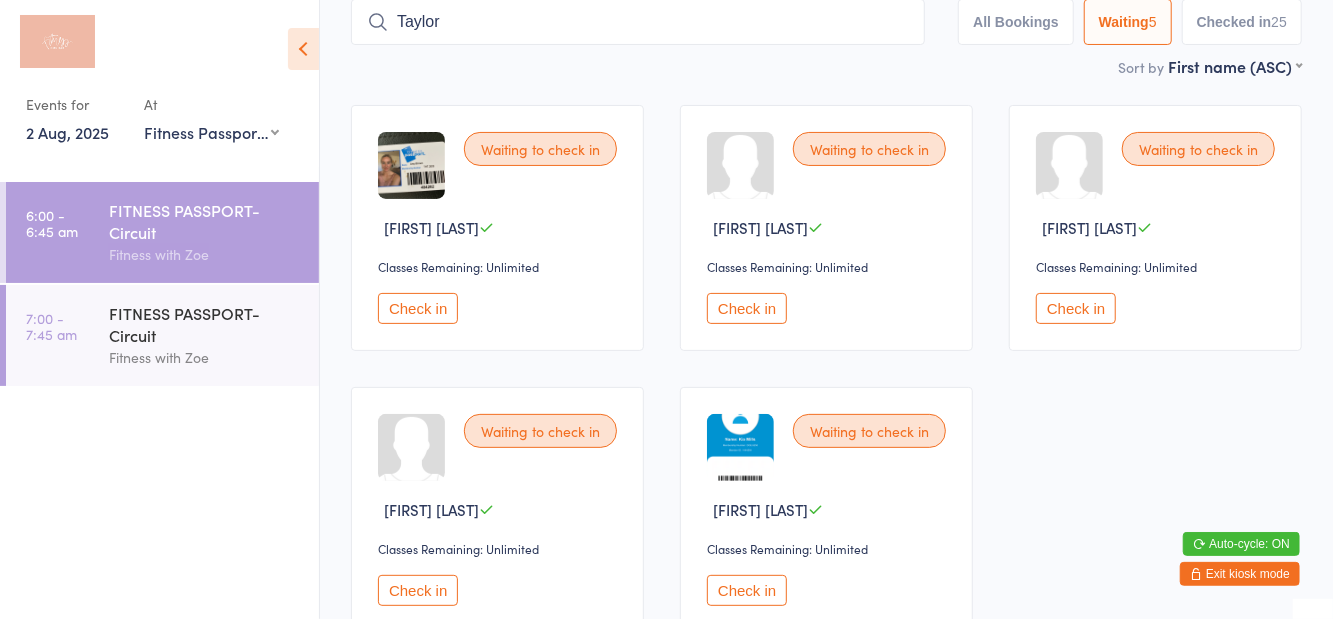 click on "7:00 - 7:45 am FITNESS PASSPORT- Circuit Fitness with Zoe" at bounding box center [162, 335] 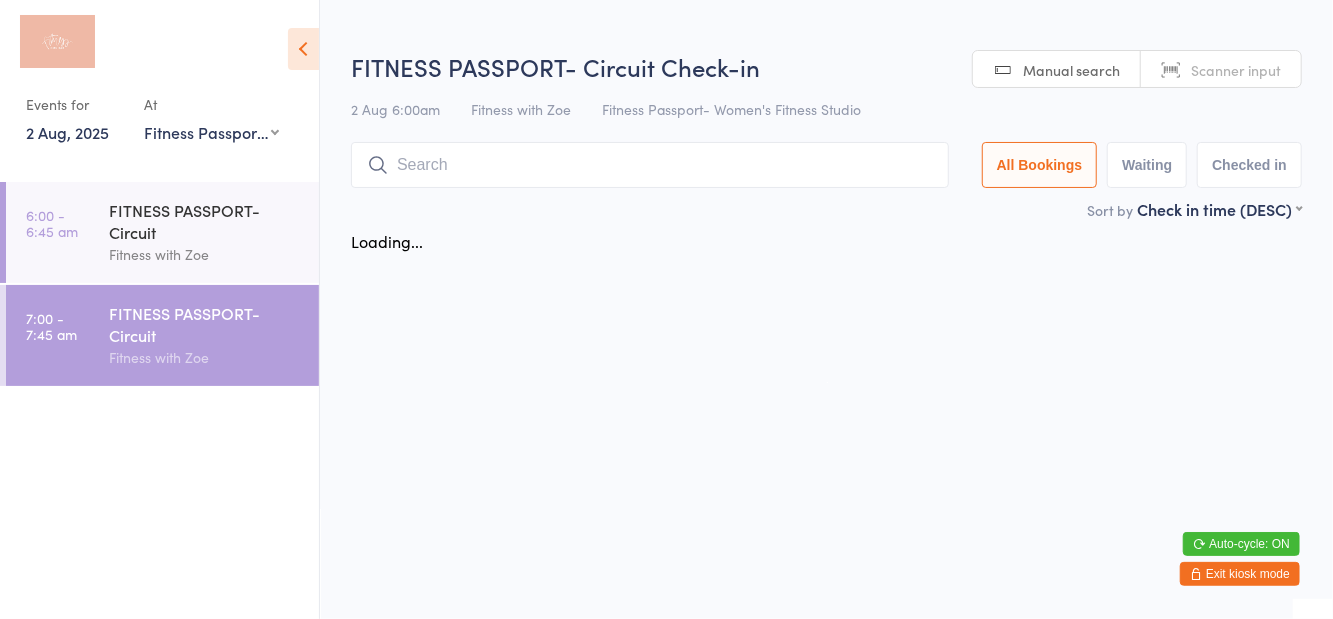 scroll, scrollTop: 0, scrollLeft: 0, axis: both 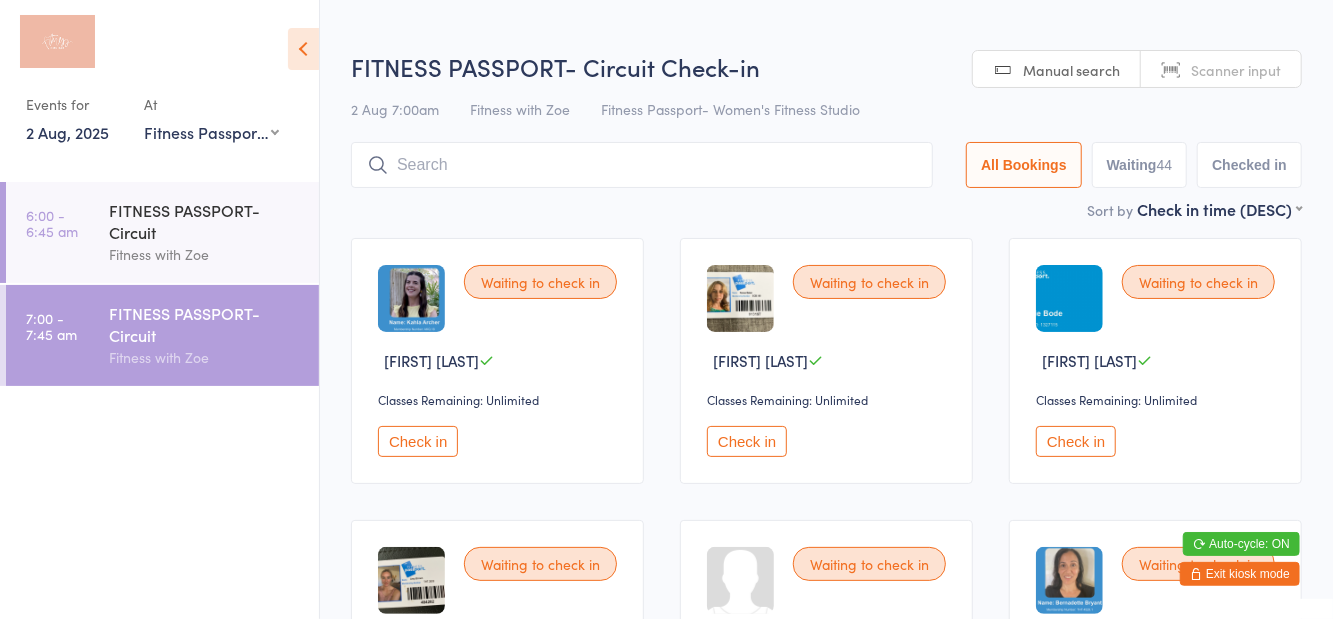 click on "Waiting  44" at bounding box center (1140, 165) 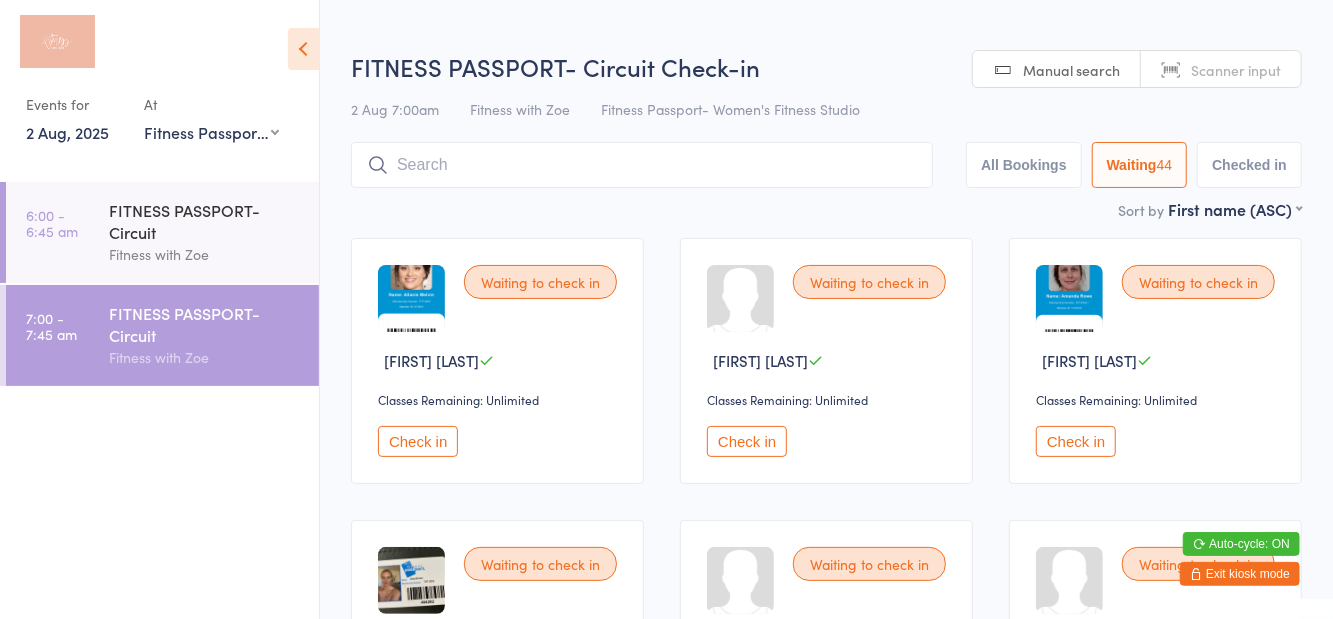 click at bounding box center (642, 165) 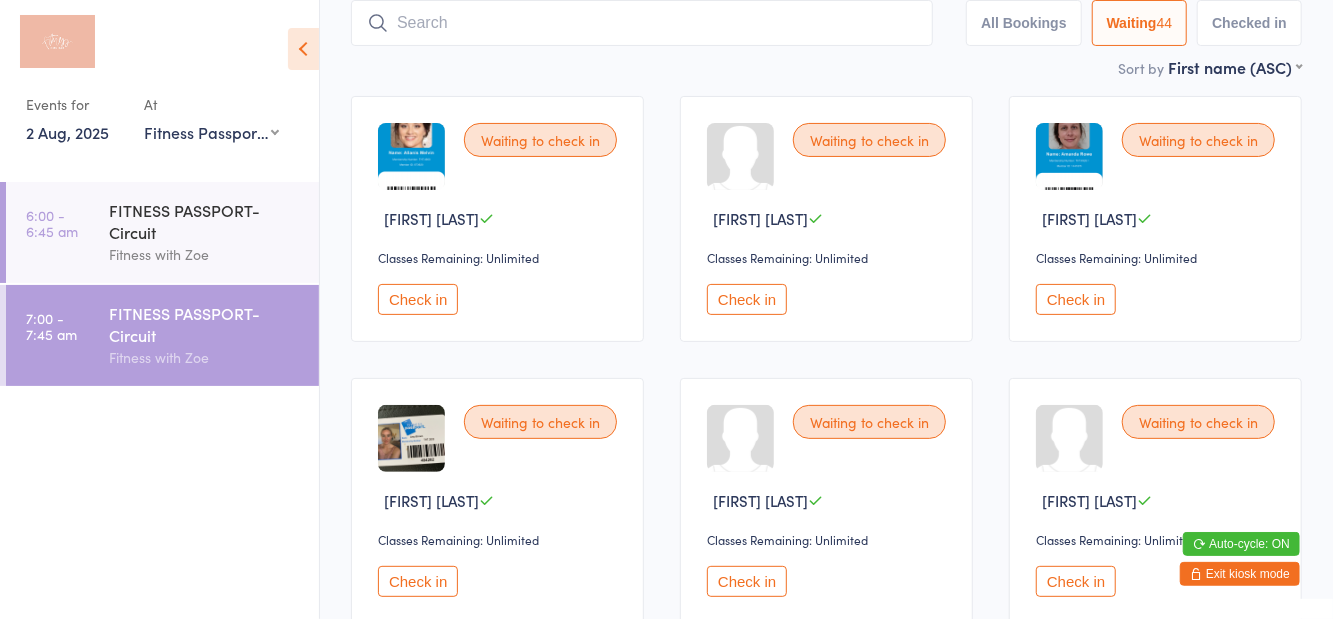 scroll, scrollTop: 143, scrollLeft: 0, axis: vertical 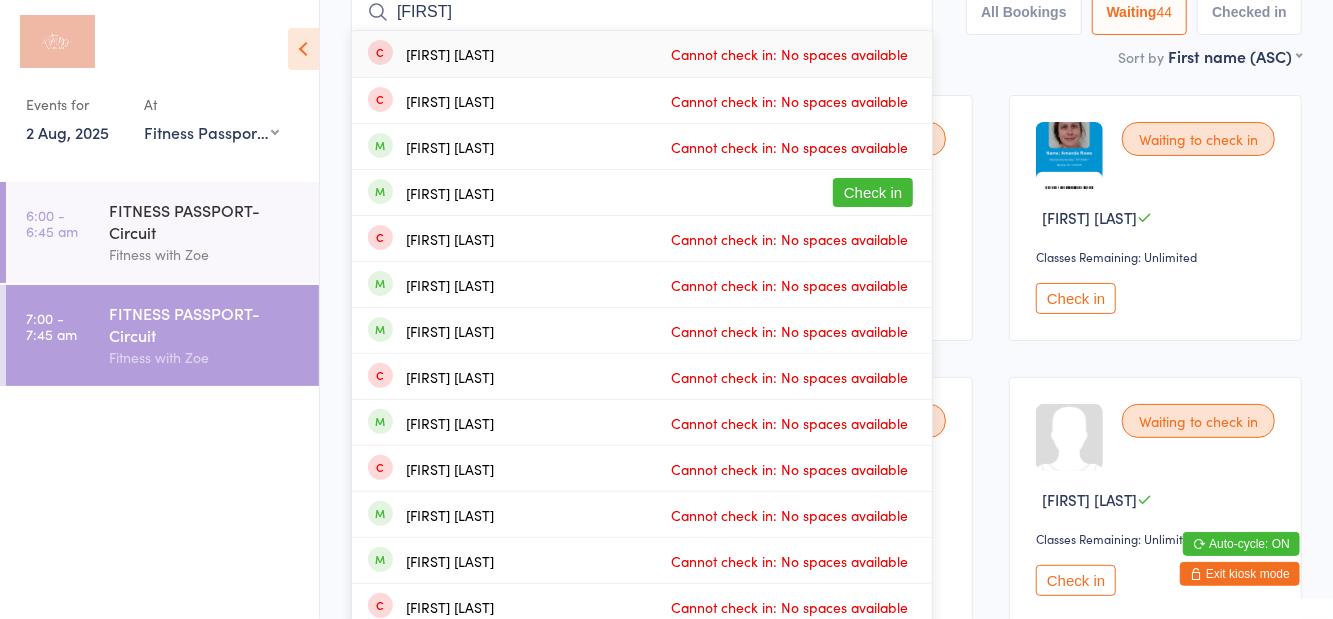 type on "Bron" 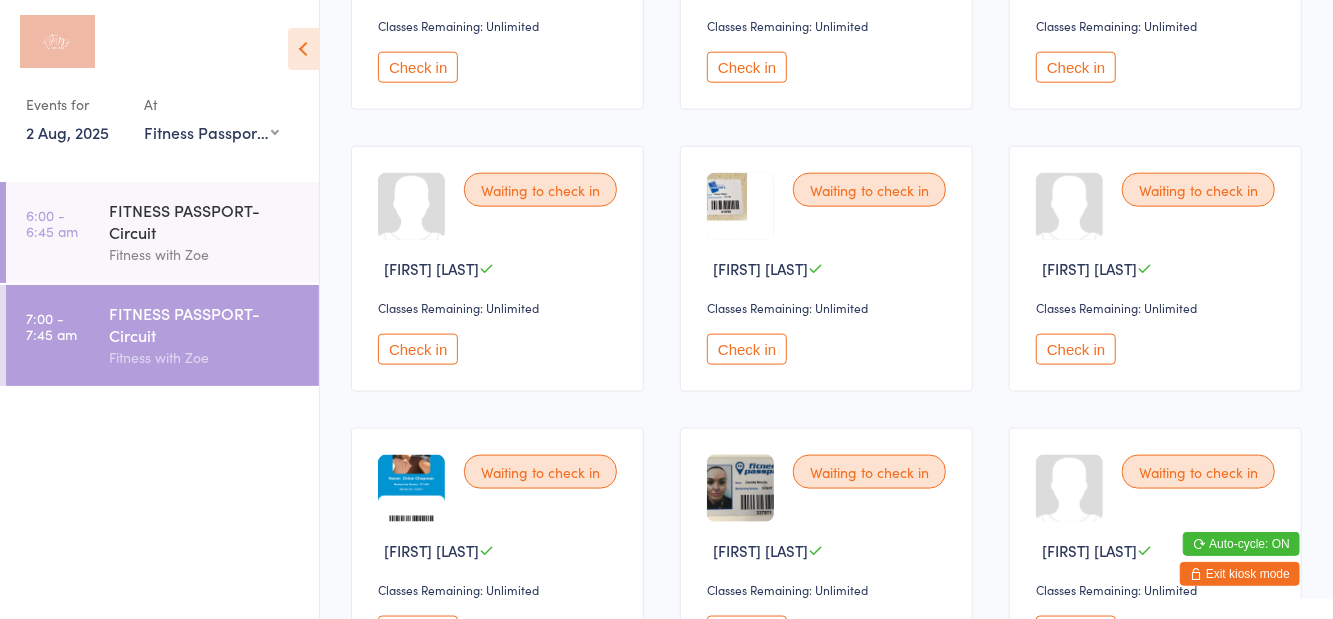 scroll, scrollTop: 0, scrollLeft: 0, axis: both 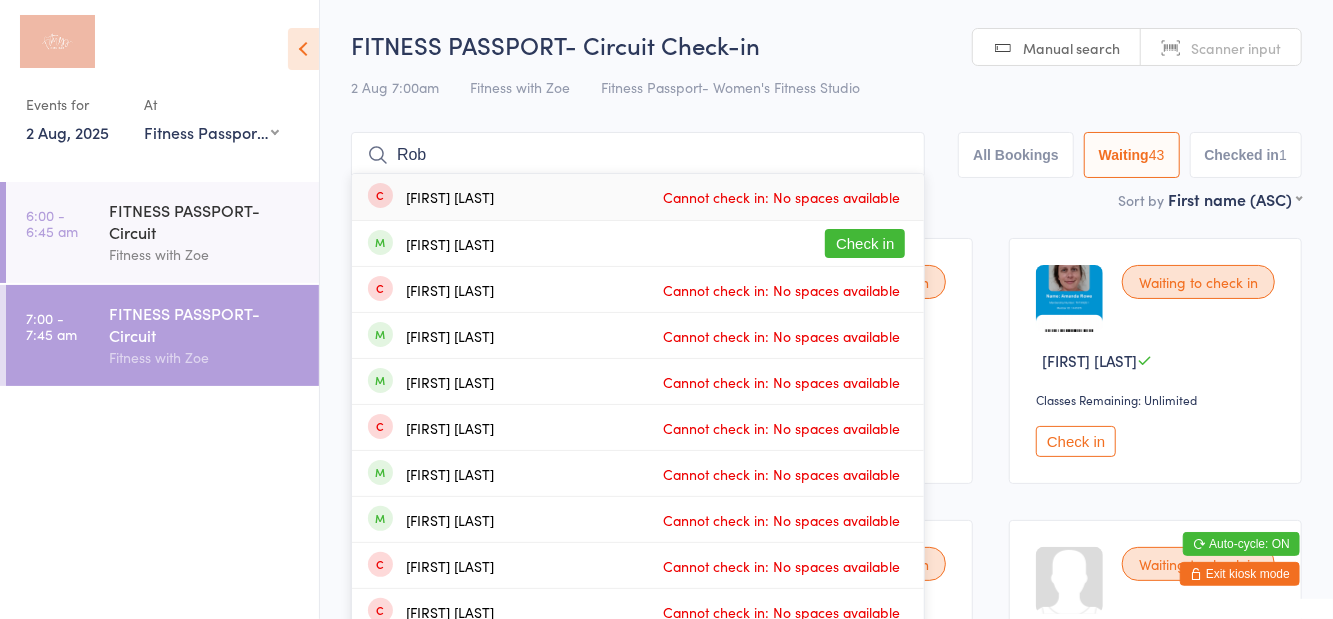 type on "Rob" 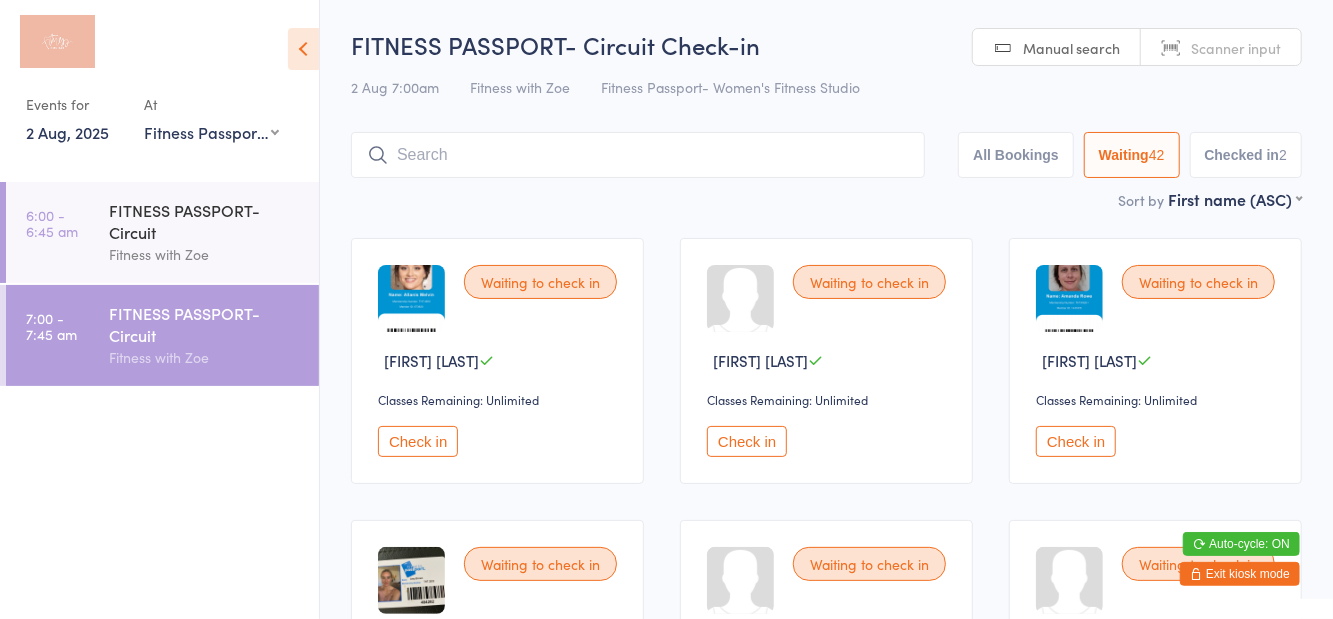click on "FITNESS PASSPORT- Circuit Check-in 2 Aug 7:00am  Fitness with Zoe  Fitness Passport- Women's Fitness Studio  Manual search Scanner input All Bookings Waiting  42 Checked in  2" at bounding box center (826, 108) 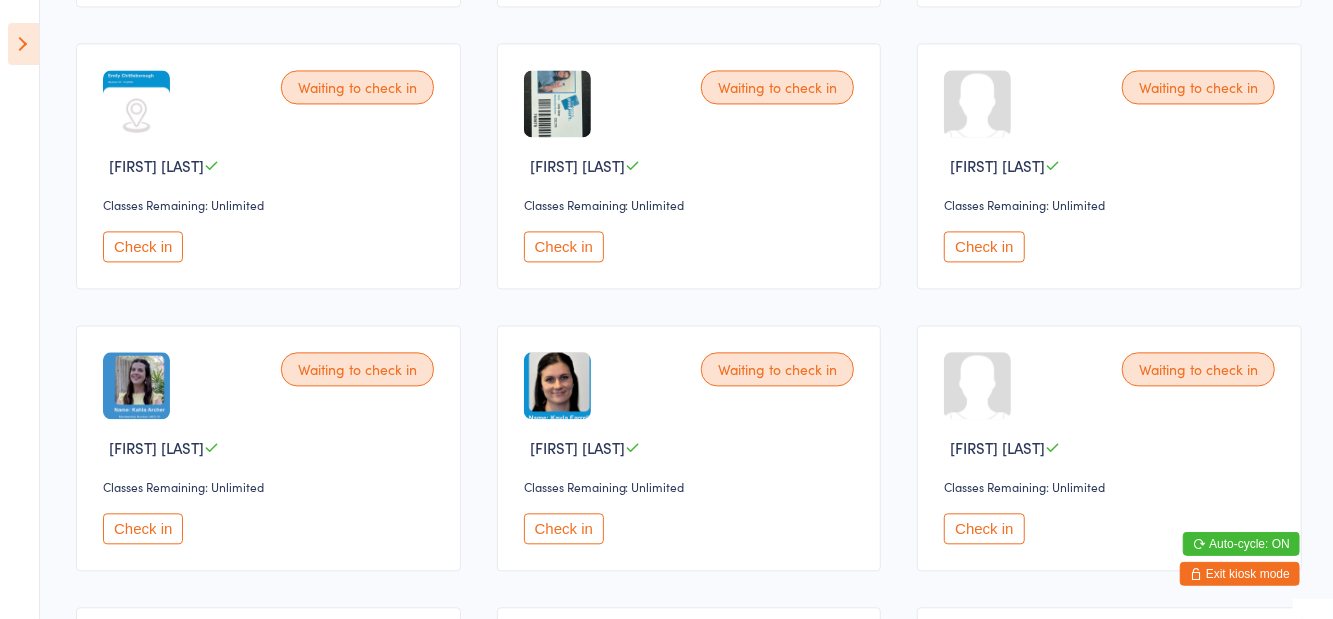 scroll, scrollTop: 2170, scrollLeft: 0, axis: vertical 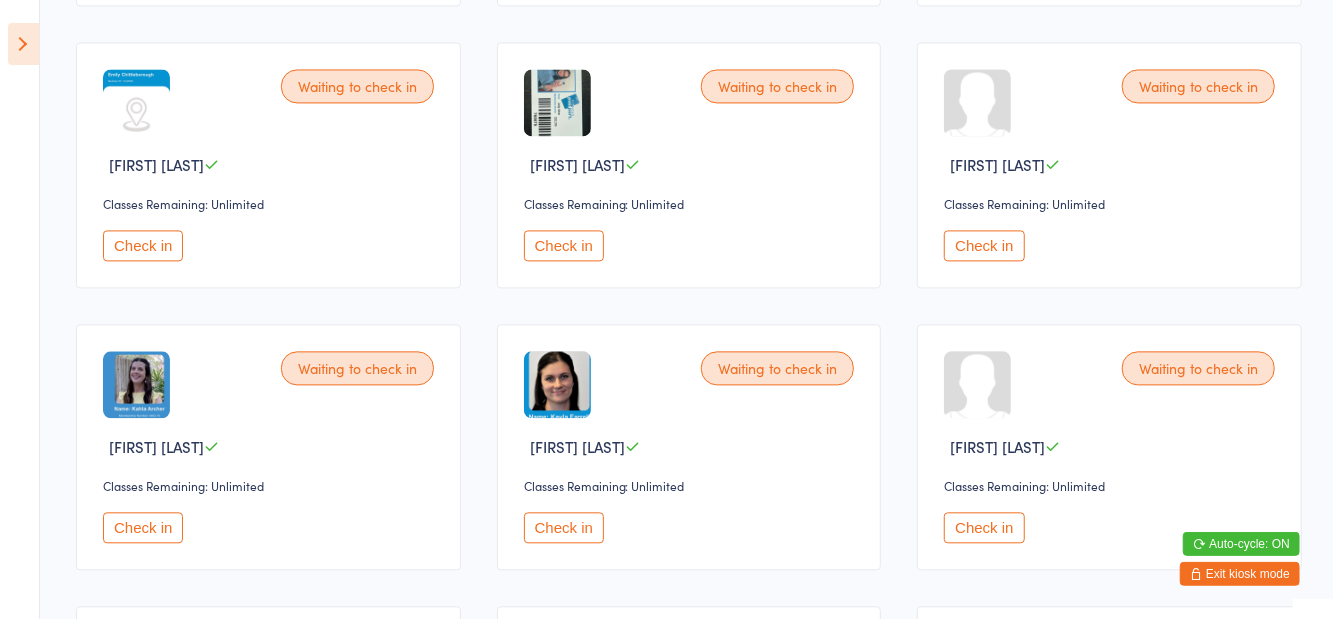 click on "Check in" at bounding box center [143, 527] 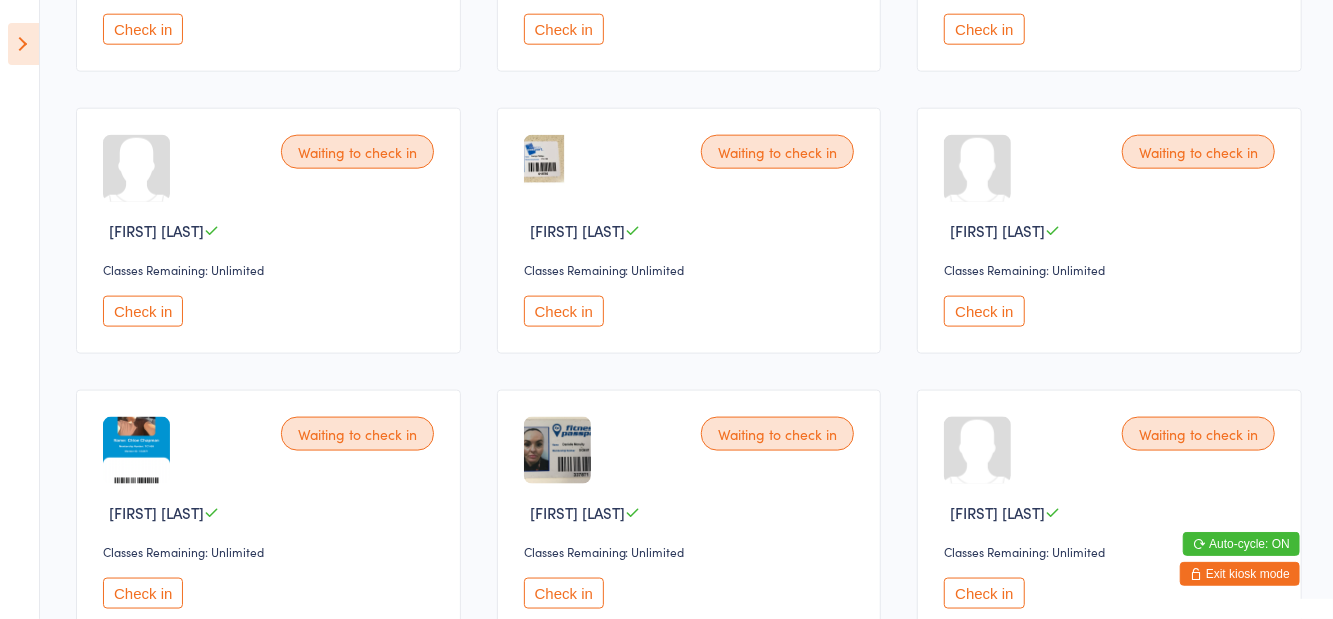 scroll, scrollTop: 1259, scrollLeft: 0, axis: vertical 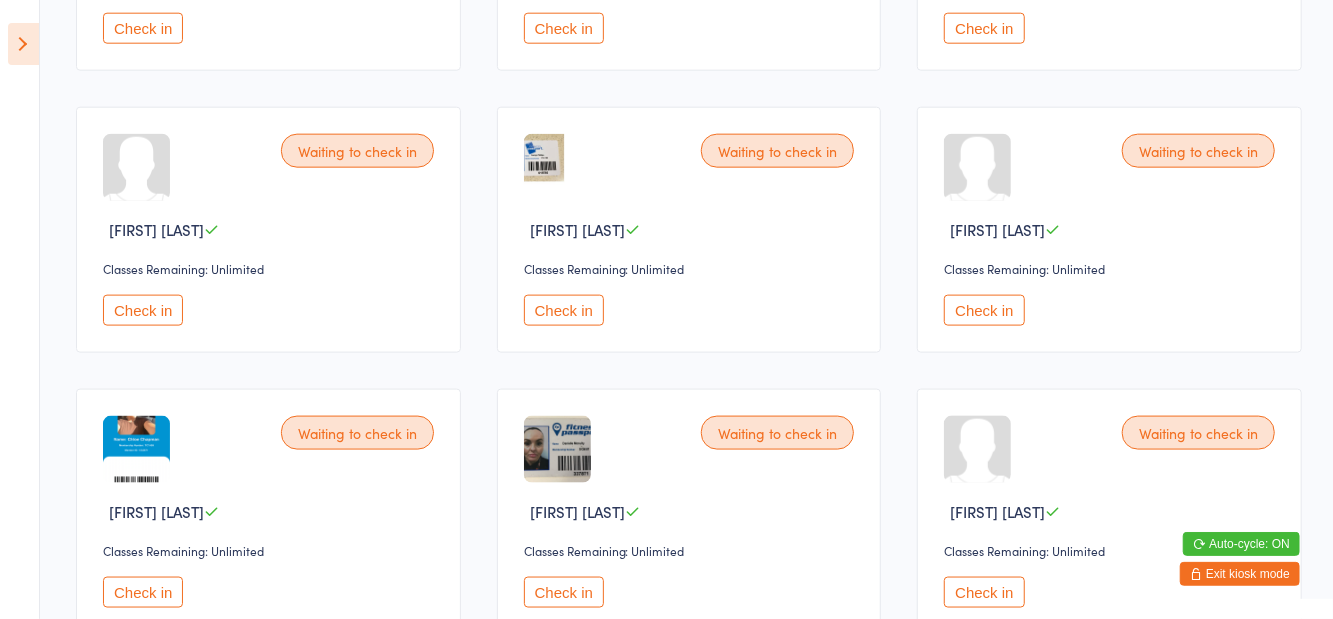 click on "Check in" at bounding box center [564, 592] 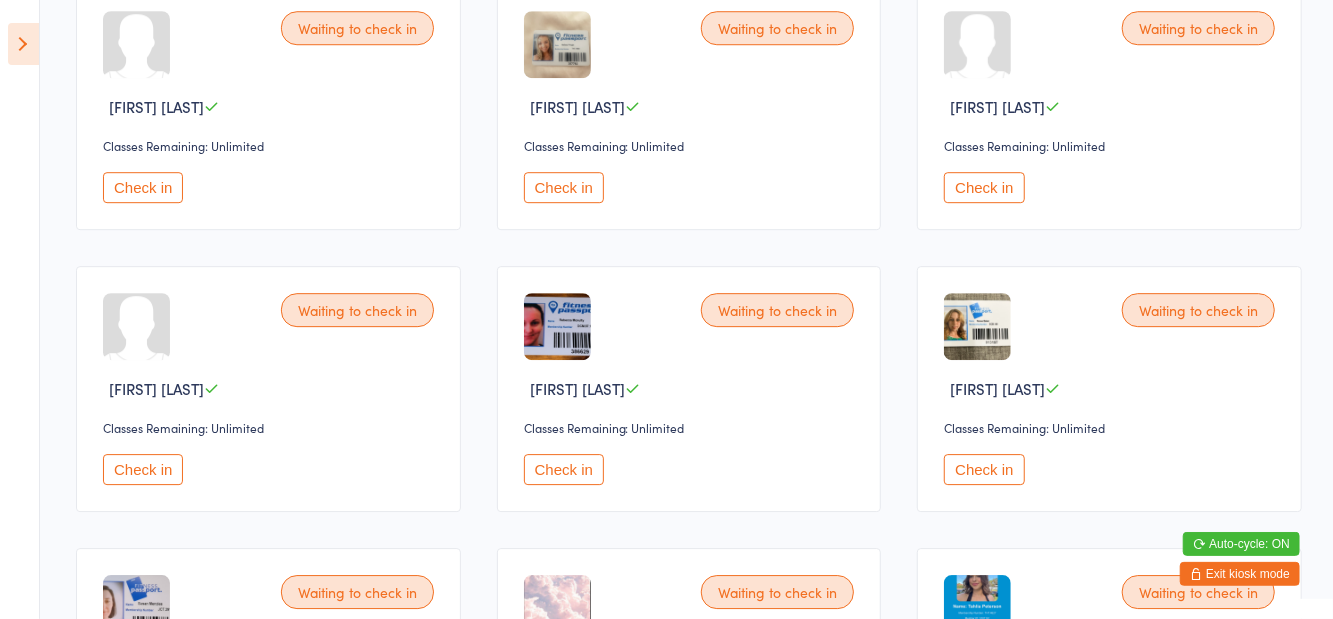 scroll, scrollTop: 3074, scrollLeft: 0, axis: vertical 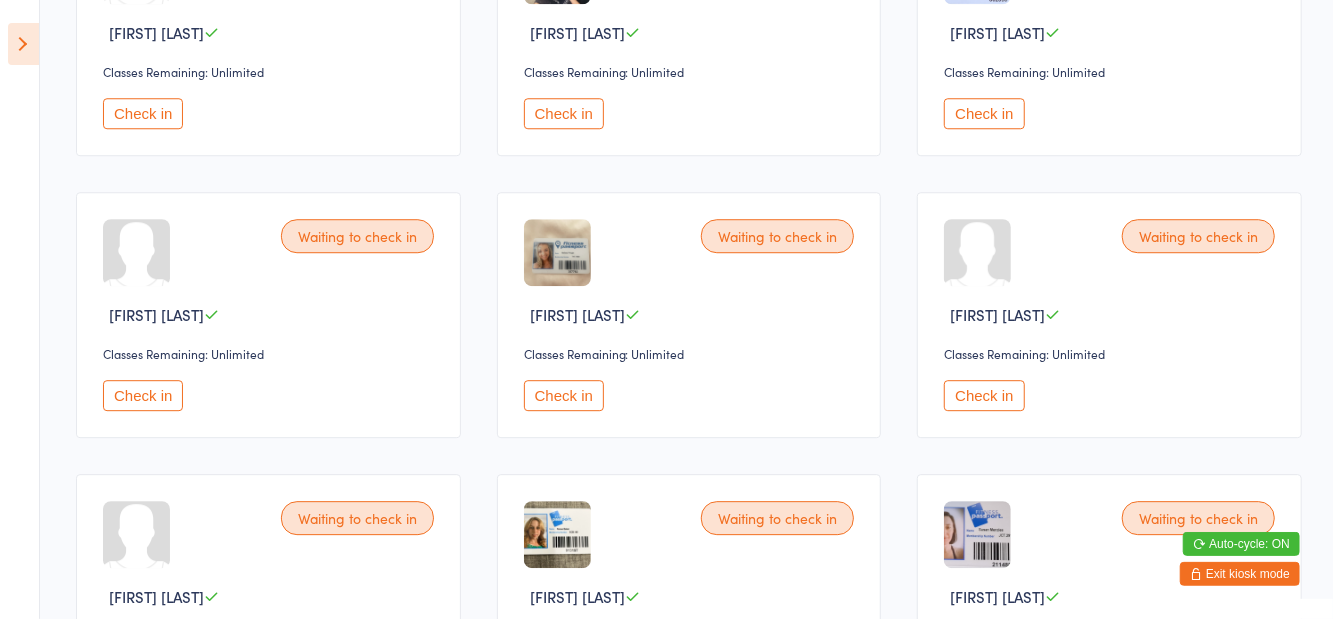 click on "Check in" at bounding box center [143, 395] 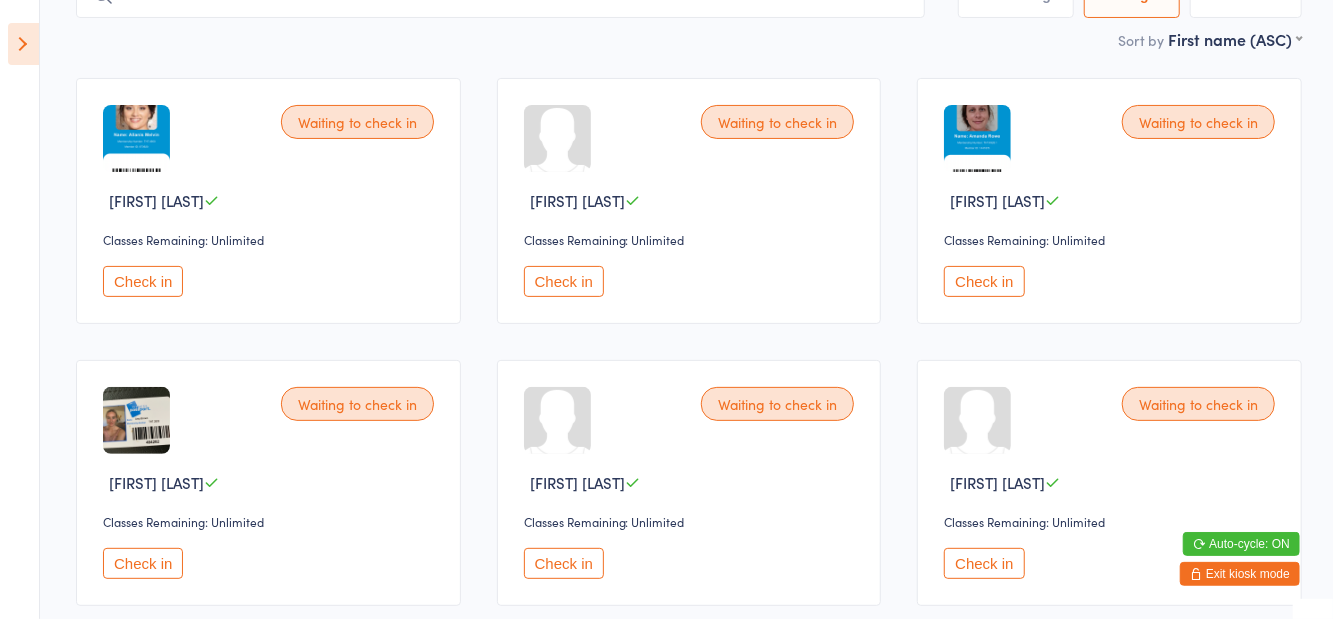 scroll, scrollTop: 156, scrollLeft: 0, axis: vertical 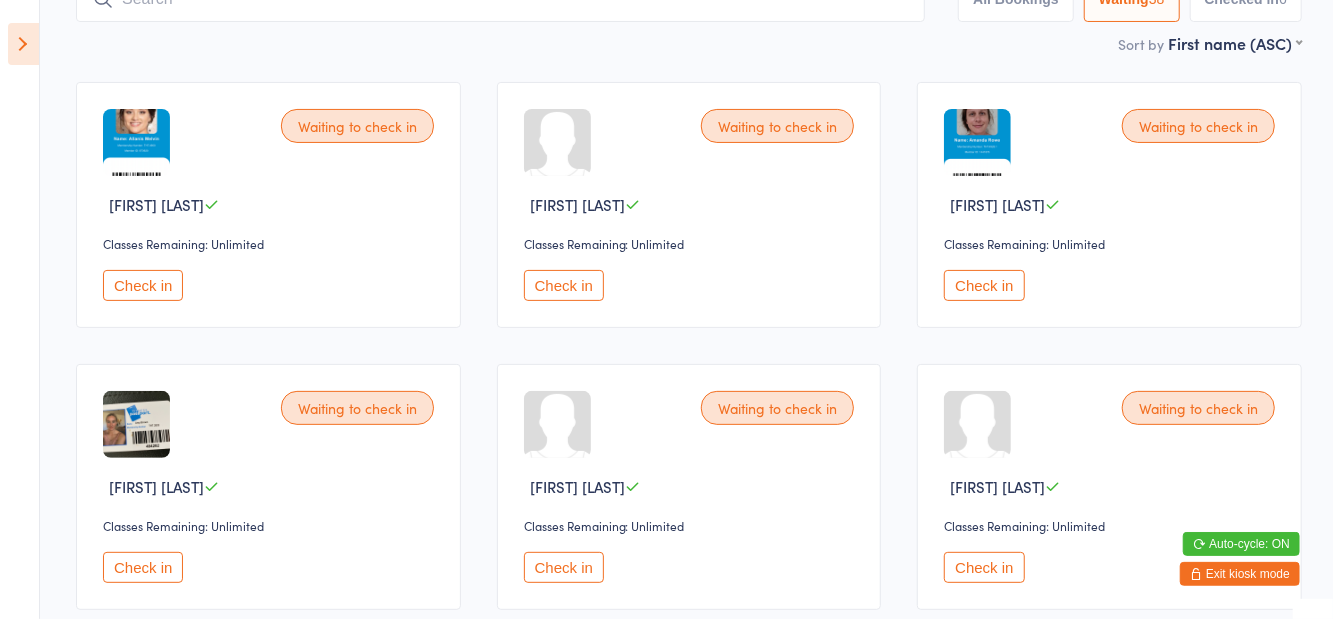 click on "Check in" at bounding box center (564, 285) 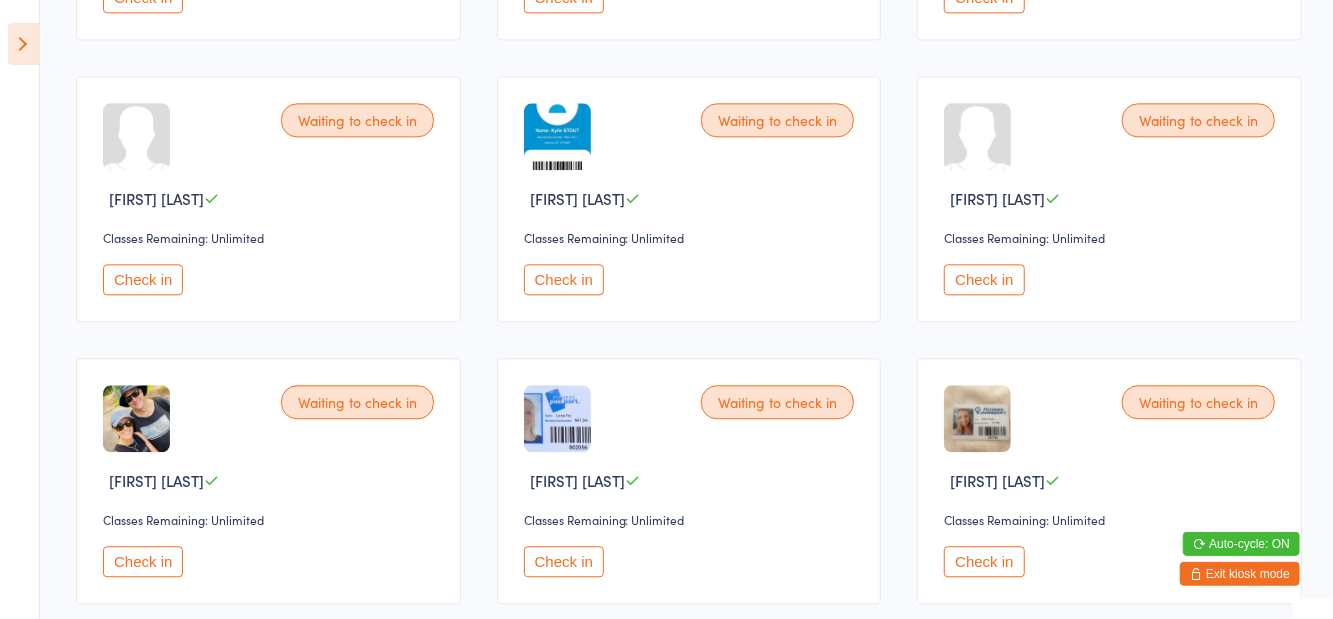 scroll, scrollTop: 2419, scrollLeft: 0, axis: vertical 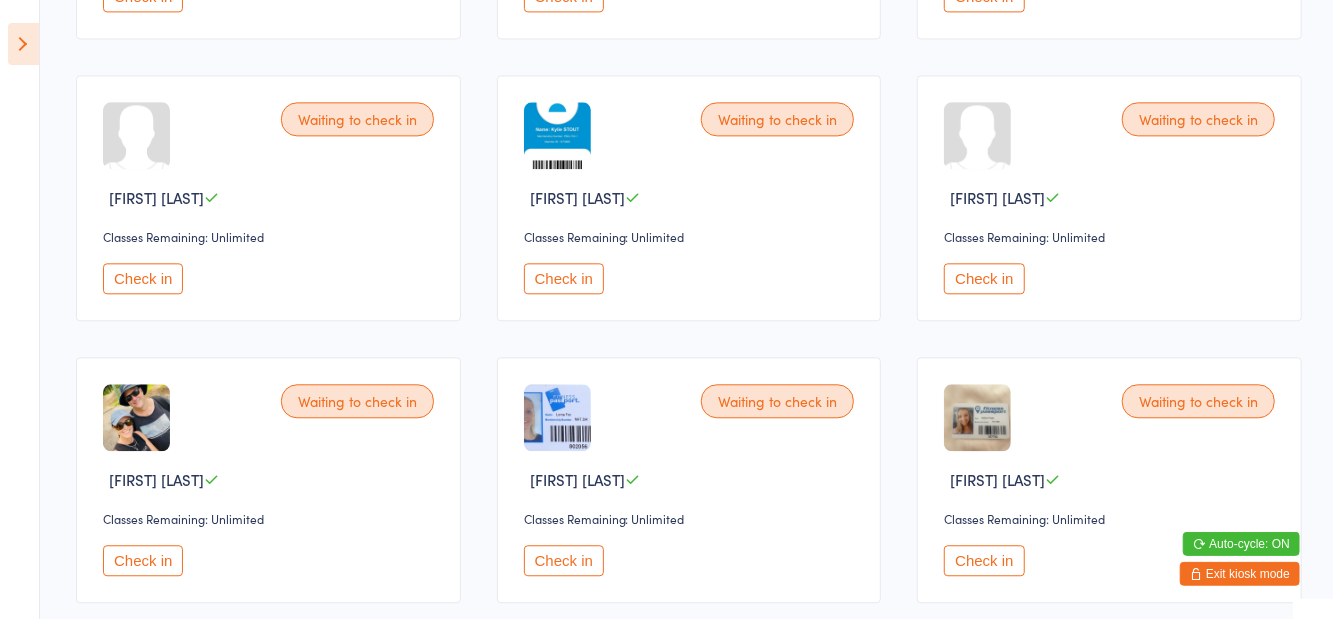 click on "Check in" at bounding box center [984, 278] 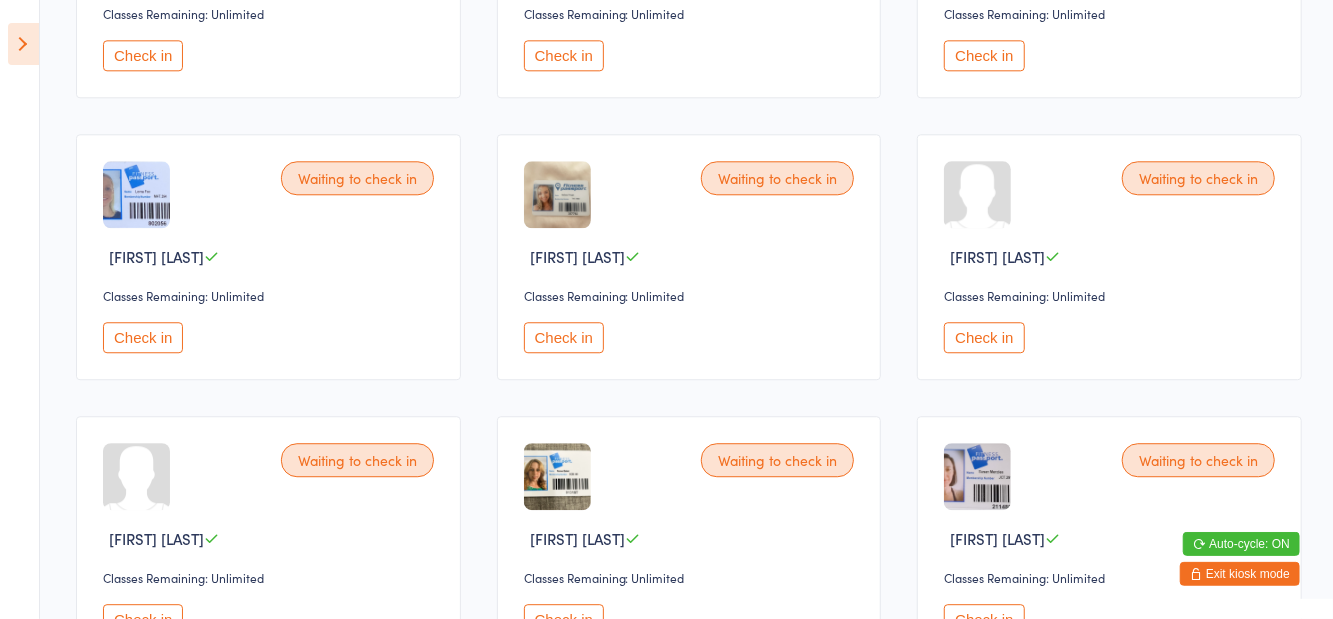 scroll, scrollTop: 2642, scrollLeft: 0, axis: vertical 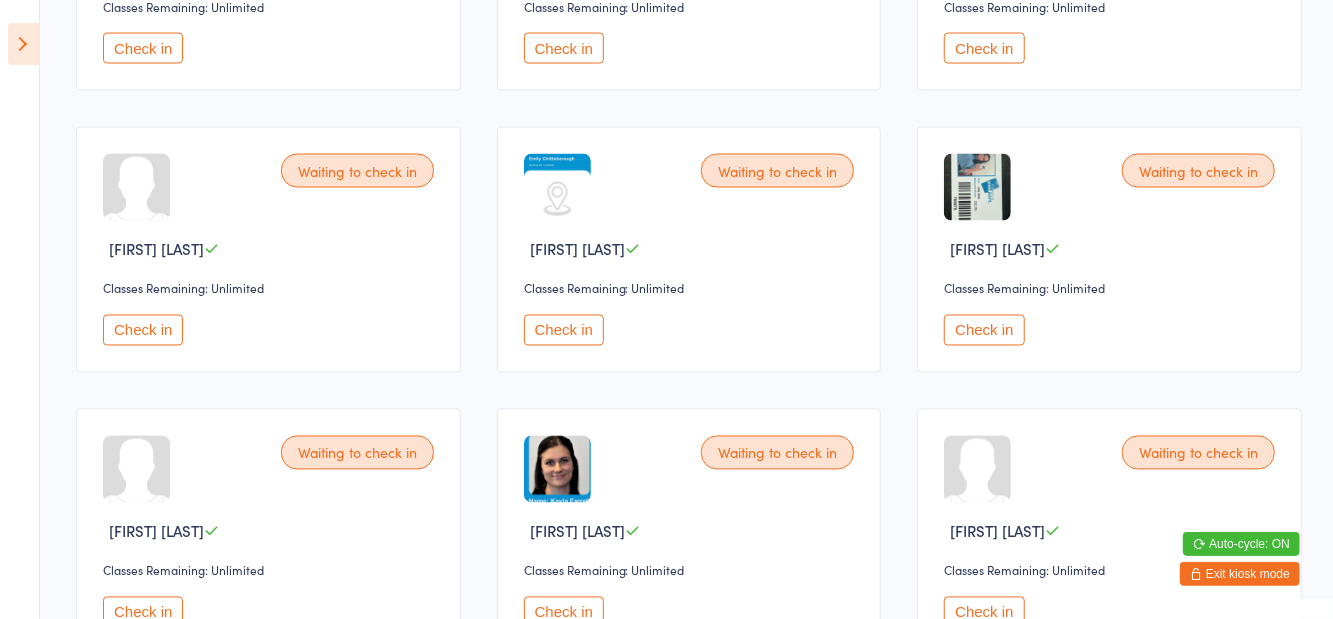 click on "Check in" at bounding box center (564, 330) 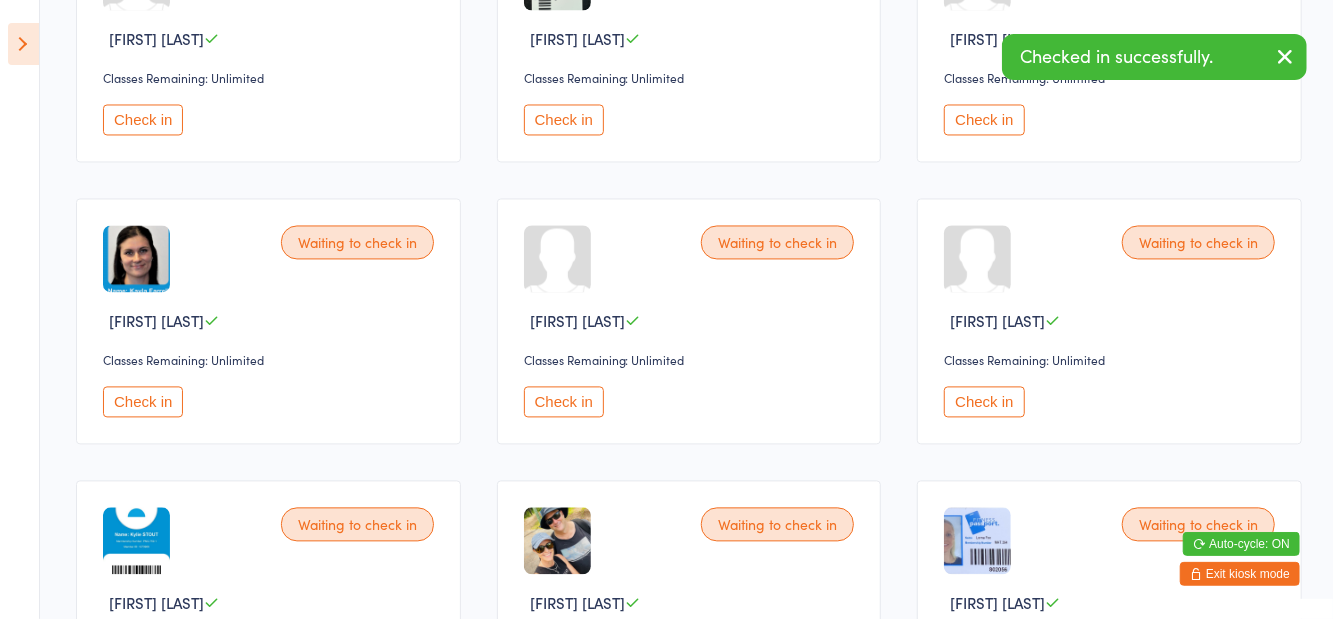 scroll, scrollTop: 2022, scrollLeft: 0, axis: vertical 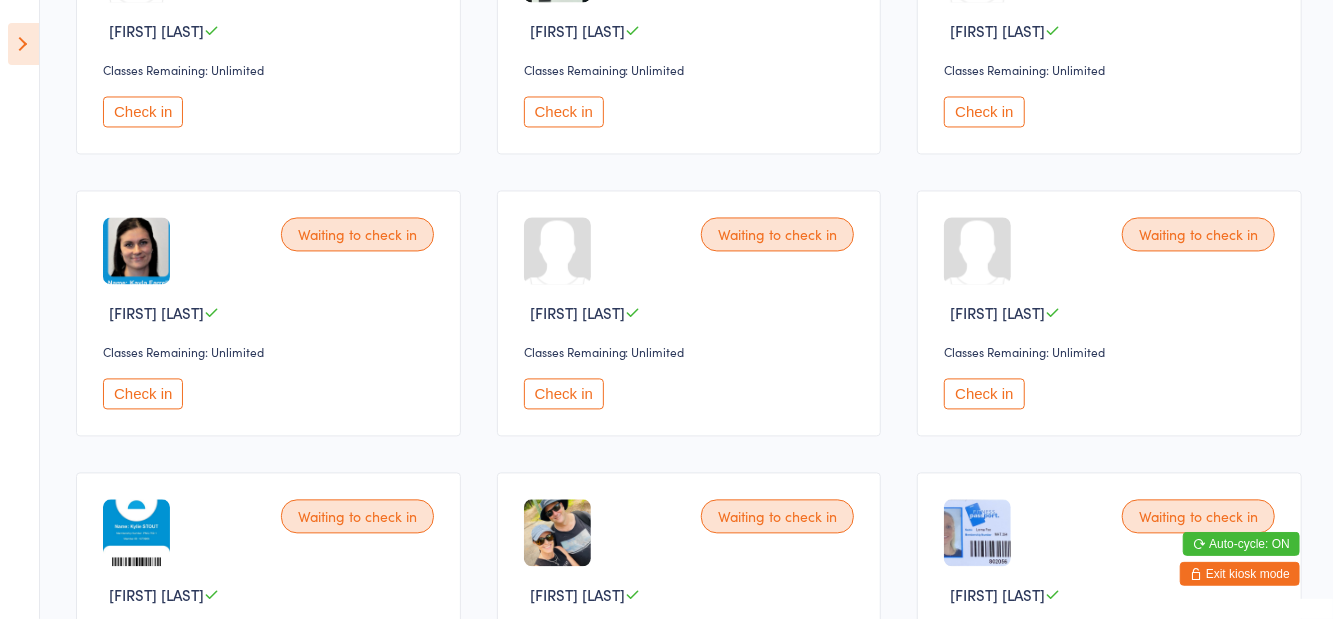 click on "Check in" at bounding box center [564, 675] 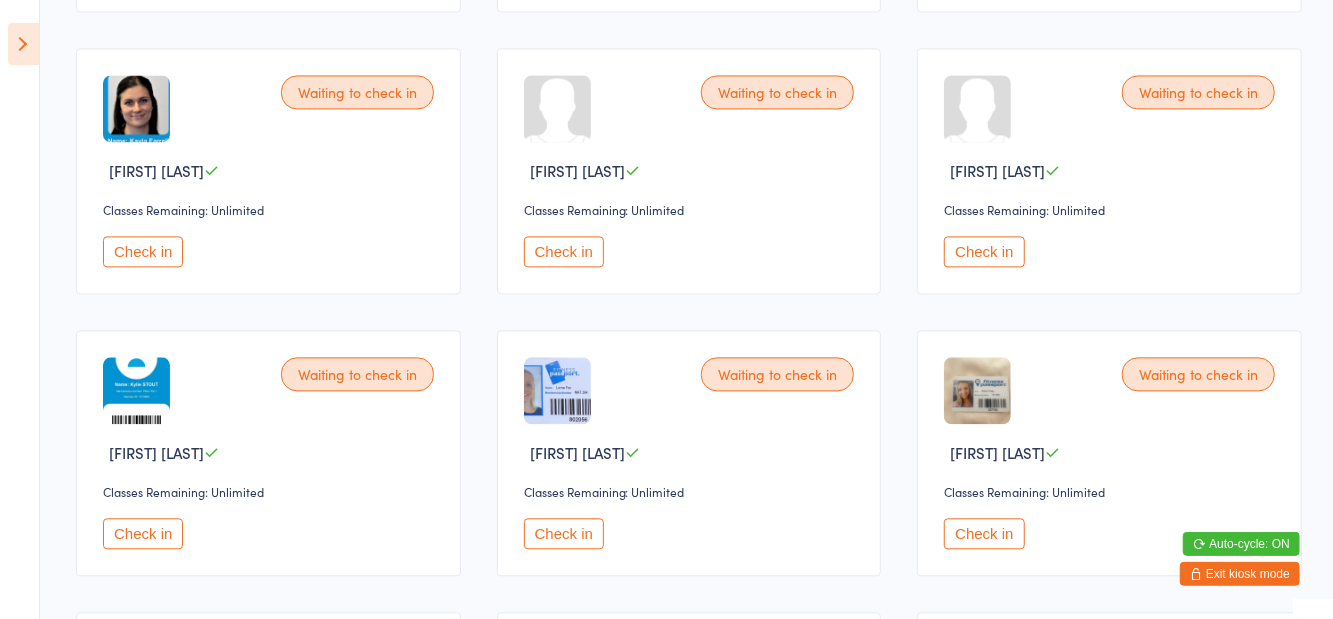 scroll, scrollTop: 2718, scrollLeft: 0, axis: vertical 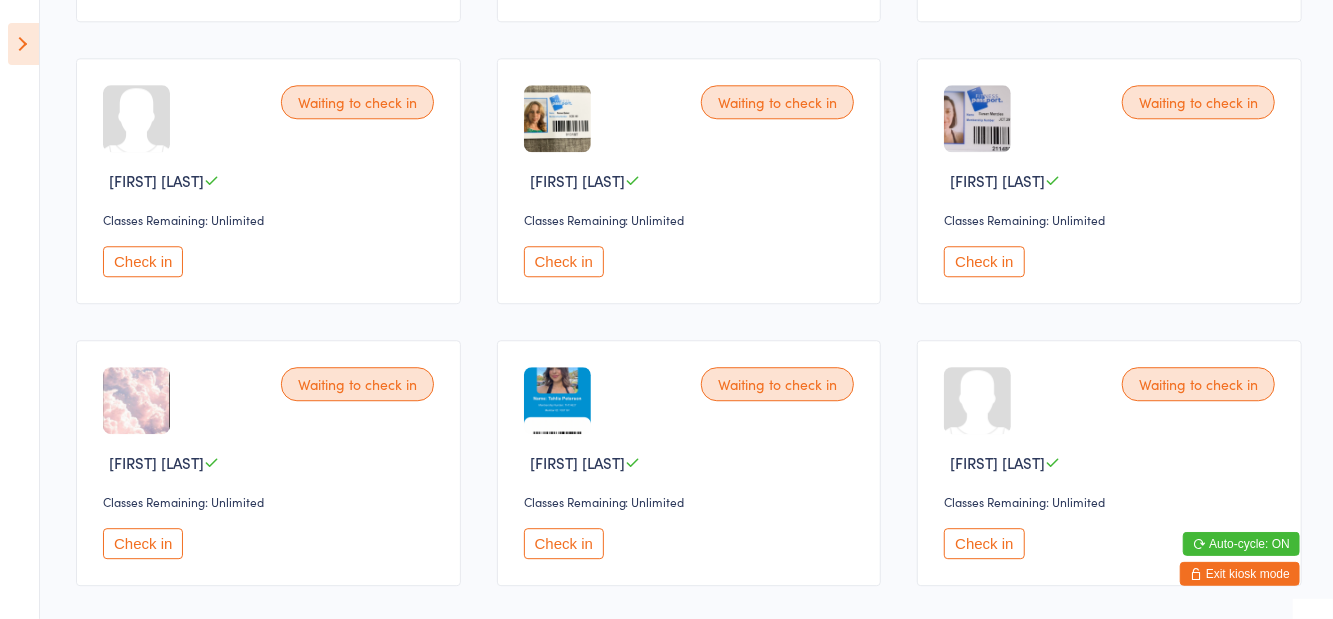 click on "Check in" at bounding box center (564, 543) 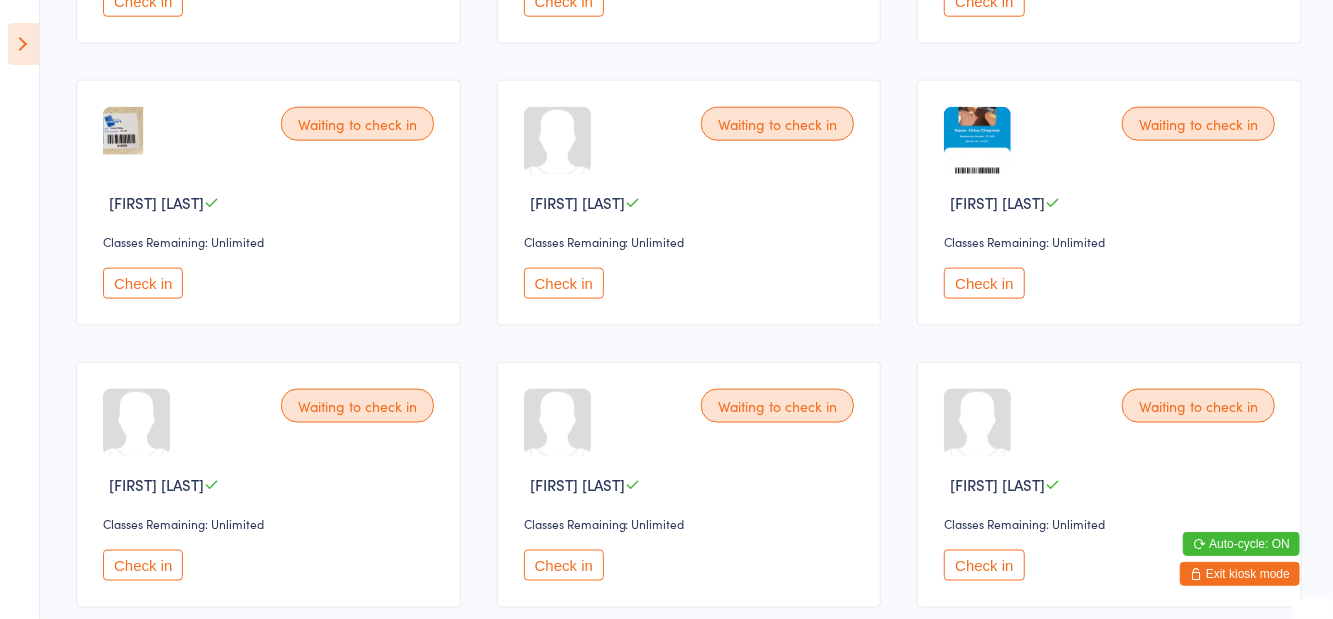 scroll, scrollTop: 1274, scrollLeft: 0, axis: vertical 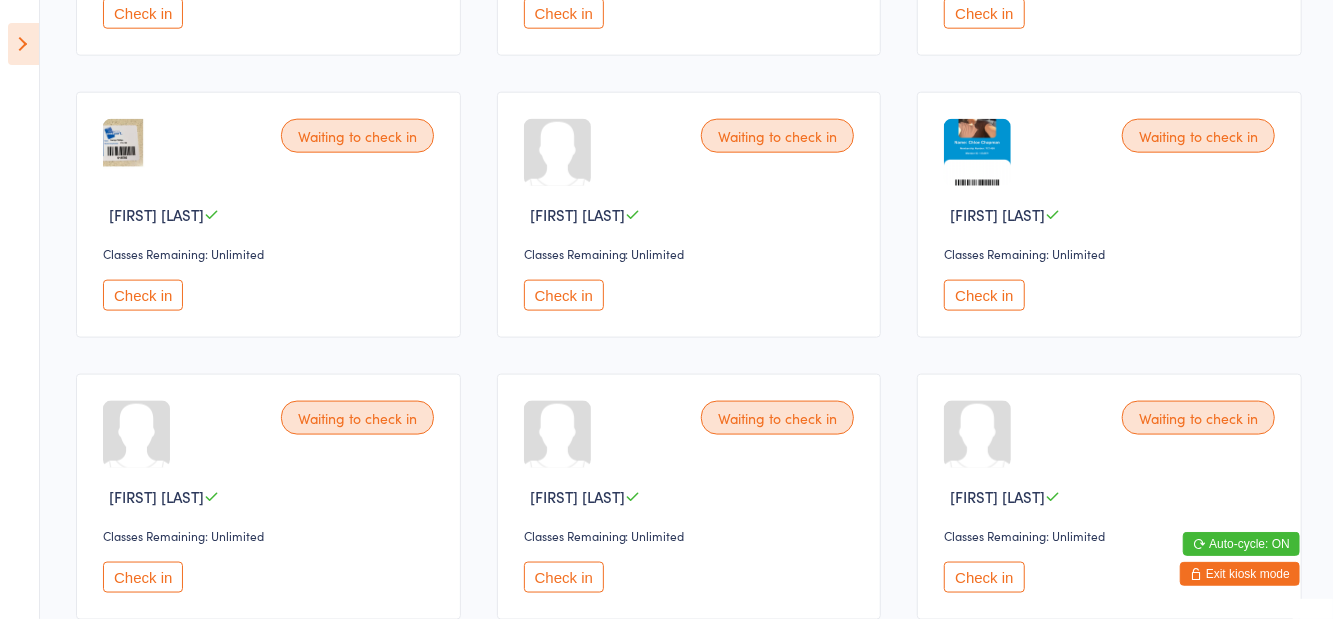 click on "Check in" at bounding box center (143, 295) 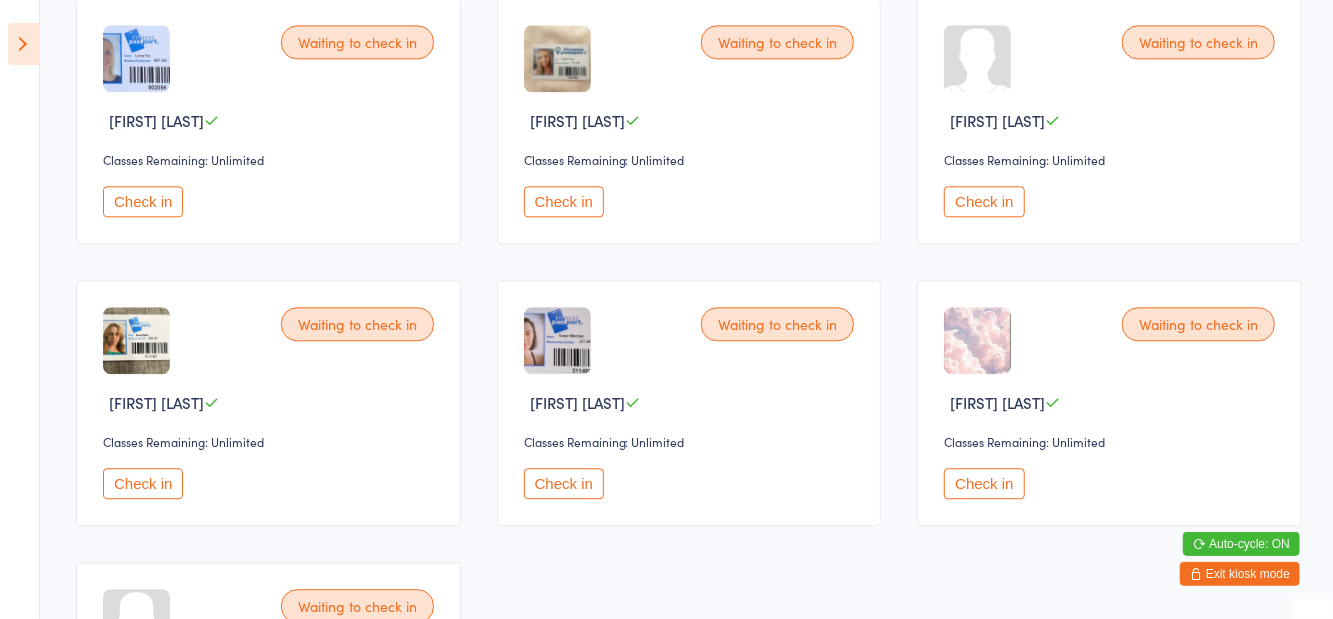 scroll, scrollTop: 2488, scrollLeft: 0, axis: vertical 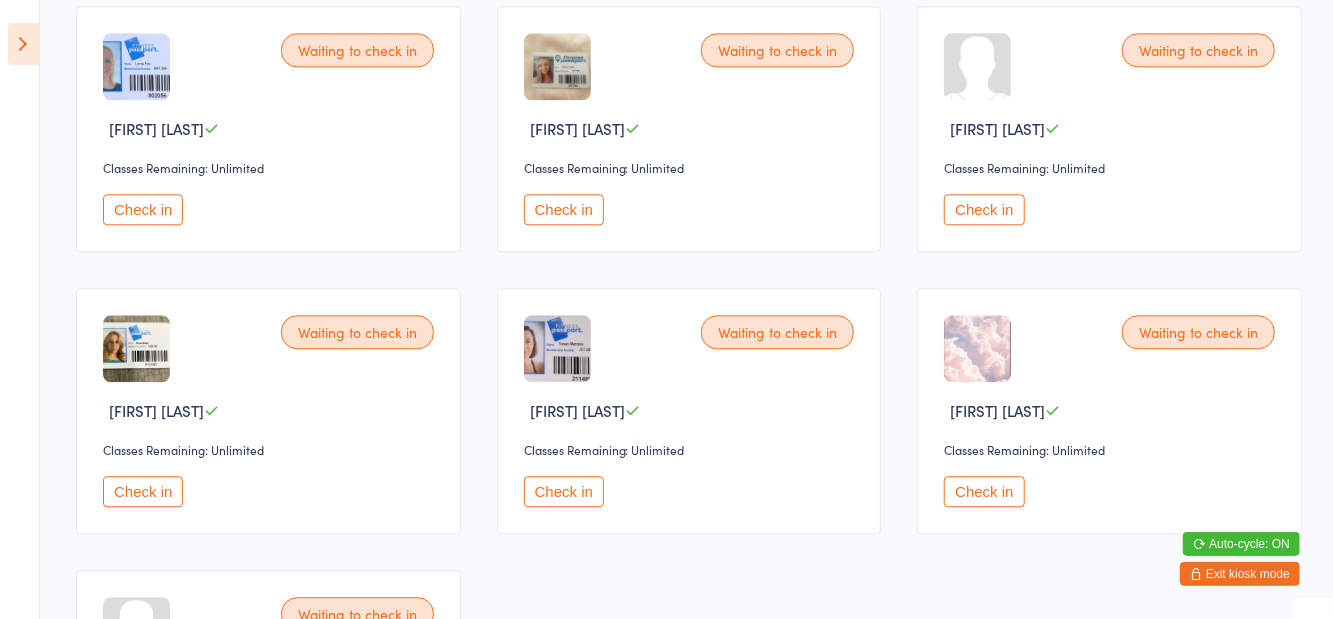 click on "Check in" at bounding box center [143, 491] 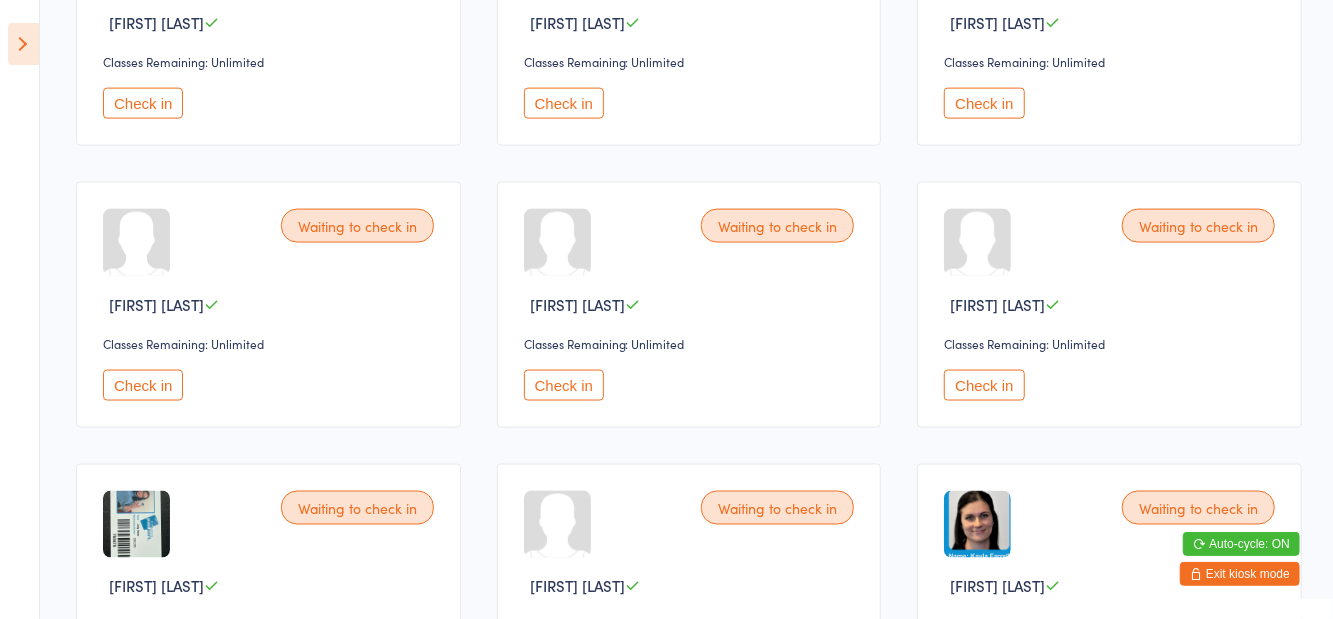 scroll, scrollTop: 1460, scrollLeft: 0, axis: vertical 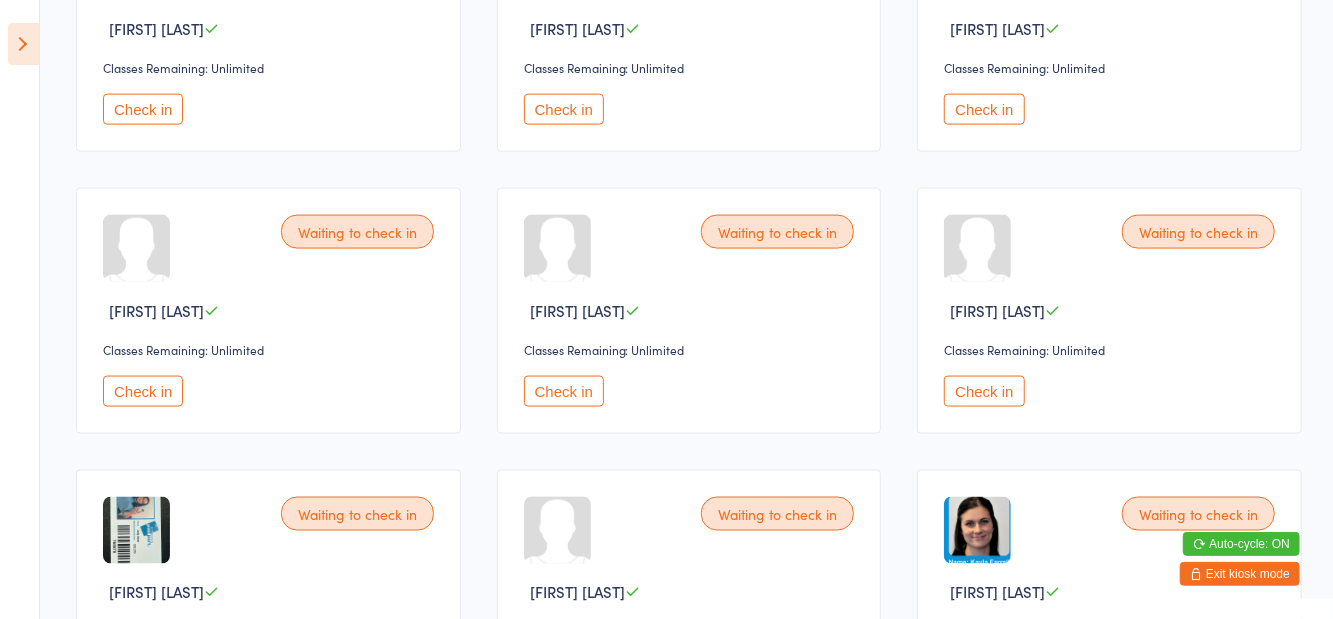 click on "Check in" at bounding box center [984, 391] 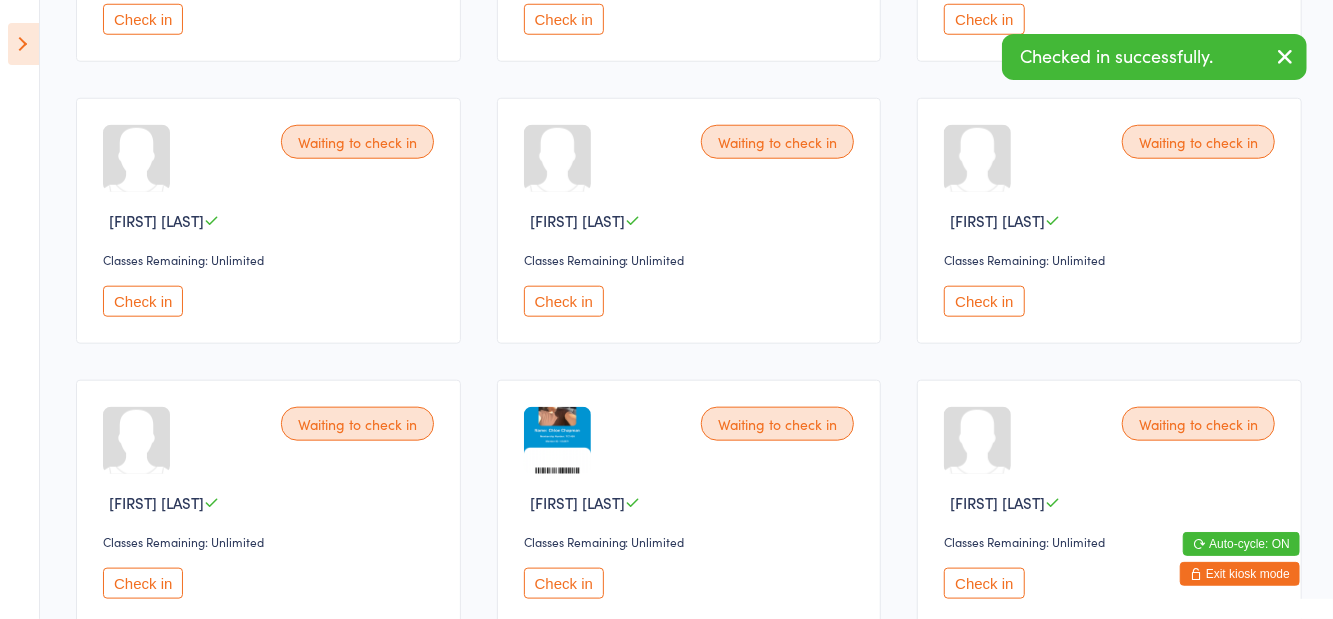 scroll, scrollTop: 984, scrollLeft: 0, axis: vertical 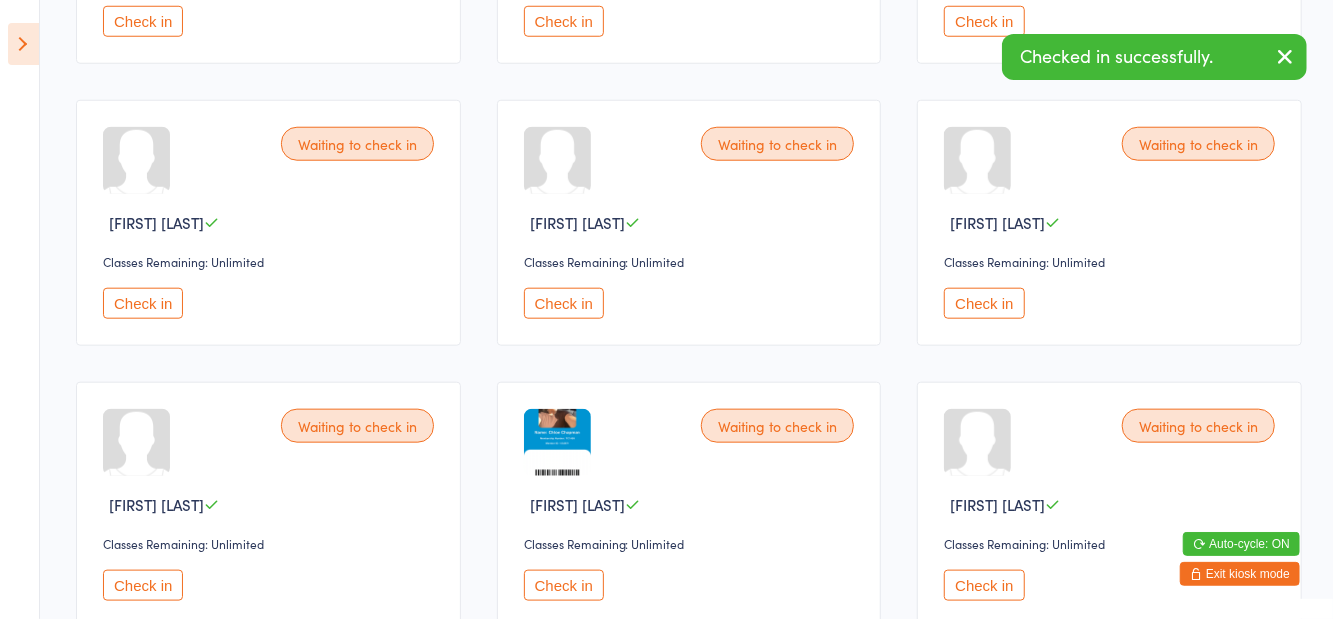 click on "Waiting to check in Brigitte Paans  Classes Remaining: Unlimited   Check in" at bounding box center [268, 223] 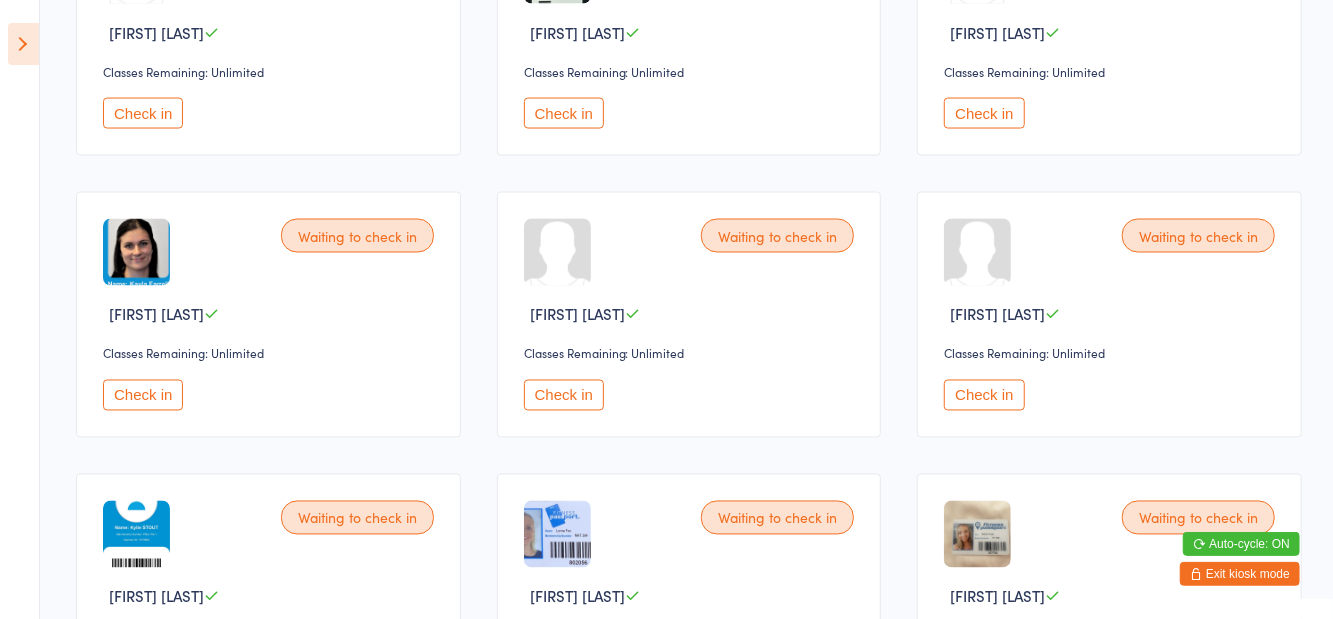 scroll, scrollTop: 1738, scrollLeft: 0, axis: vertical 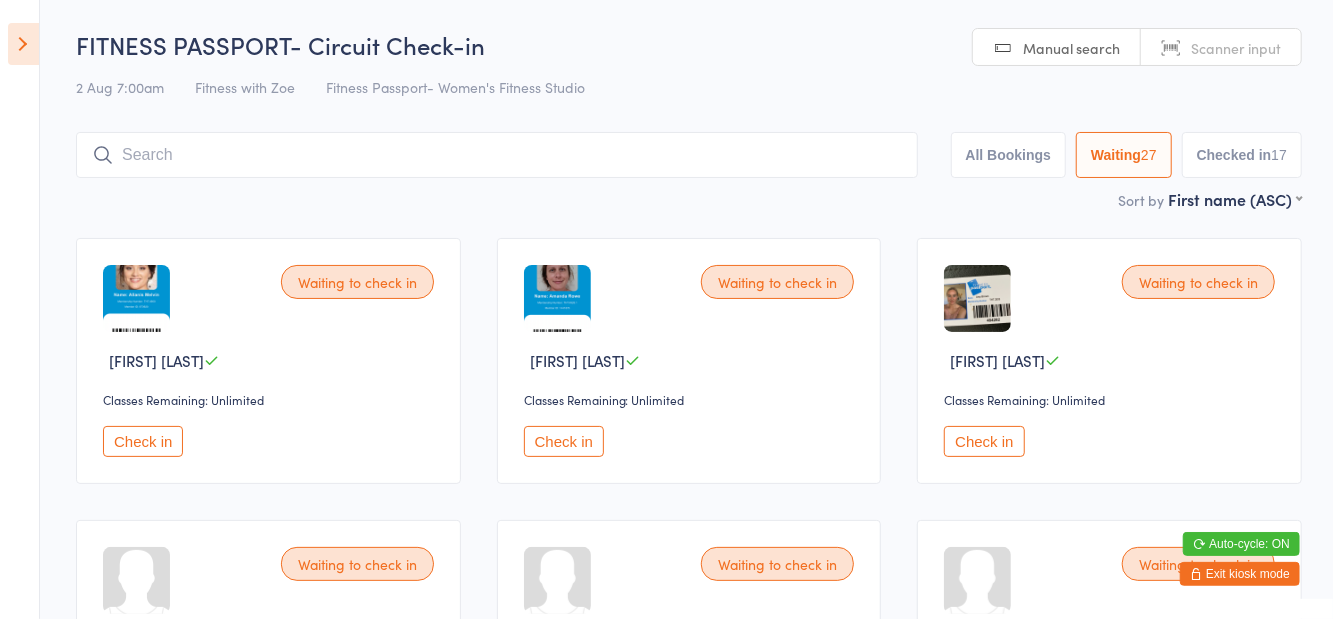 click at bounding box center (497, 155) 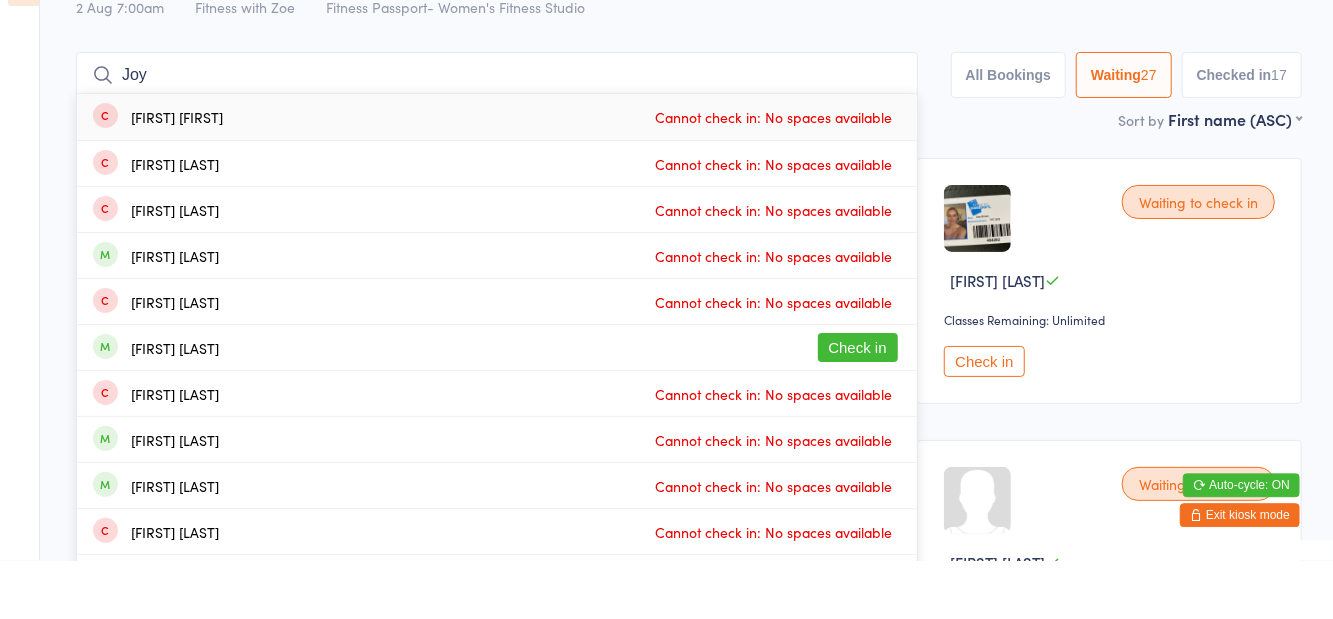 scroll, scrollTop: 22, scrollLeft: 0, axis: vertical 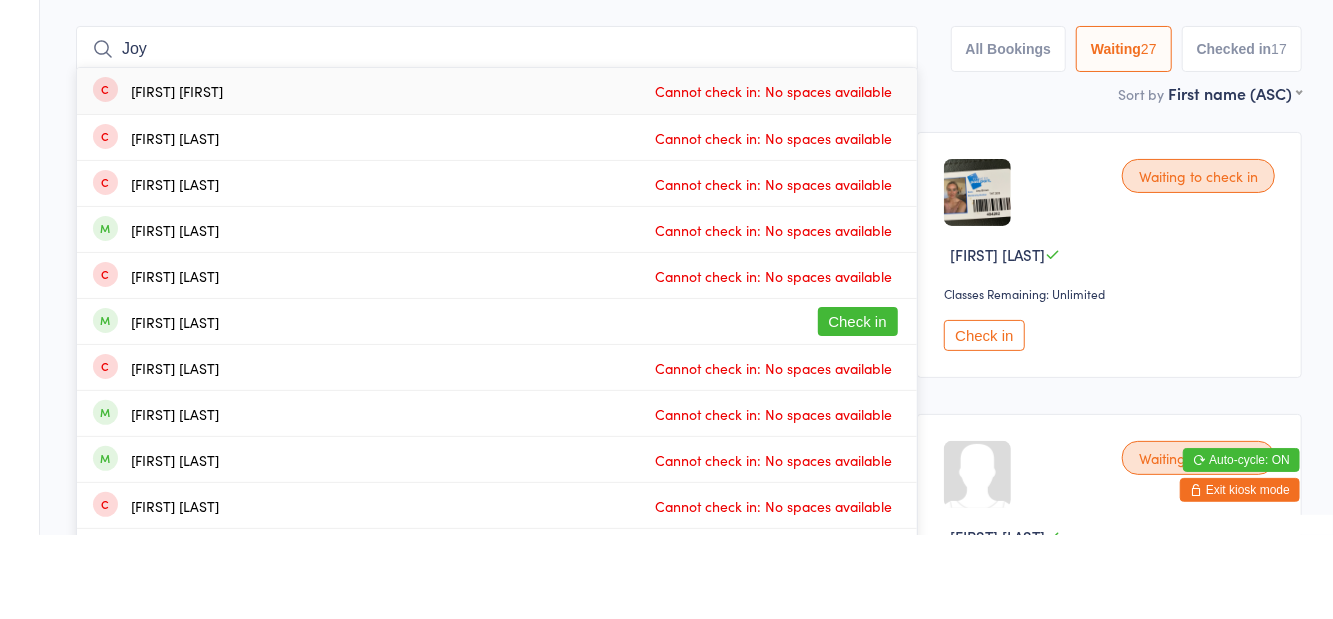 type on "Joy" 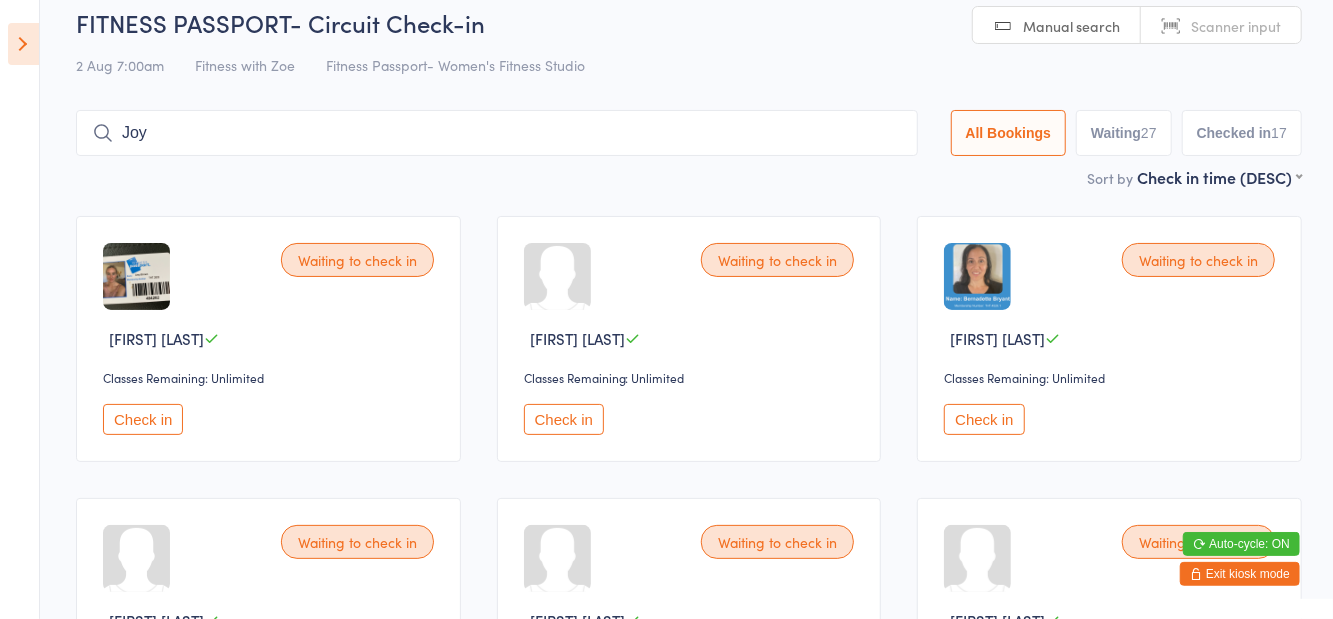 click at bounding box center [23, 44] 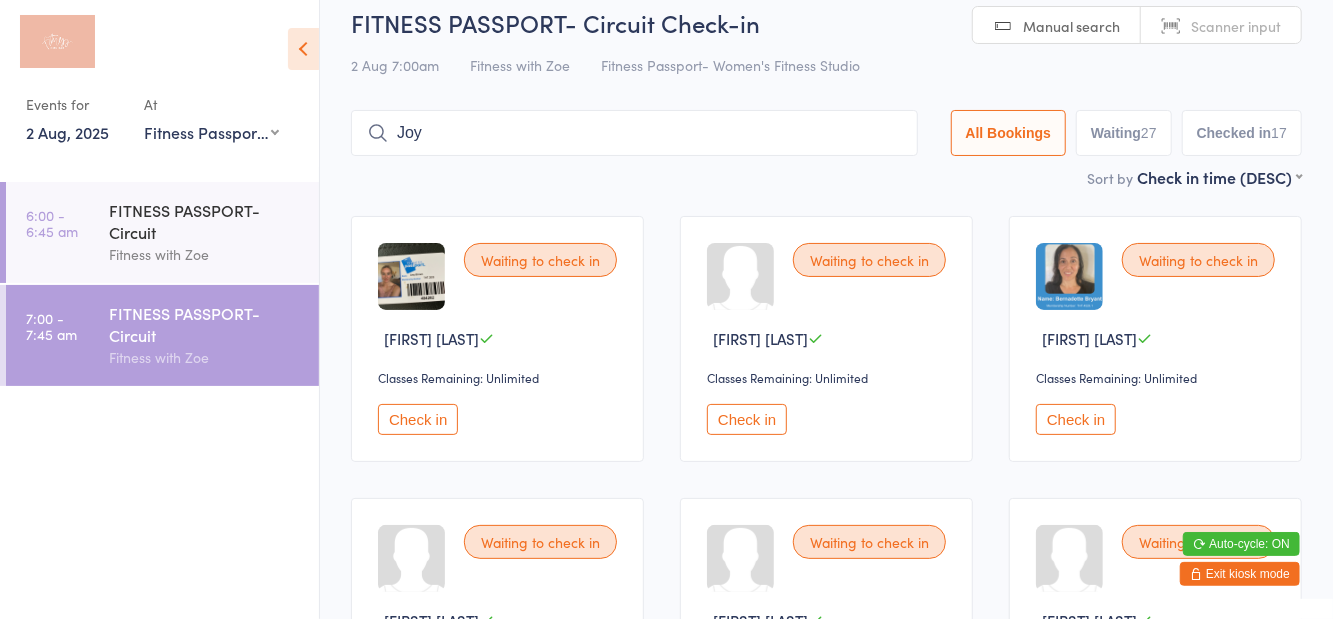 click on "FITNESS PASSPORT- Circuit" at bounding box center [205, 221] 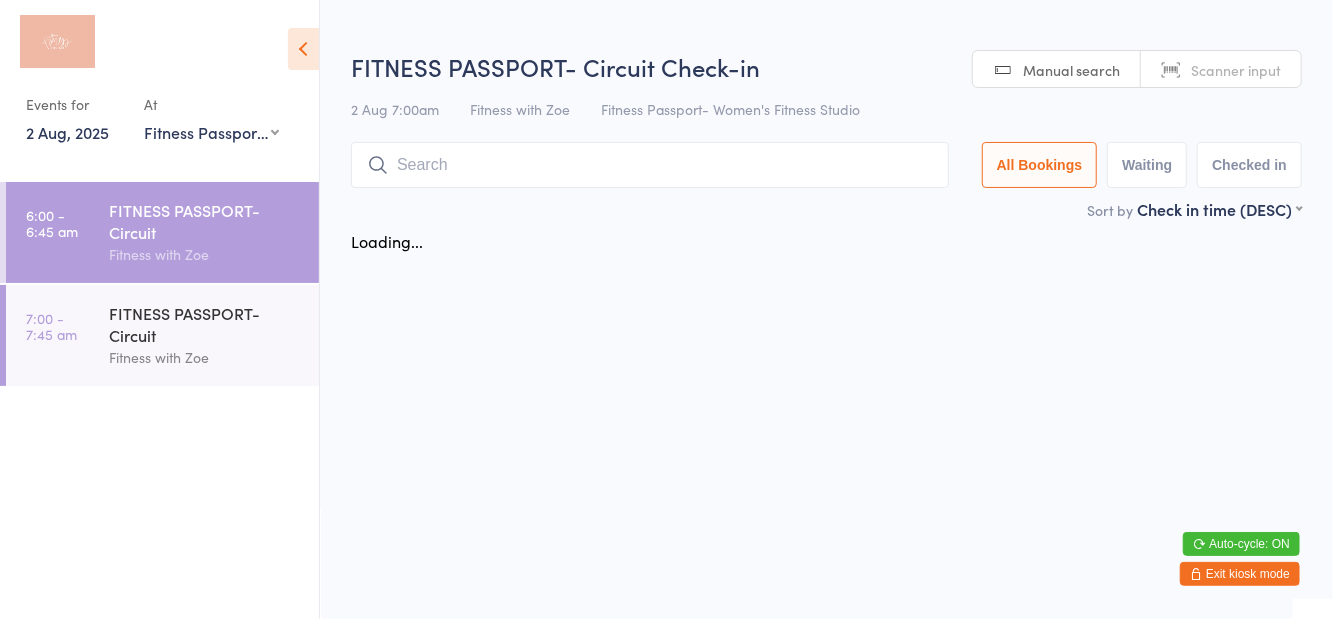 scroll, scrollTop: 0, scrollLeft: 0, axis: both 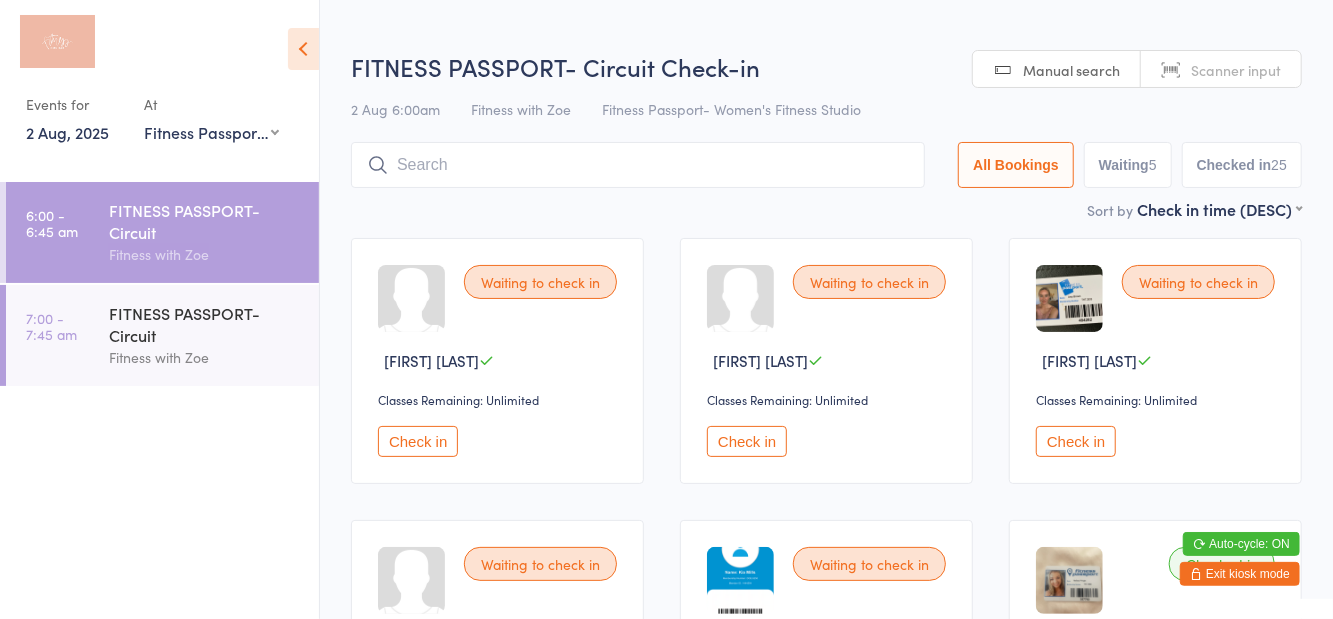 click on "FITNESS PASSPORT- Circuit Check-in" at bounding box center (826, 66) 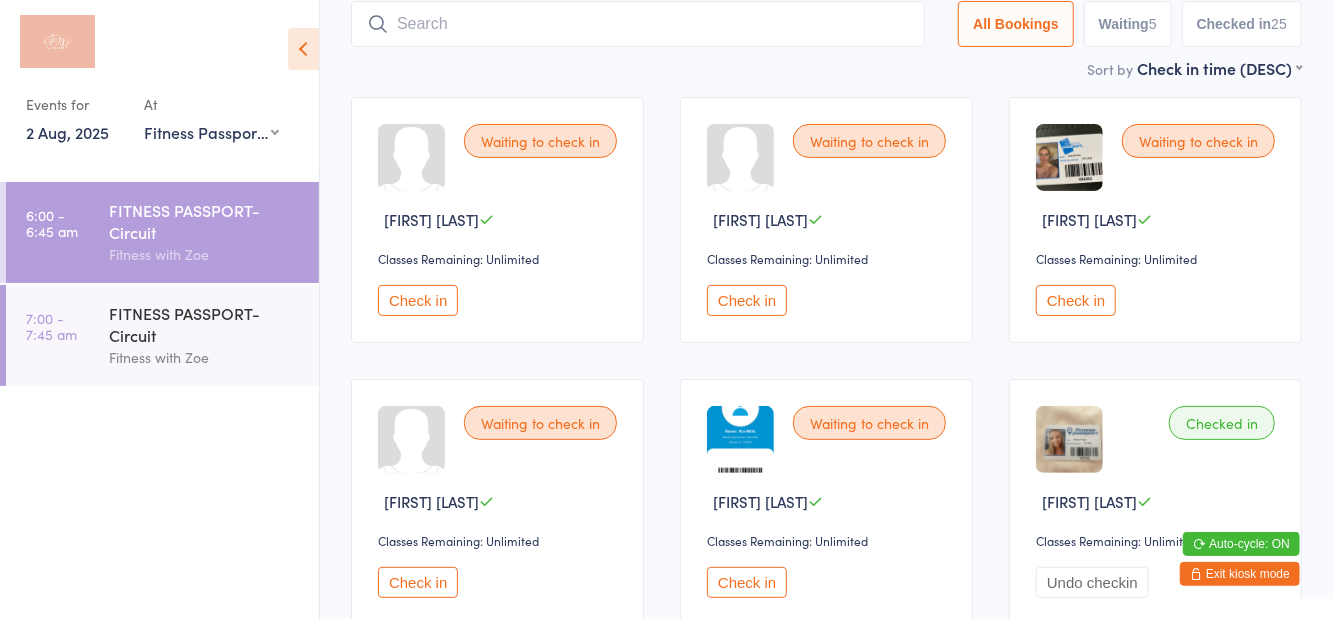 scroll, scrollTop: 143, scrollLeft: 0, axis: vertical 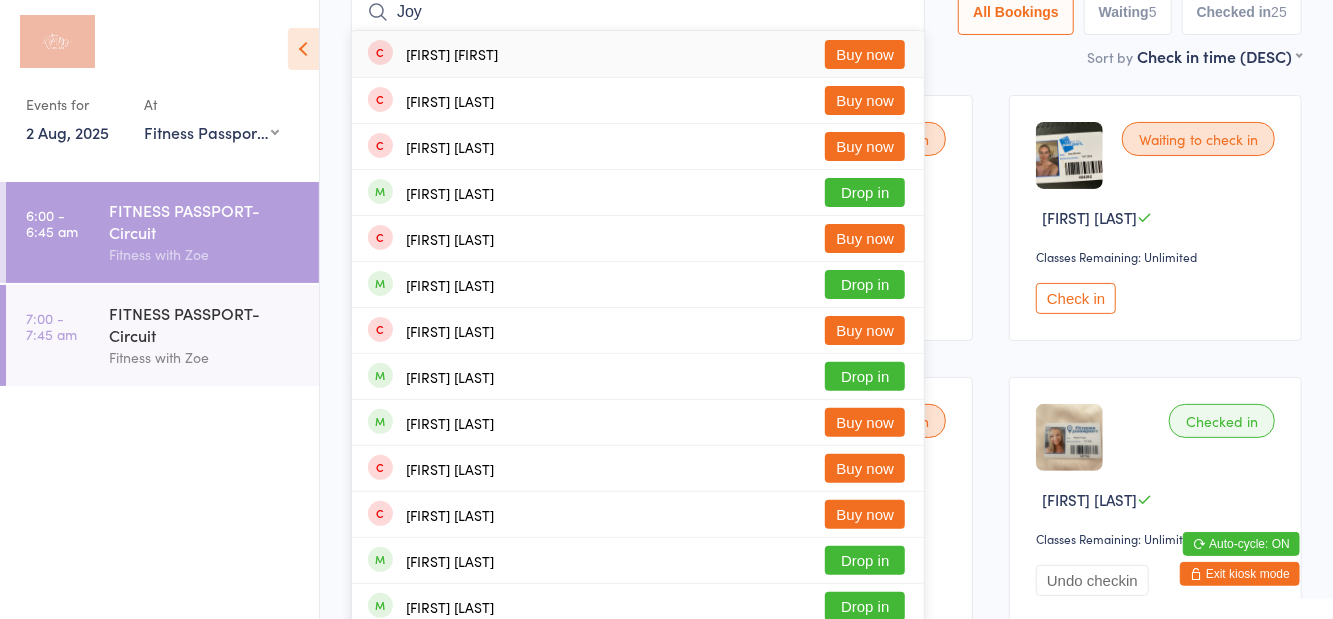 type on "Joy" 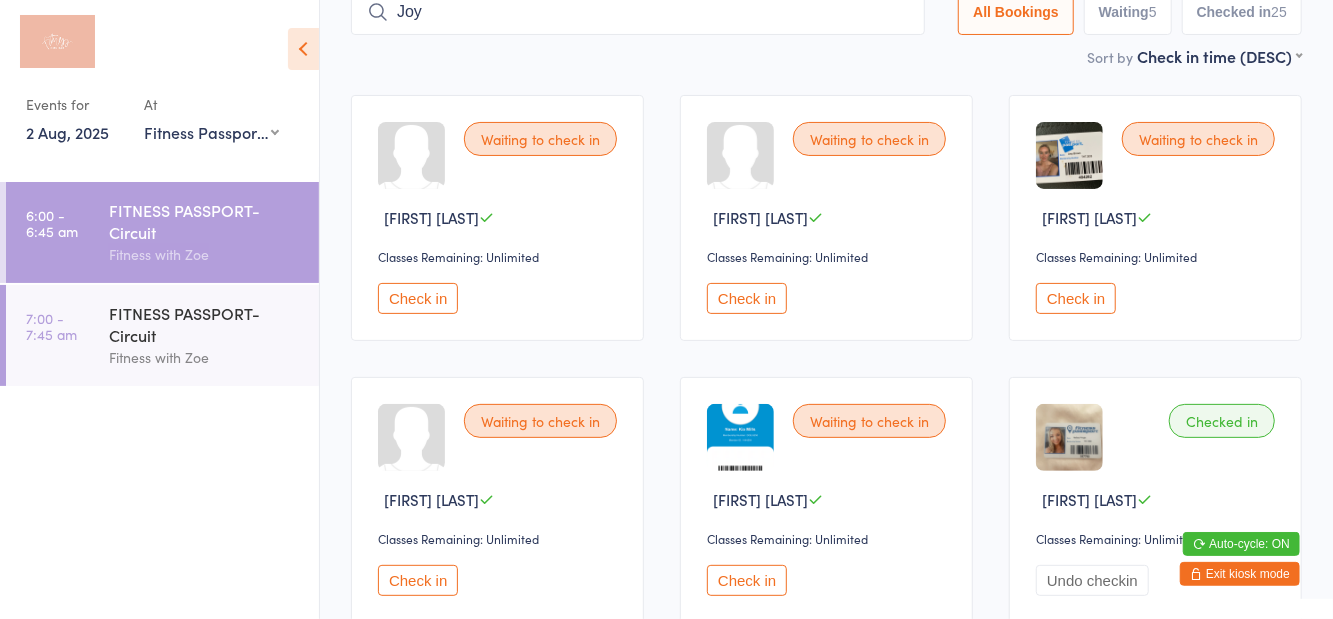 click on "FITNESS PASSPORT- Circuit" at bounding box center [205, 324] 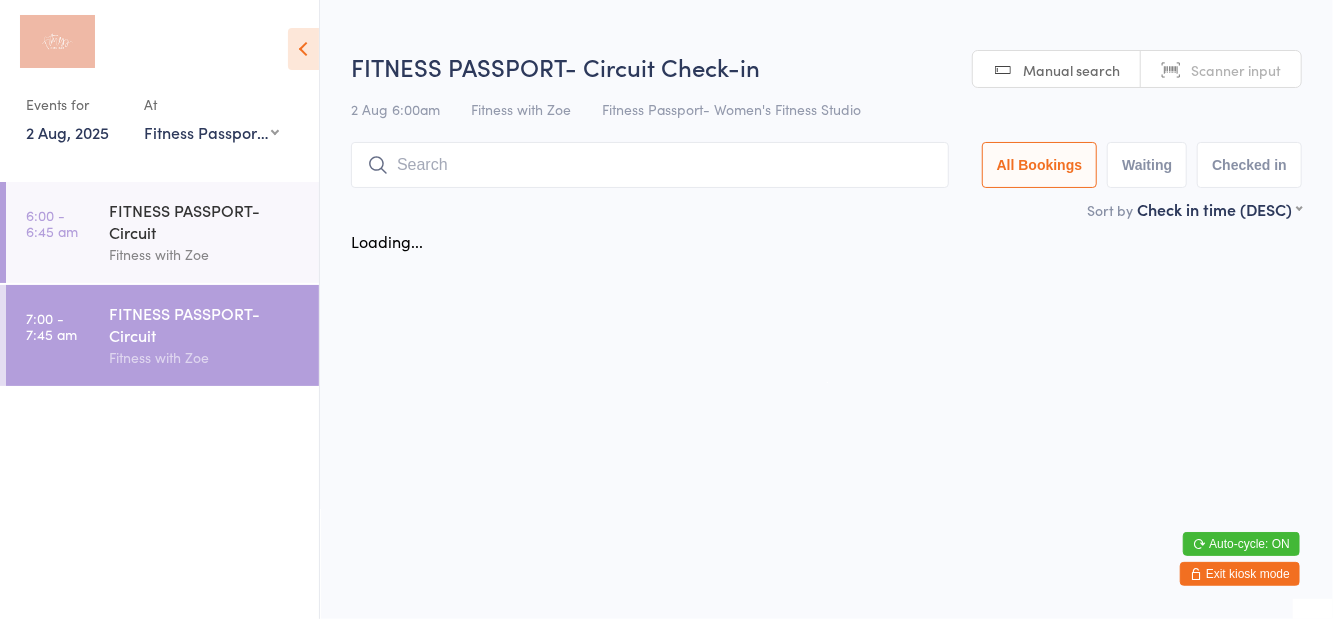 scroll, scrollTop: 0, scrollLeft: 0, axis: both 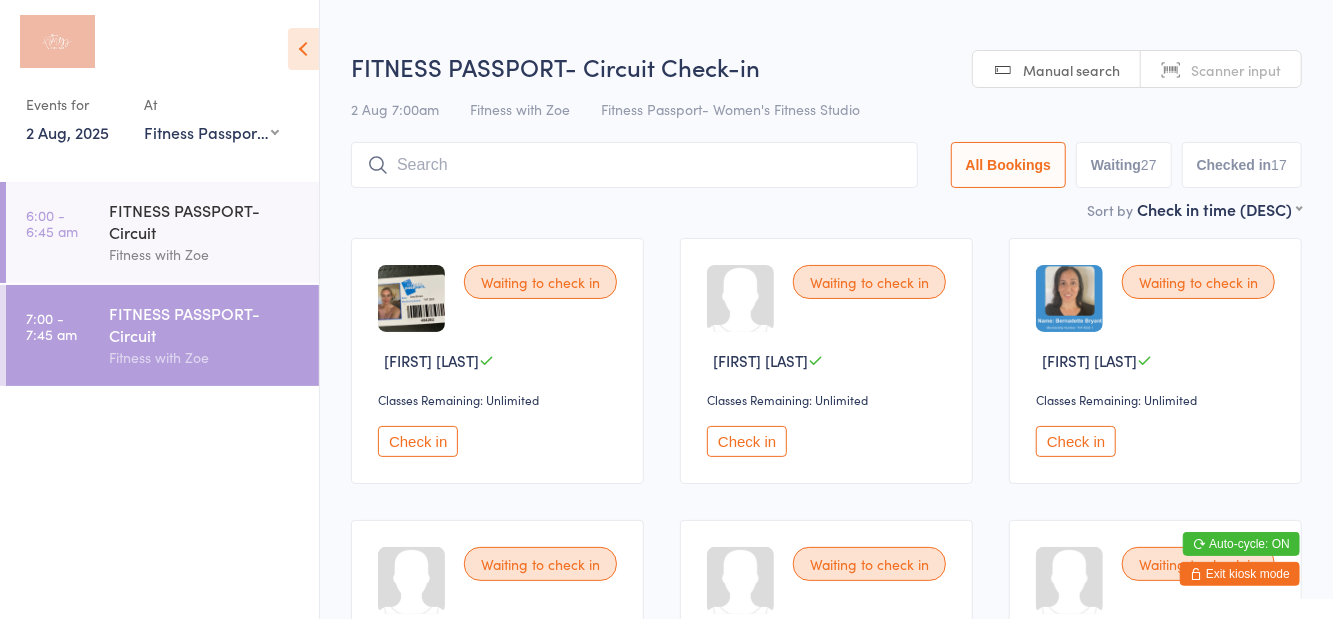 click on "FITNESS PASSPORT- Circuit Check-in" at bounding box center (826, 66) 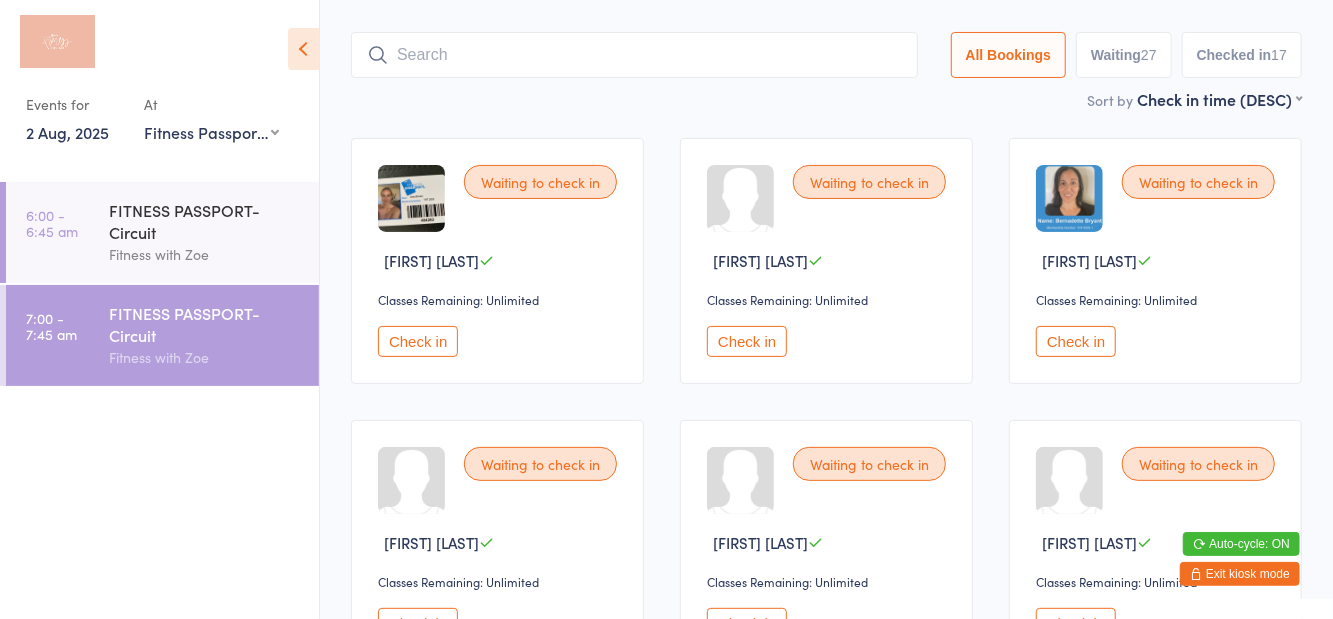 scroll, scrollTop: 0, scrollLeft: 0, axis: both 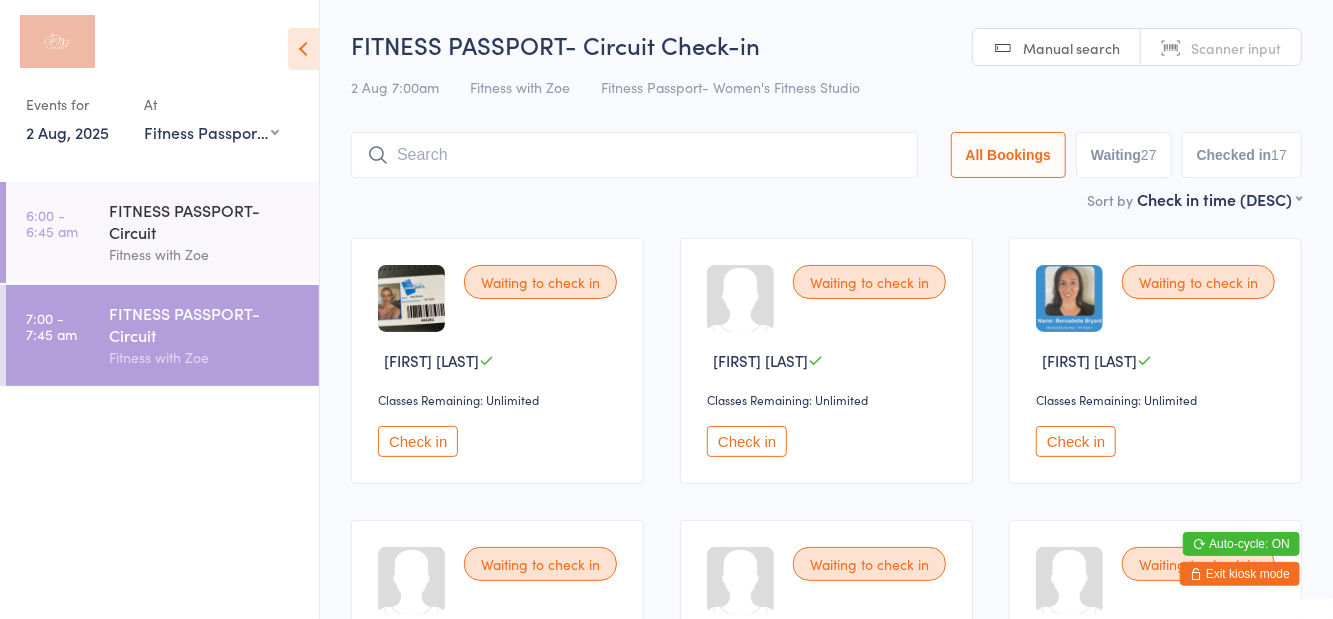 click on "Waiting  27" at bounding box center [1124, 155] 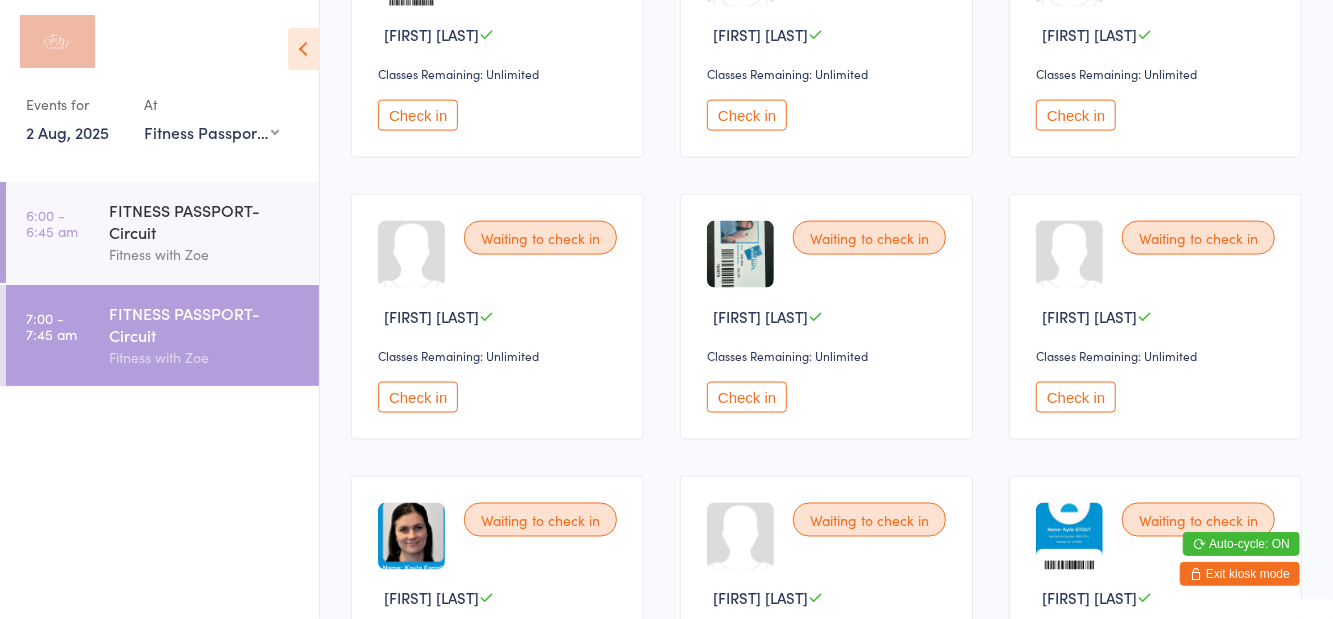 scroll, scrollTop: 1456, scrollLeft: 0, axis: vertical 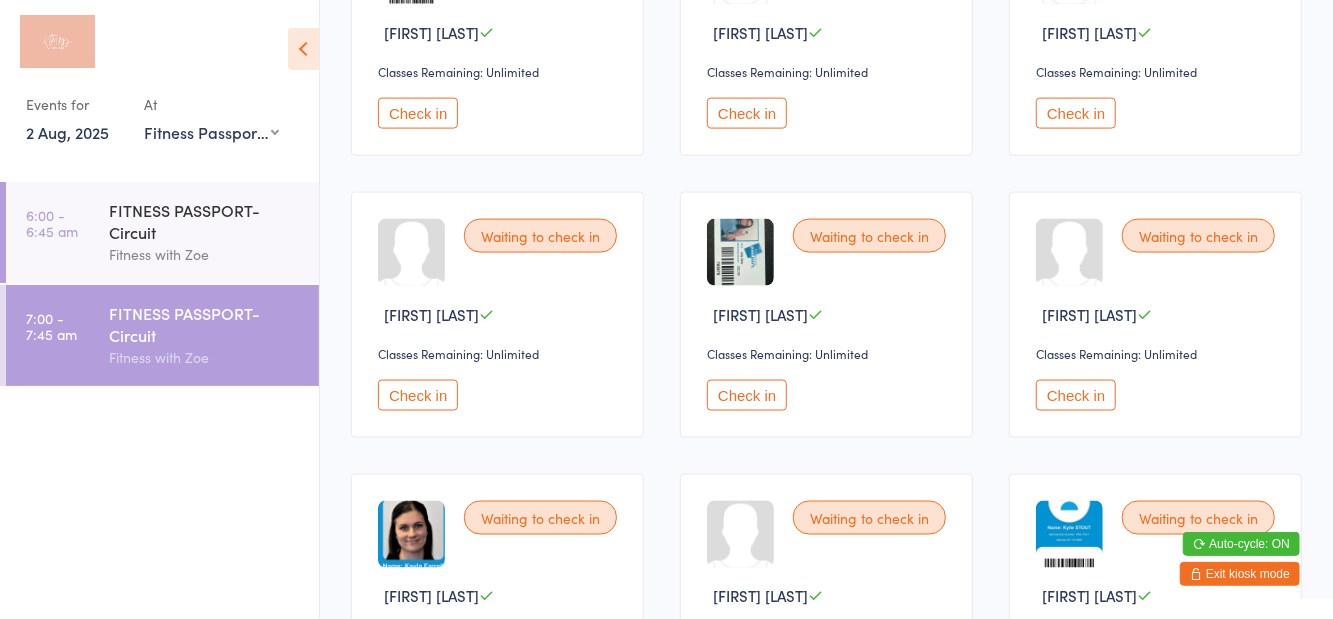 click on "Check in" at bounding box center [1076, 395] 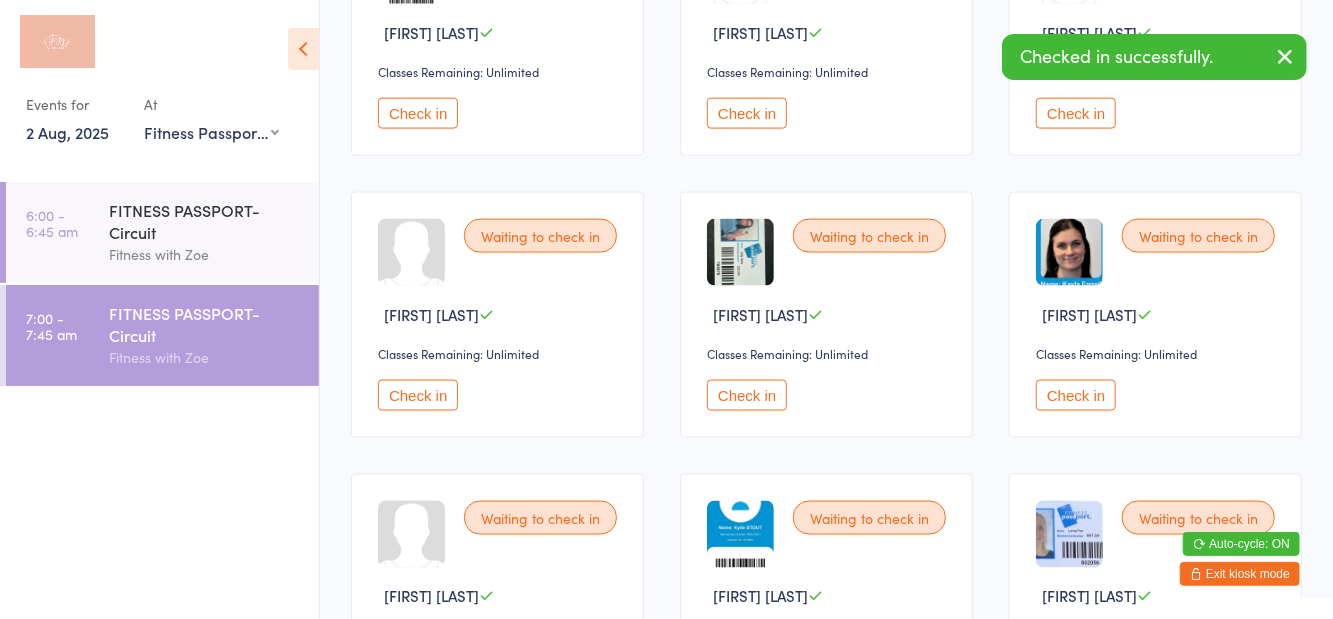 click on "Events for 2 Aug, 2025 2 Aug, 2025
August 2025
Sun Mon Tue Wed Thu Fri Sat
31
27
28
29
30
31
01
02
32
03
04
05
06
07
08
09
33
10
11
12
13
14
15
16
34
17
18
19
20
21
22
23
35
24
25
26
27
28
29
30" at bounding box center [159, 83] 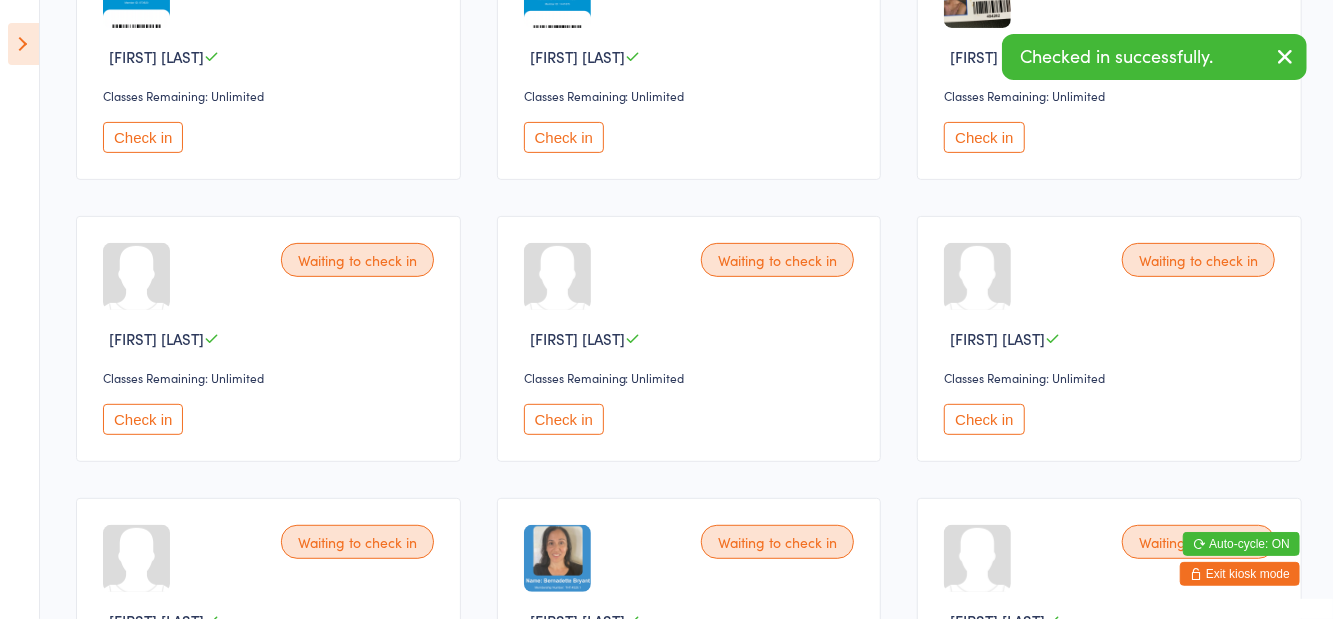 scroll, scrollTop: 0, scrollLeft: 0, axis: both 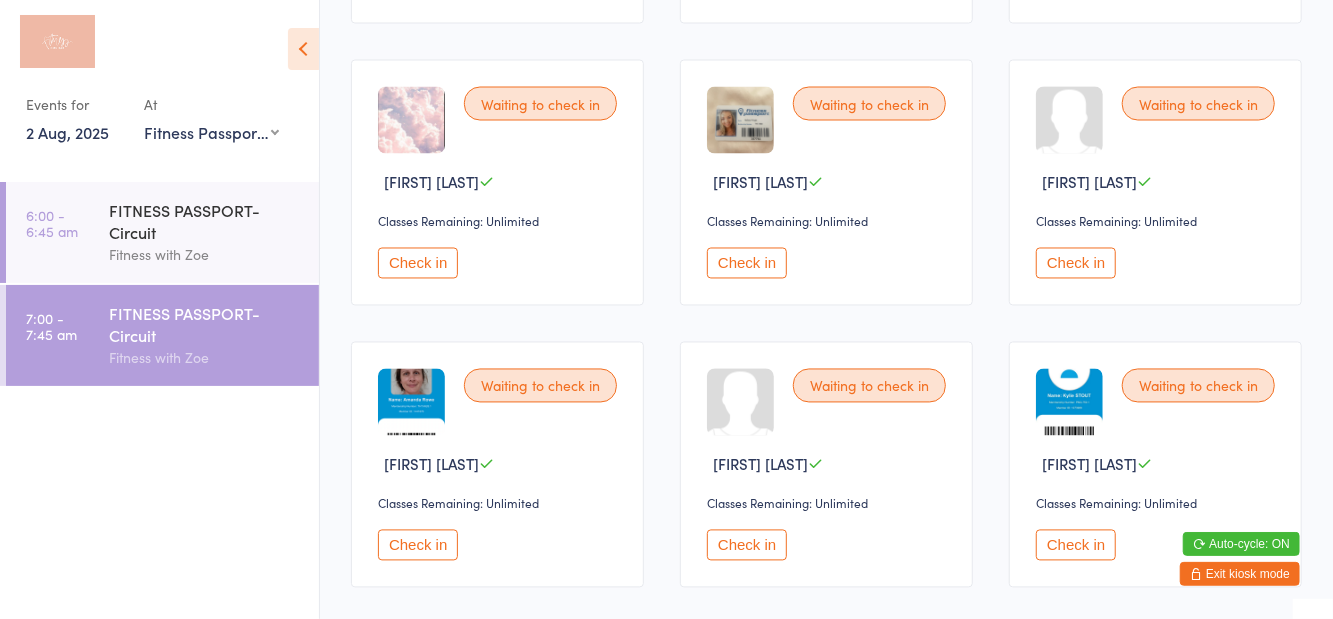 click on "Check in" at bounding box center [747, 263] 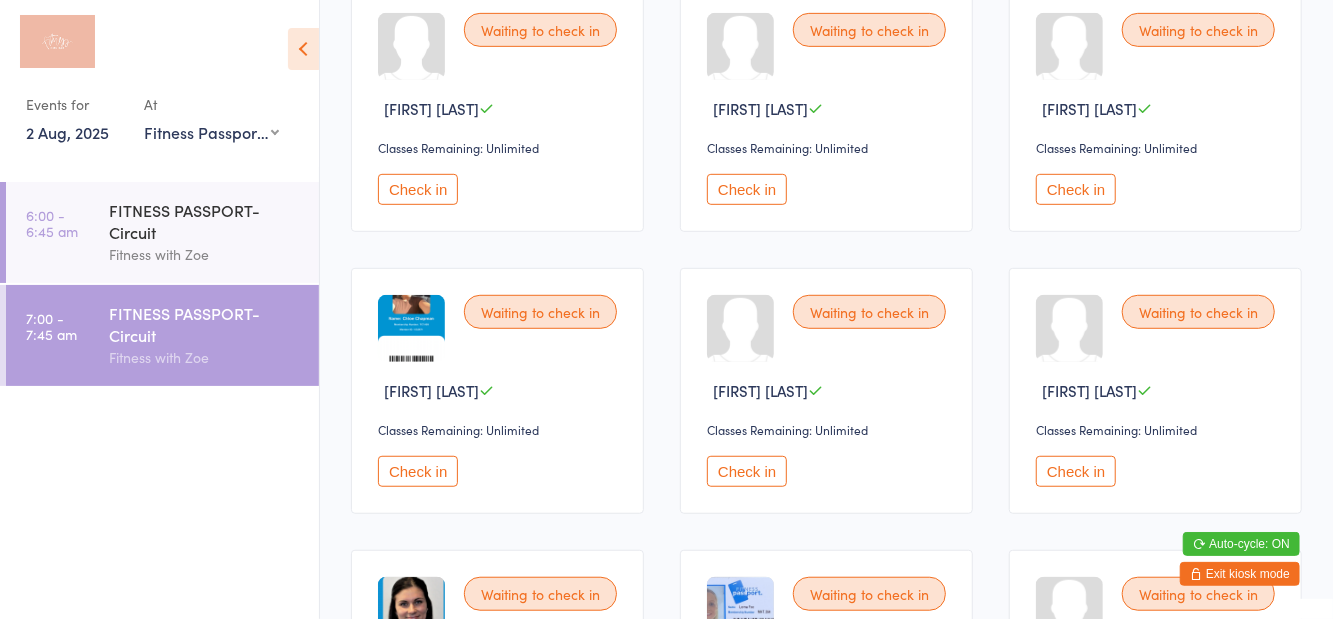 scroll, scrollTop: 533, scrollLeft: 0, axis: vertical 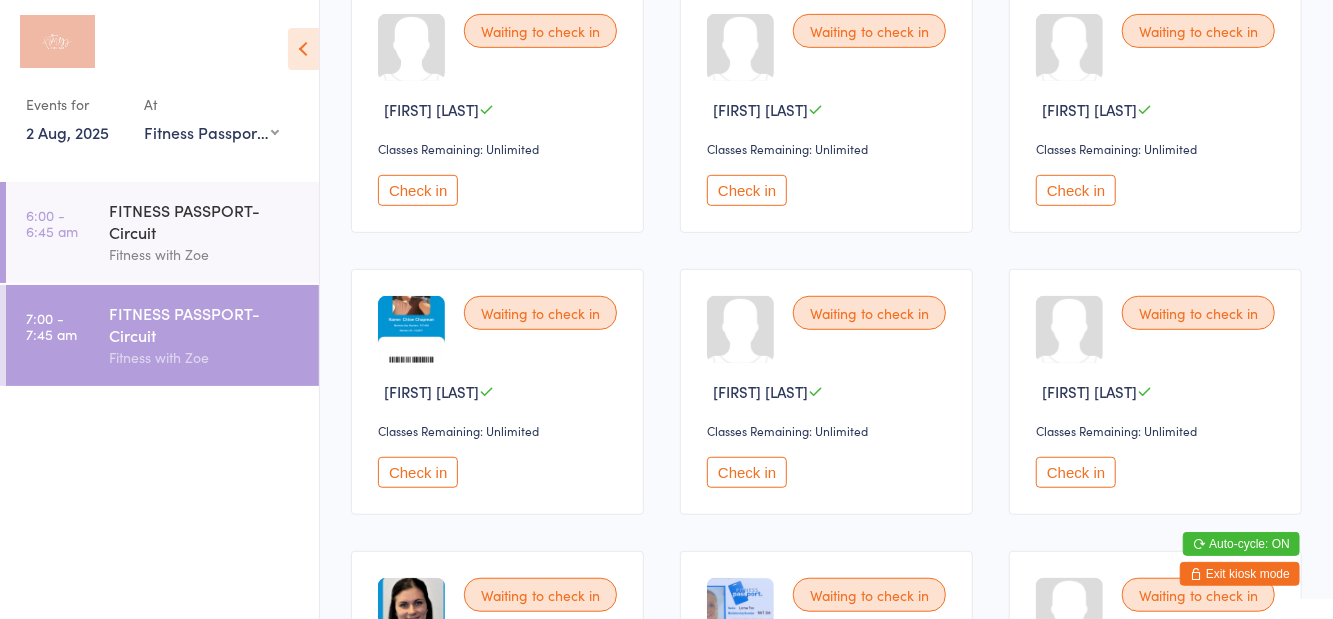 click on "Check in" at bounding box center [747, 472] 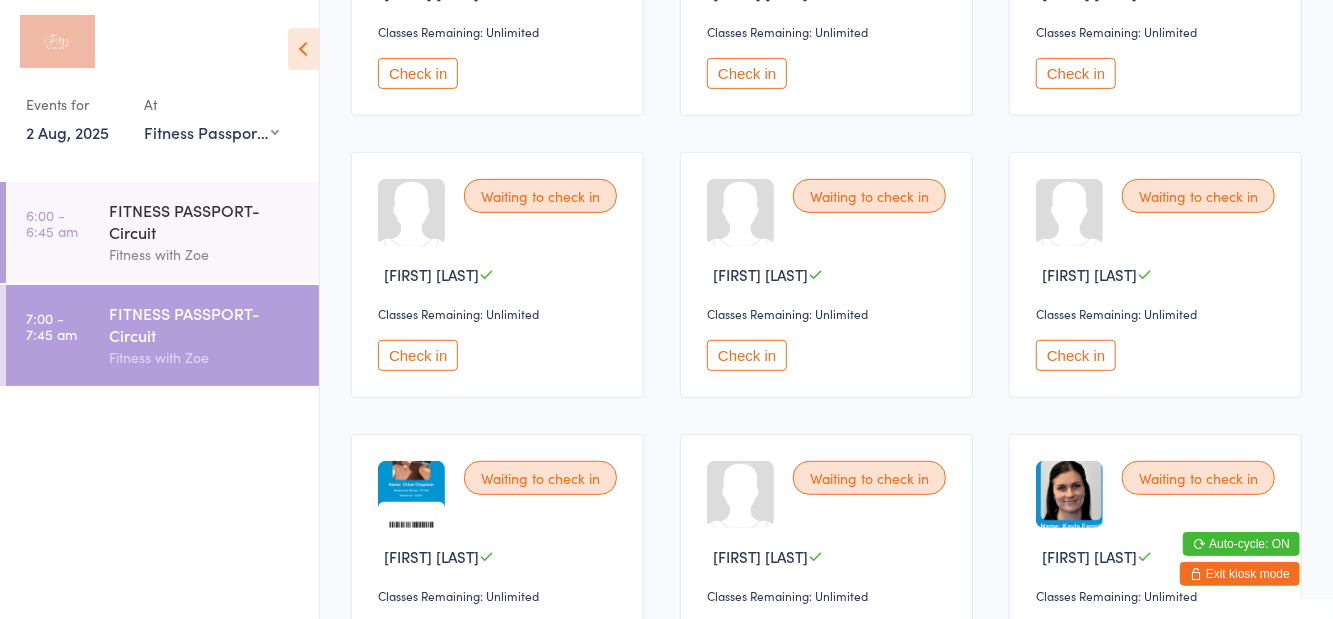 scroll, scrollTop: 0, scrollLeft: 0, axis: both 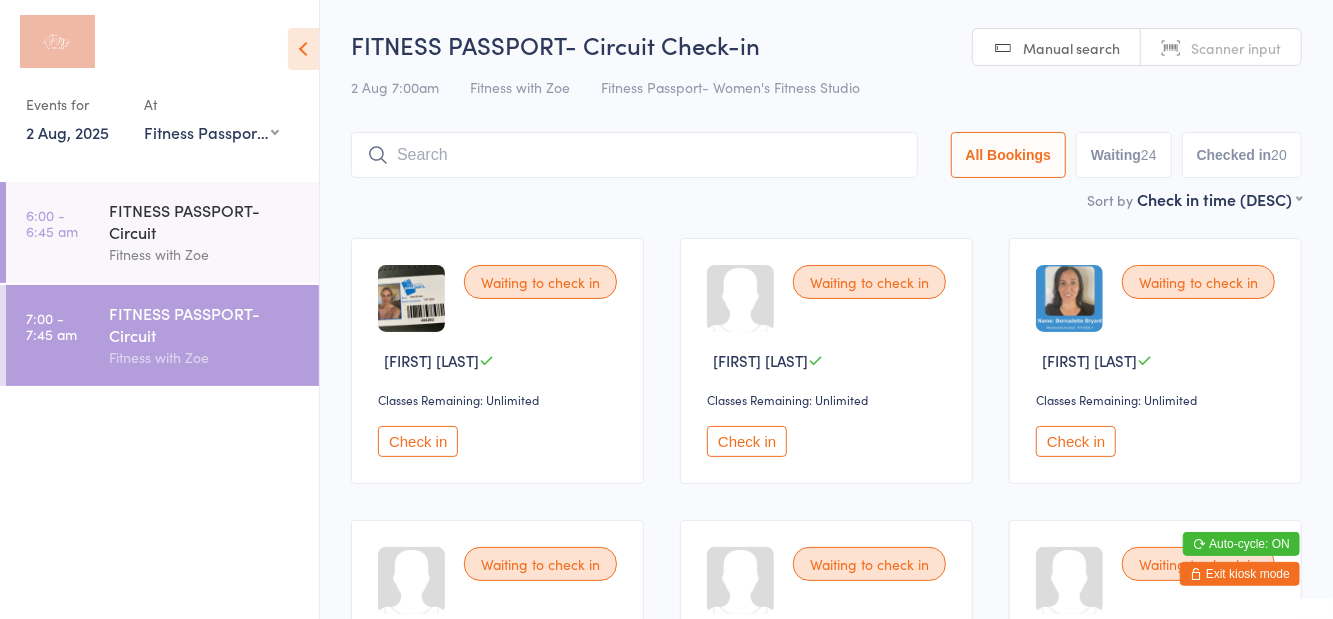 click on "Waiting  24" at bounding box center [1124, 155] 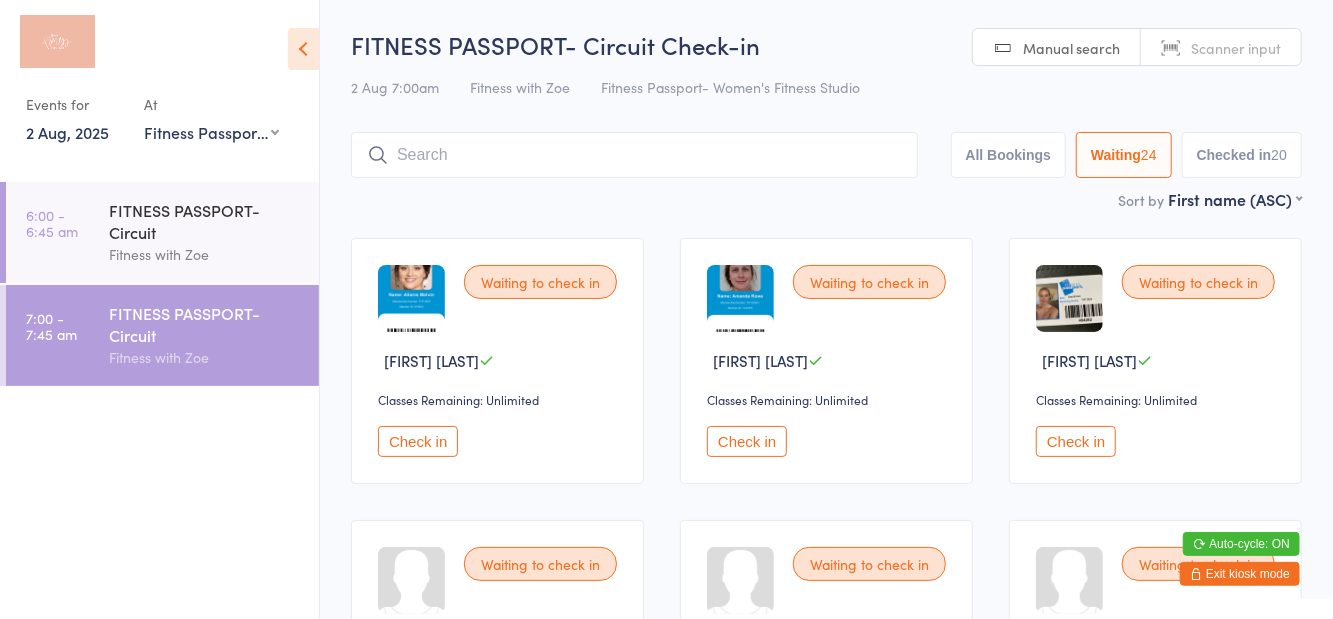 click at bounding box center [303, 49] 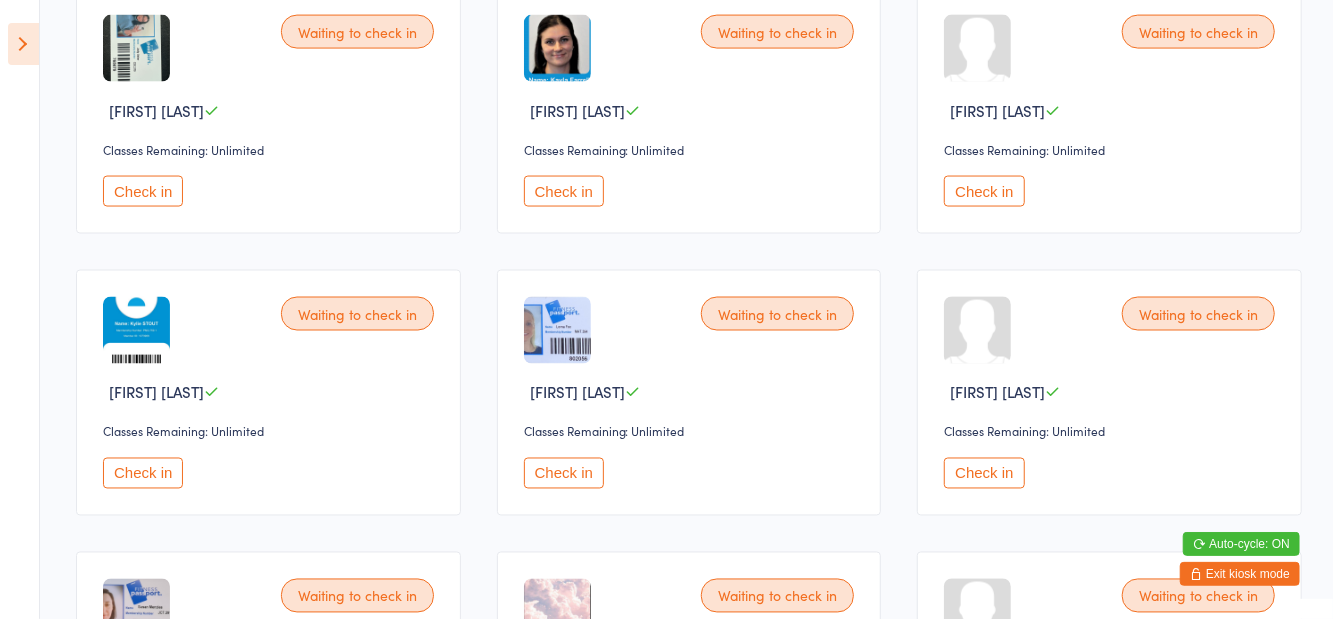 scroll, scrollTop: 1670, scrollLeft: 0, axis: vertical 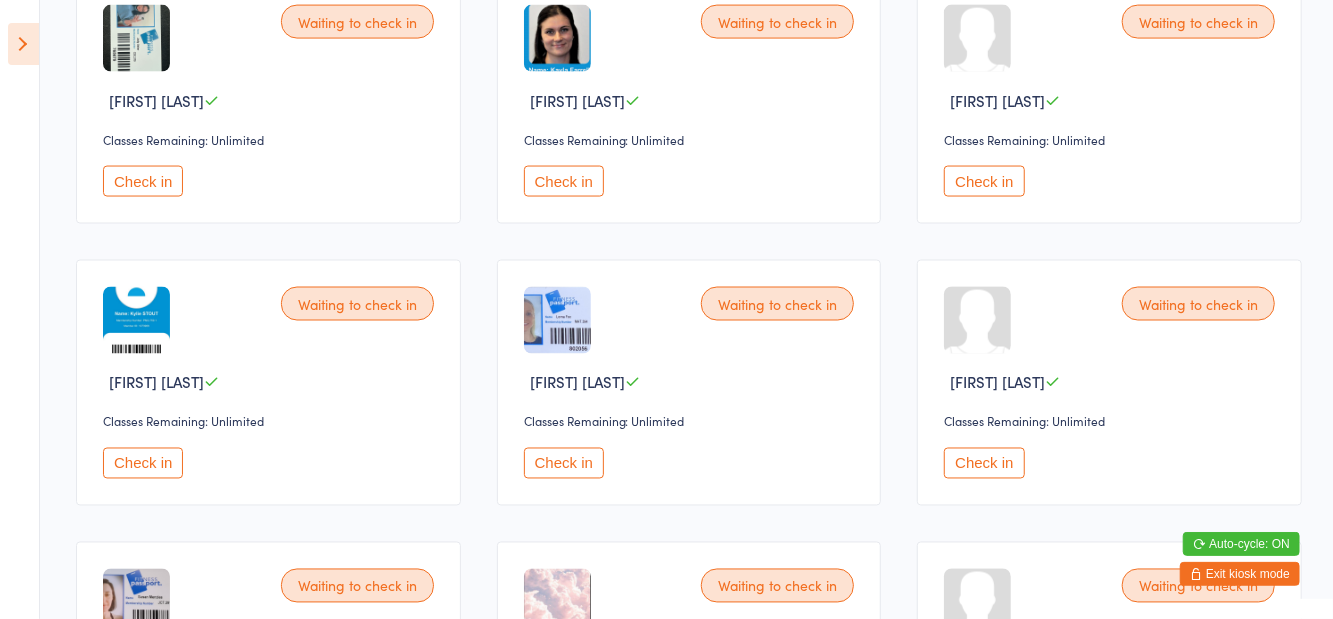 click on "Check in" at bounding box center [984, 181] 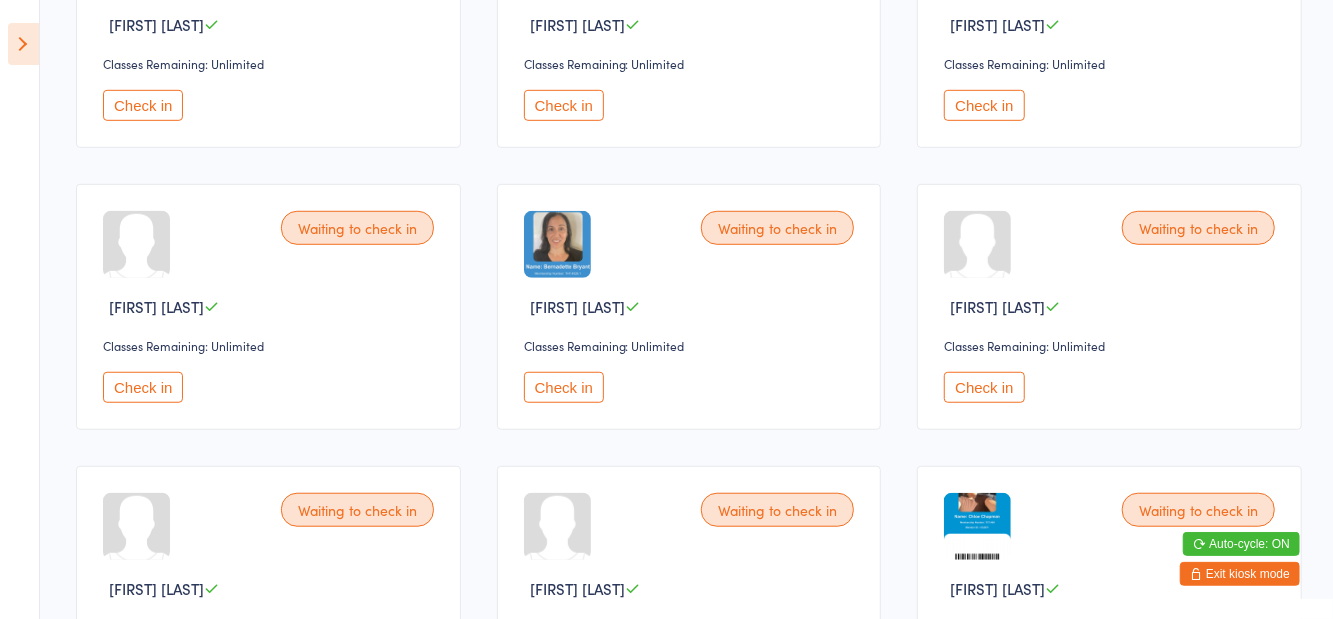 scroll, scrollTop: 627, scrollLeft: 0, axis: vertical 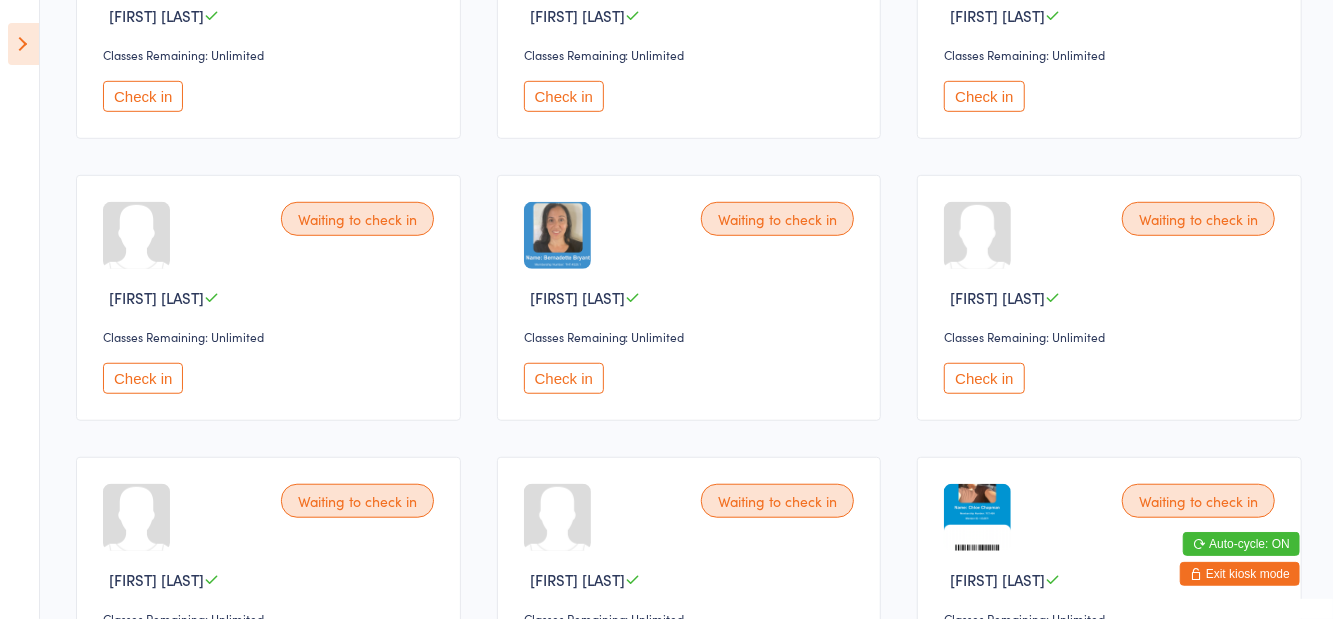 click on "Check in" at bounding box center [143, 660] 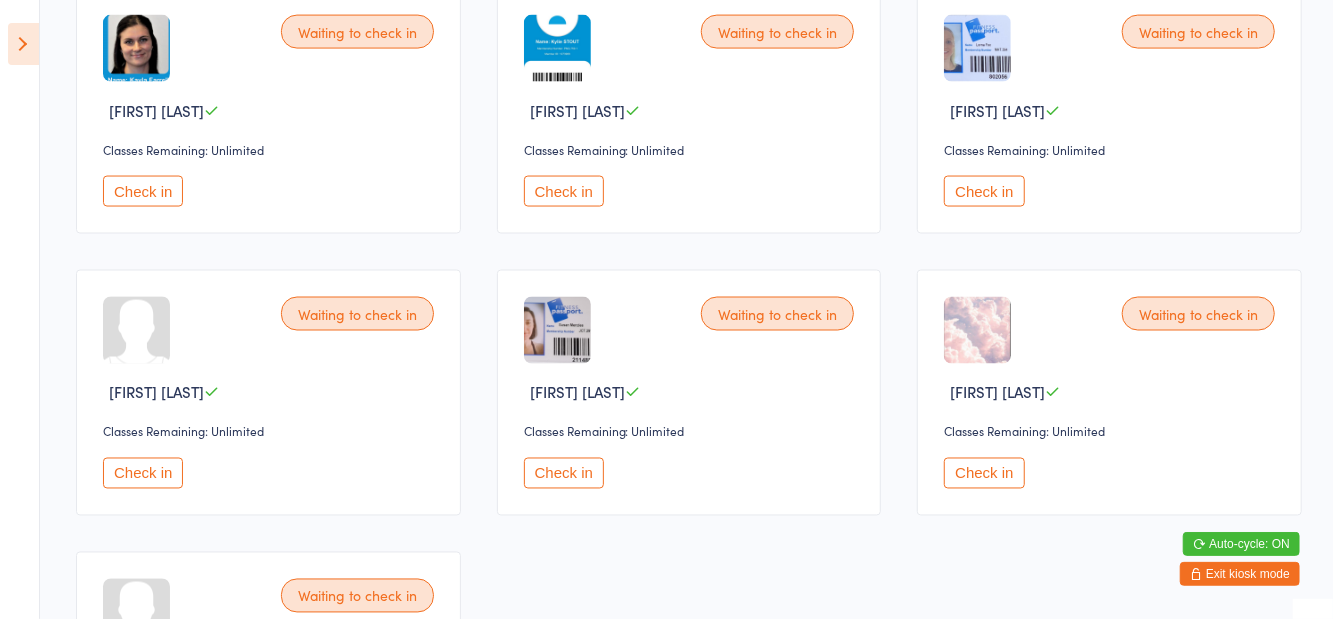 scroll, scrollTop: 1663, scrollLeft: 0, axis: vertical 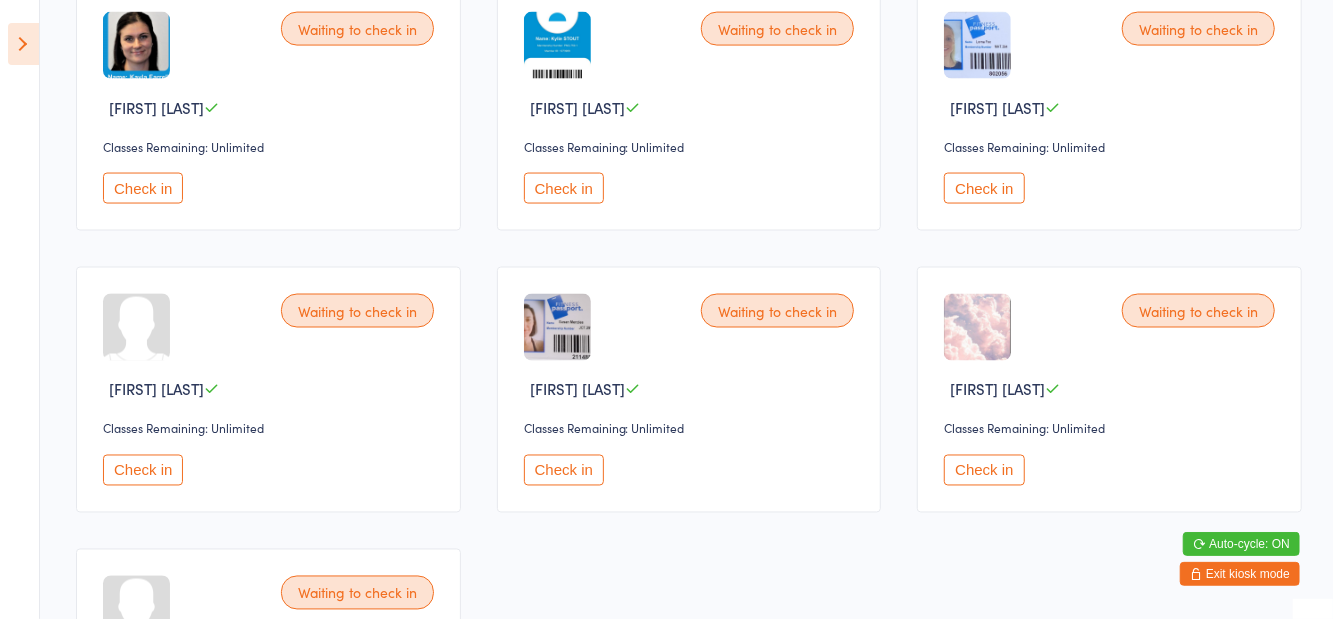 click on "Check in" at bounding box center [143, 470] 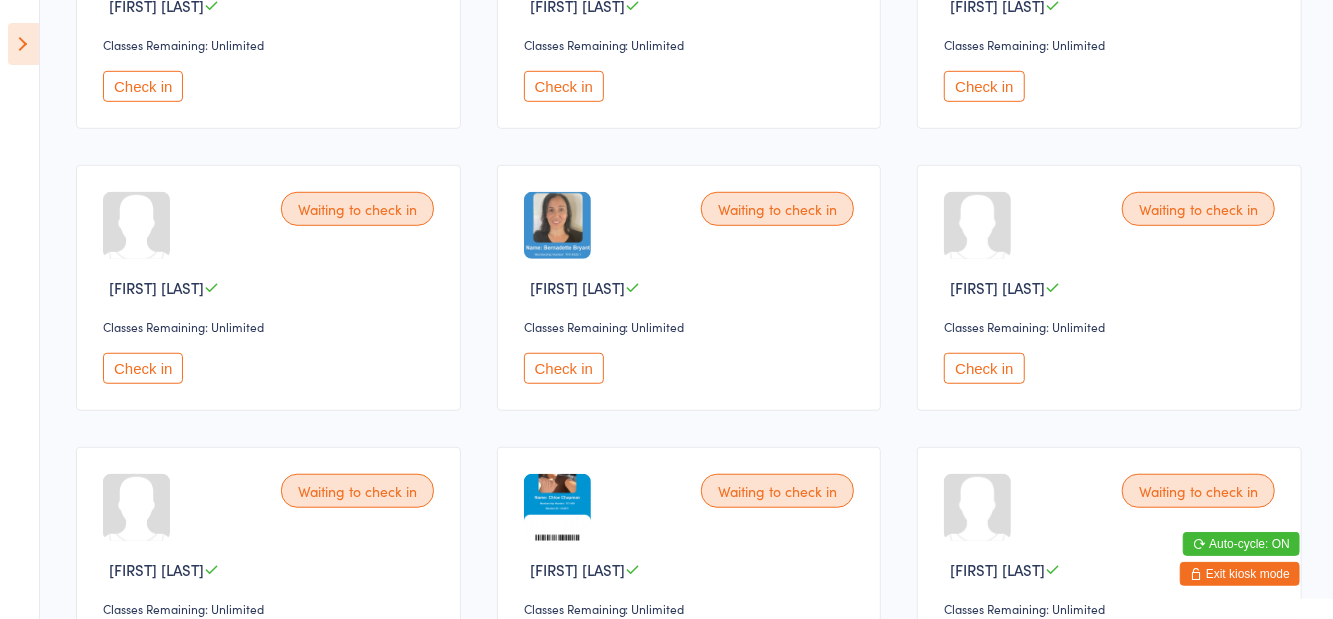 scroll, scrollTop: 636, scrollLeft: 0, axis: vertical 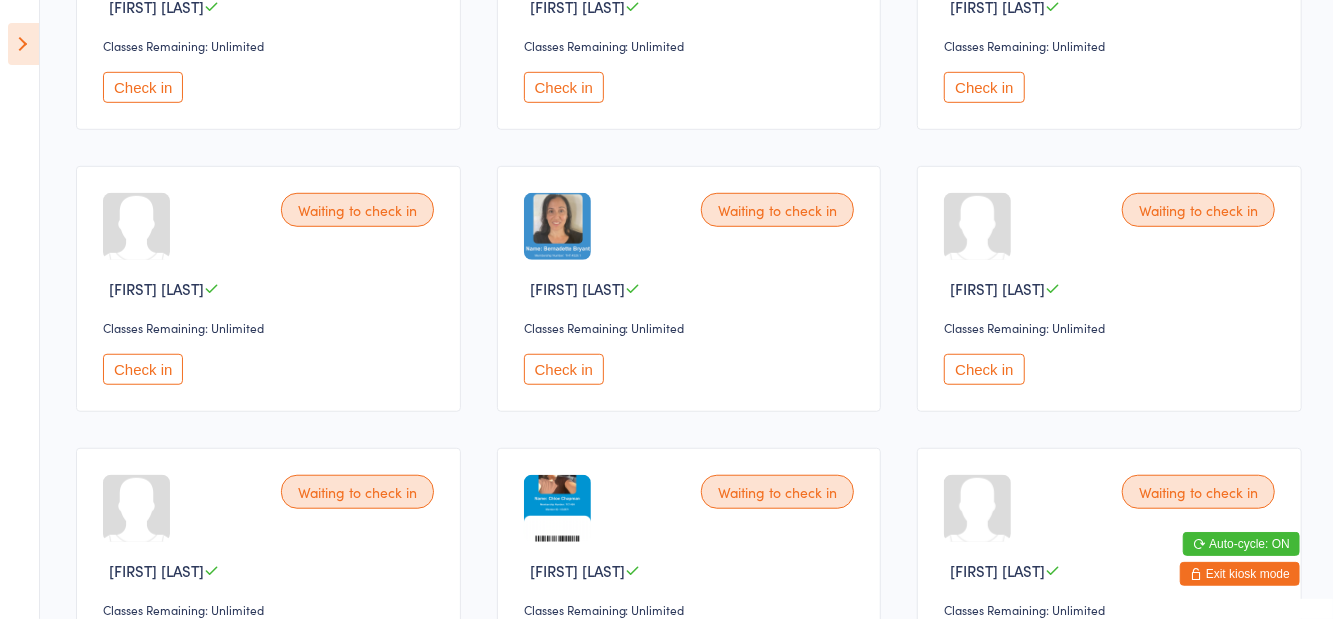 click on "Check in" at bounding box center (564, 369) 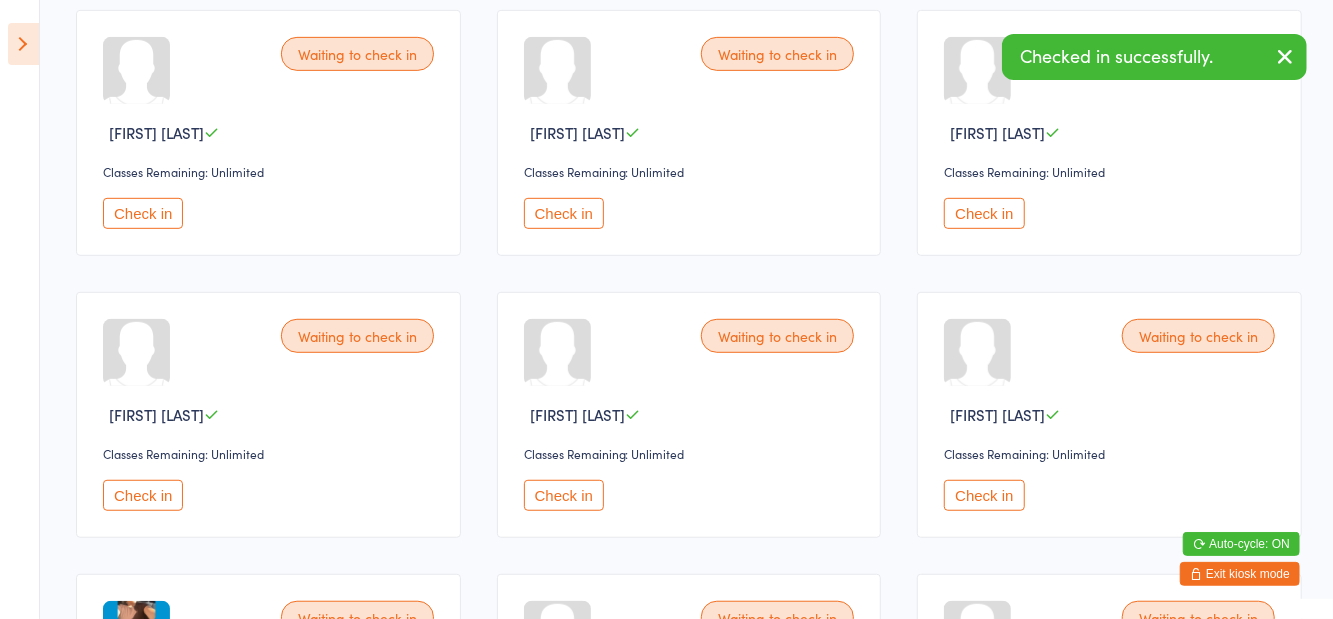 scroll, scrollTop: 512, scrollLeft: 0, axis: vertical 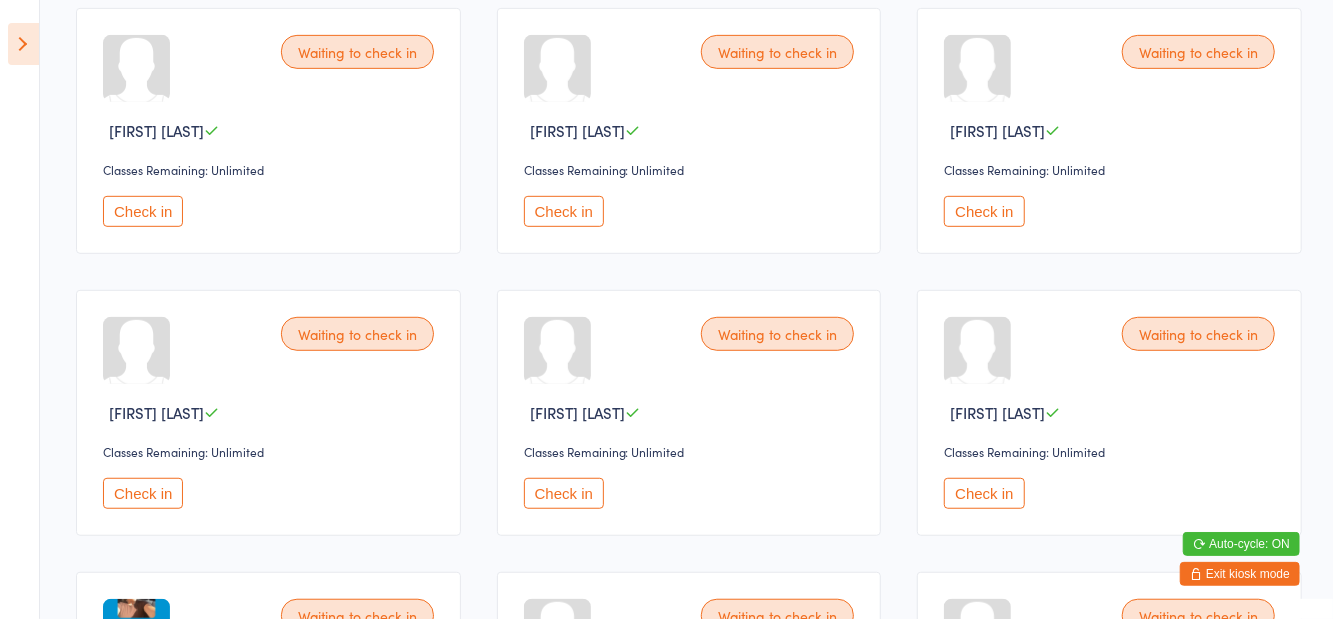 click on "Check in" at bounding box center (984, 493) 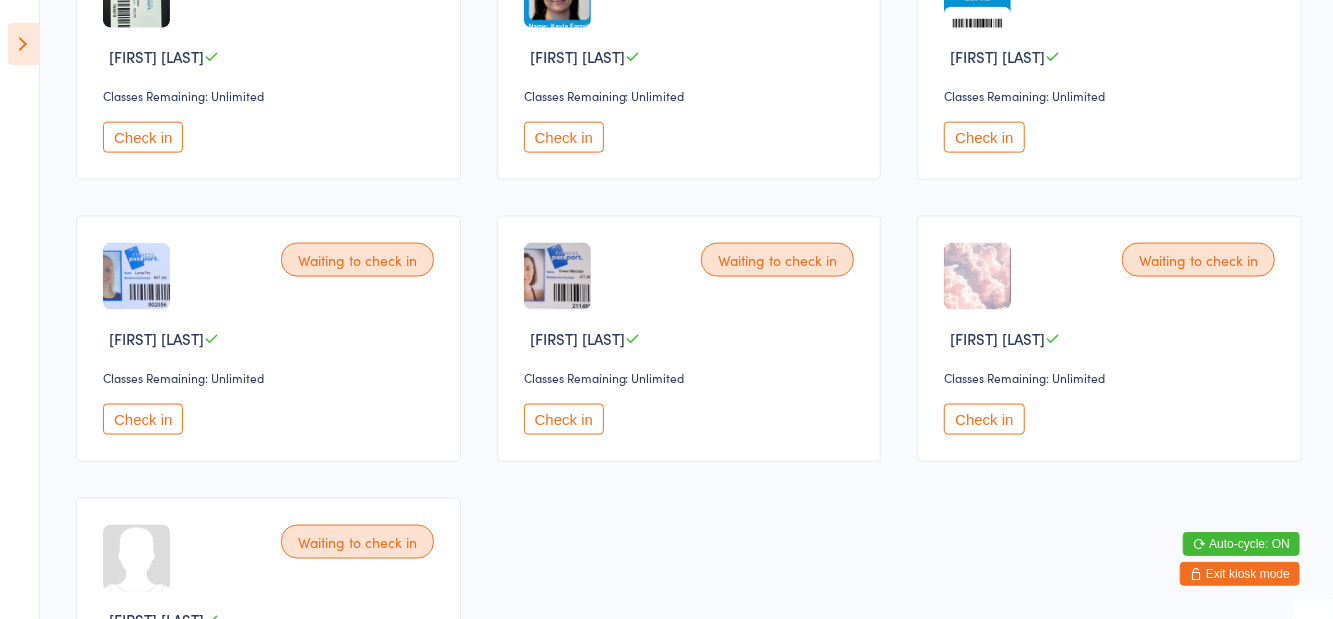 scroll, scrollTop: 1434, scrollLeft: 0, axis: vertical 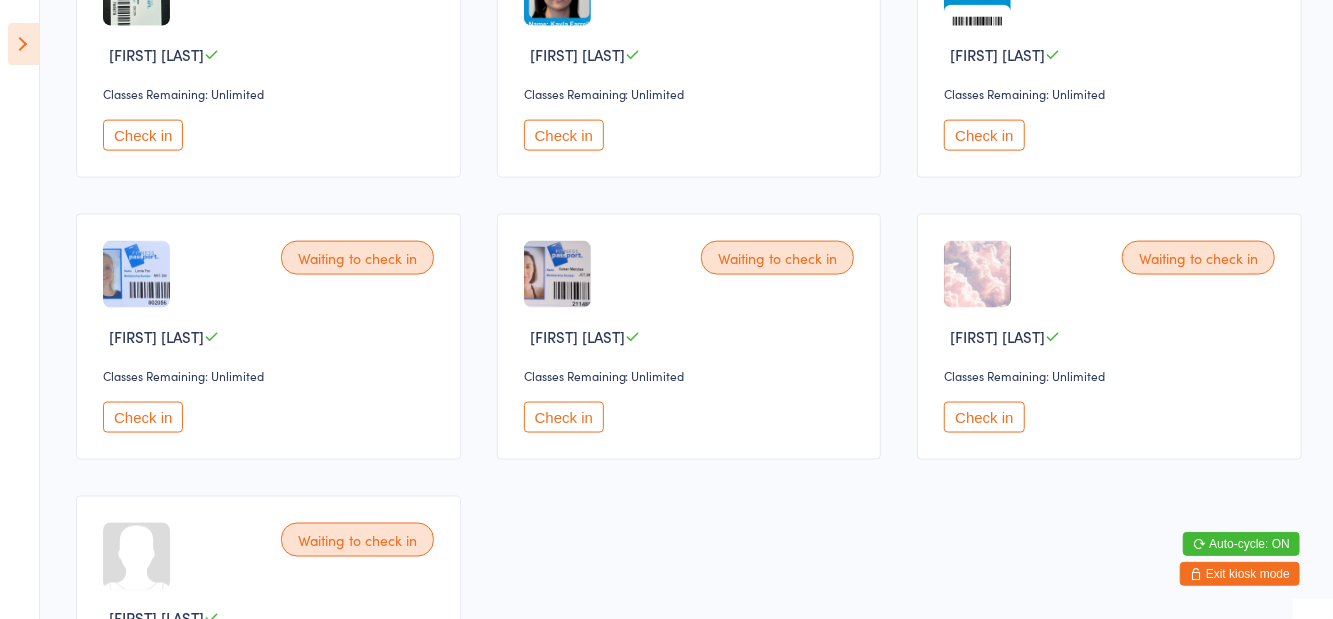 click on "Check in" at bounding box center [143, 417] 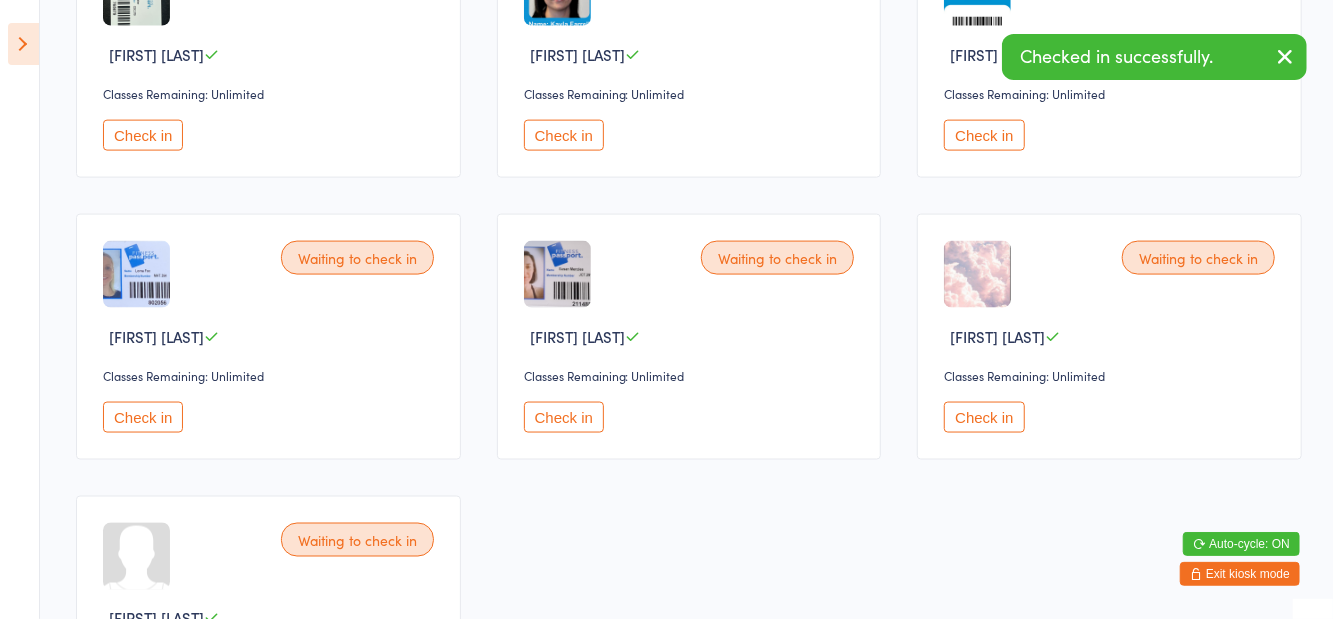 scroll, scrollTop: 1313, scrollLeft: 0, axis: vertical 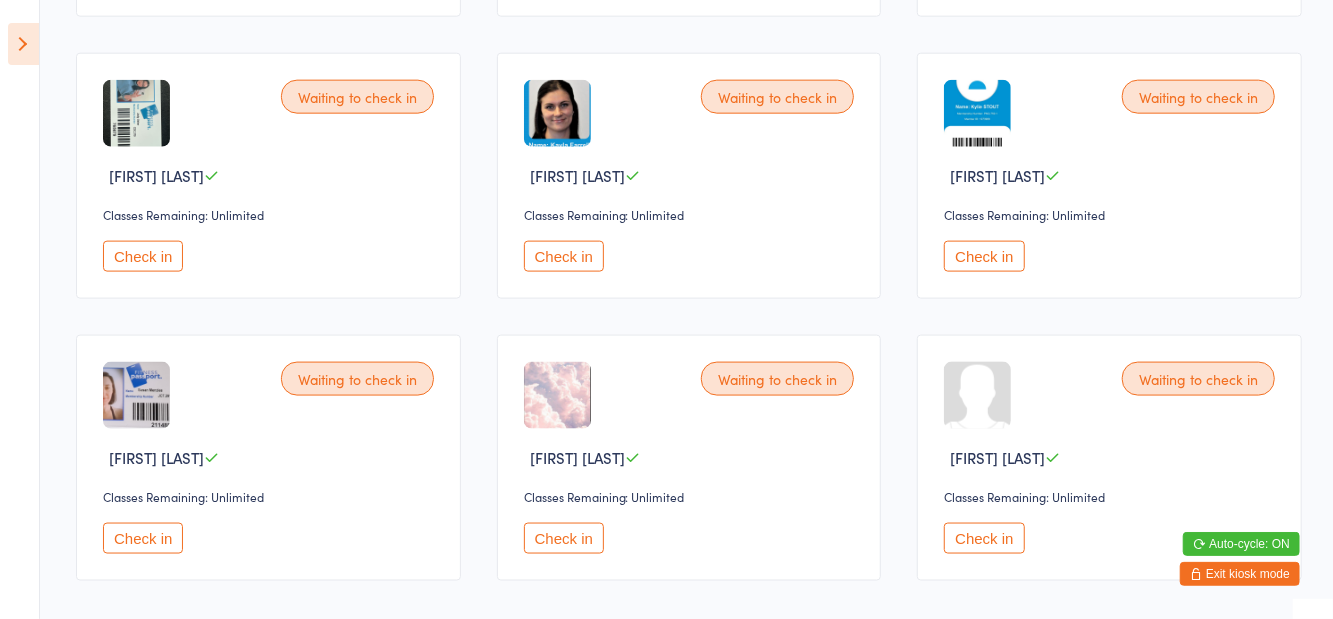 click at bounding box center (23, 44) 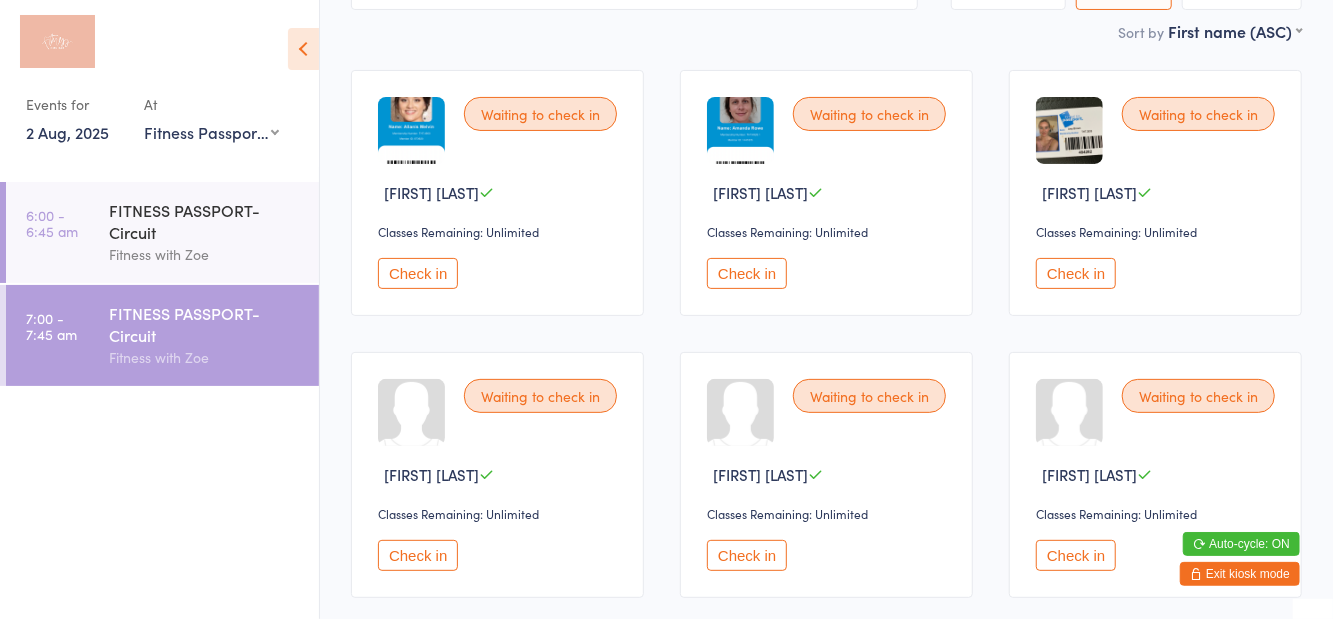 scroll, scrollTop: 0, scrollLeft: 0, axis: both 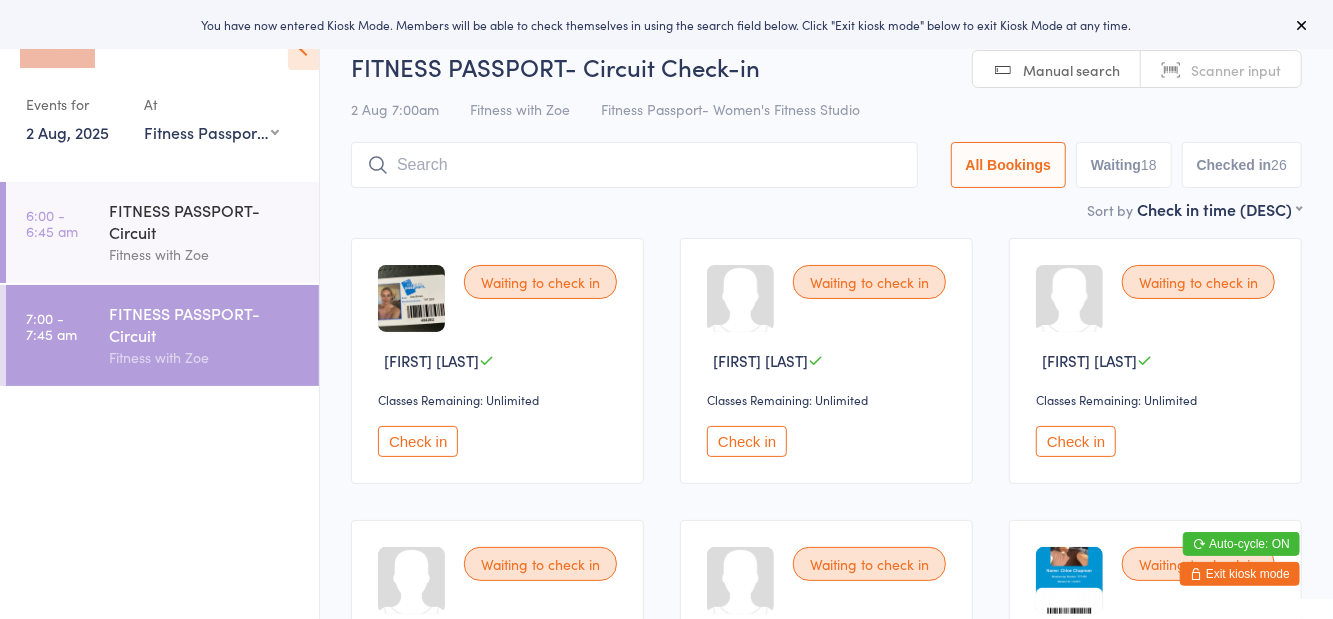 click at bounding box center [634, 165] 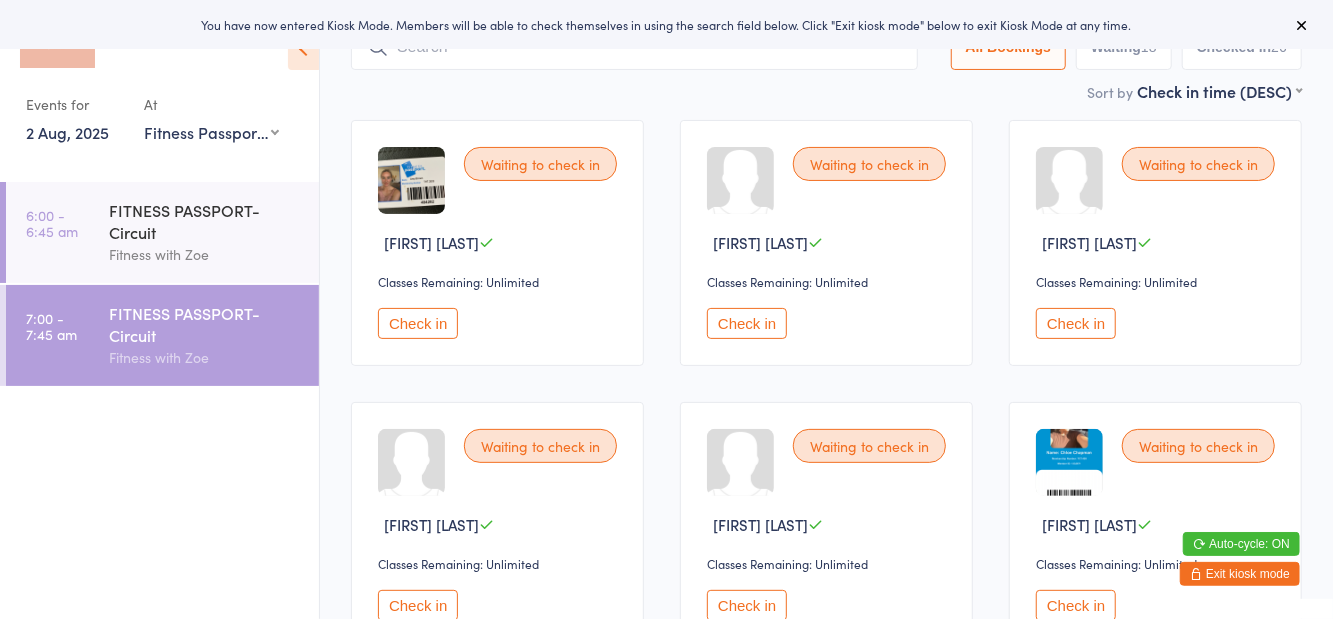 scroll, scrollTop: 143, scrollLeft: 0, axis: vertical 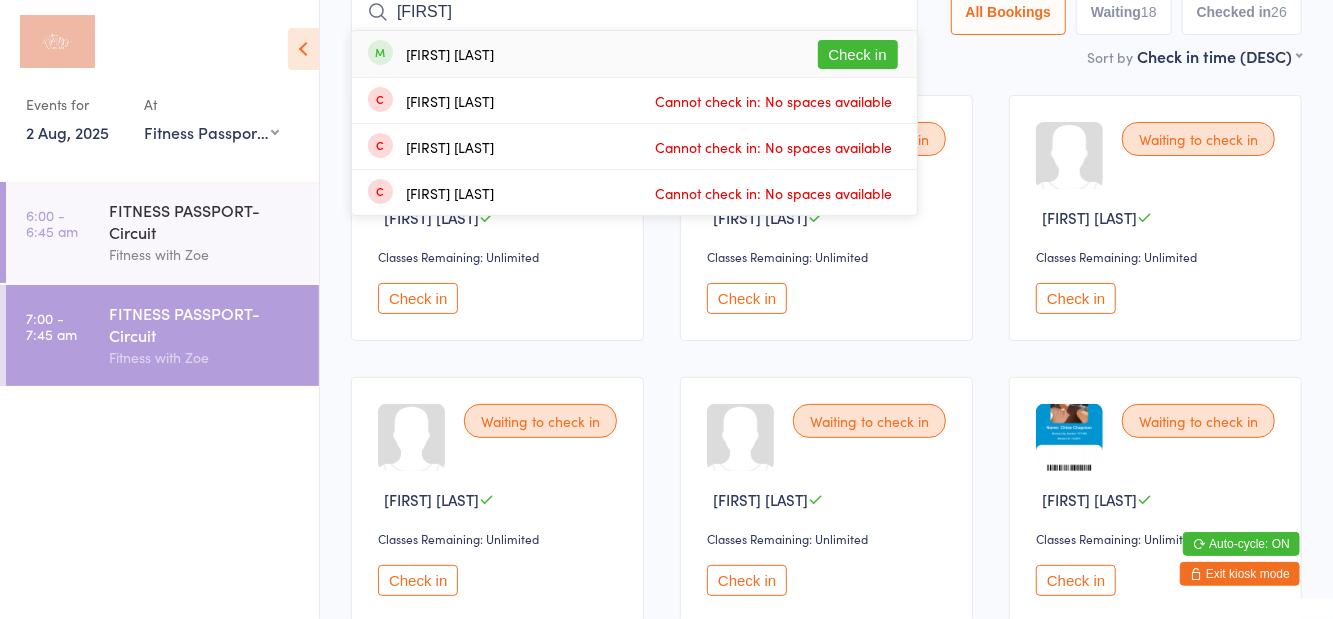 type on "Destiny" 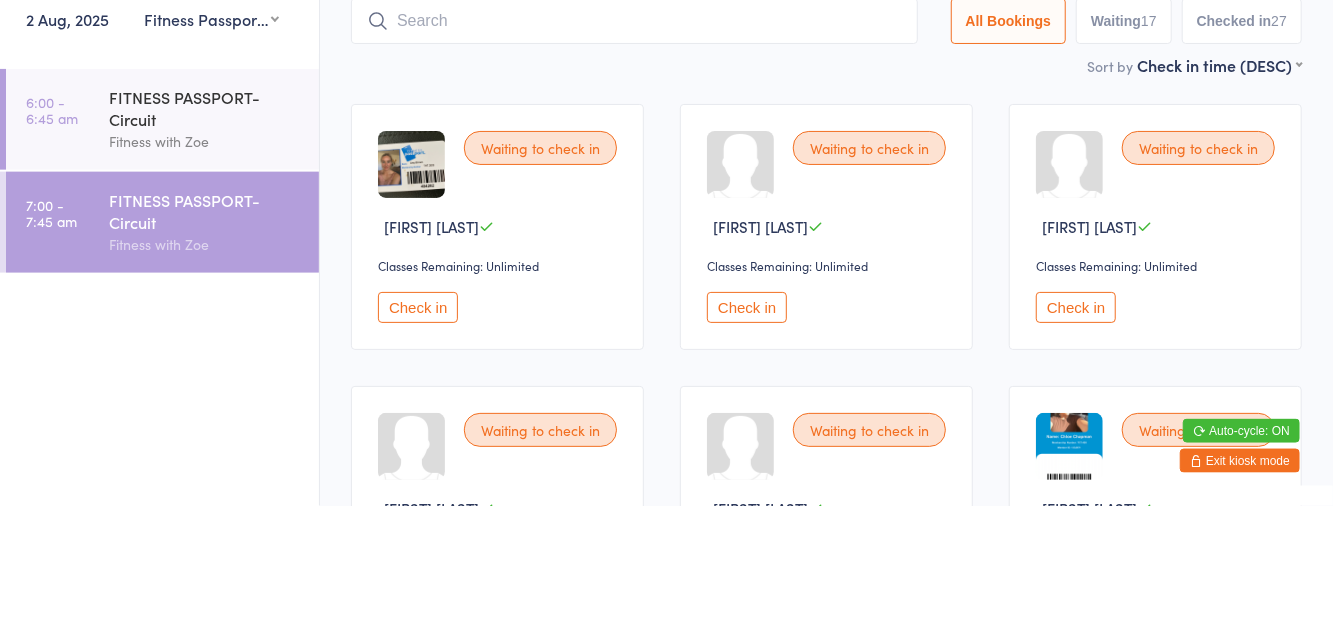 scroll, scrollTop: 22, scrollLeft: 0, axis: vertical 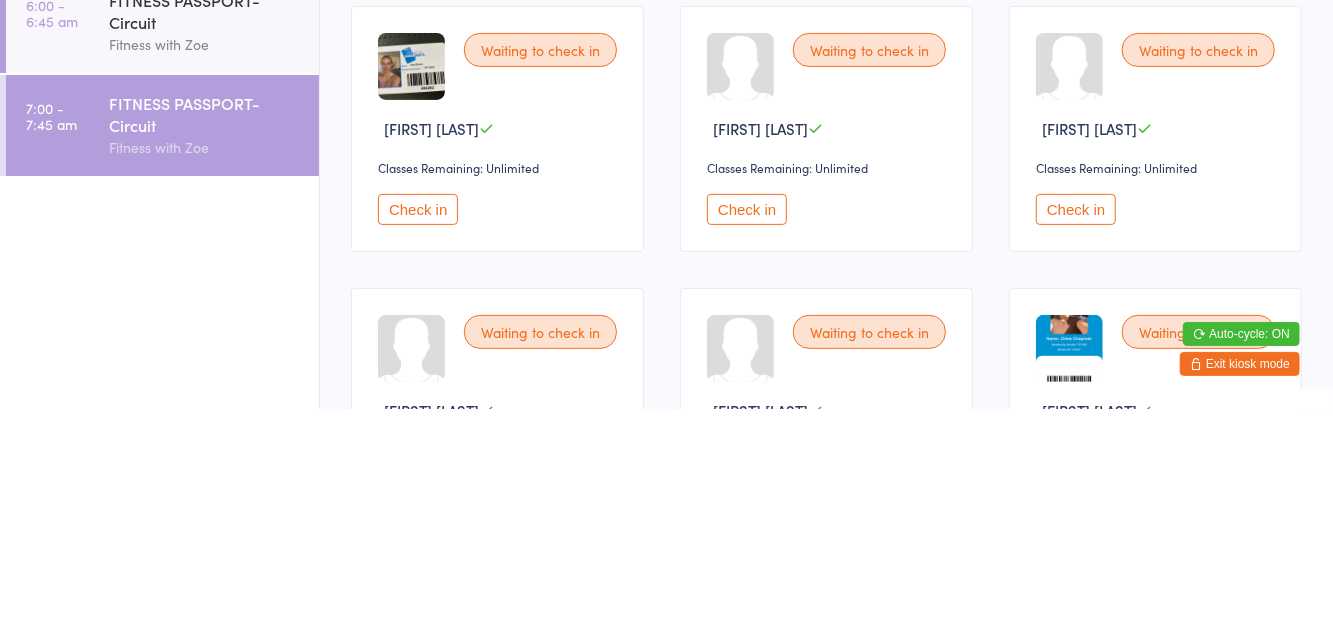 click on "6:00 - 6:45 am FITNESS PASSPORT- Circuit Fitness with Zoe 7:00 - 7:45 am FITNESS PASSPORT- Circuit Fitness with Zoe" at bounding box center (159, 400) 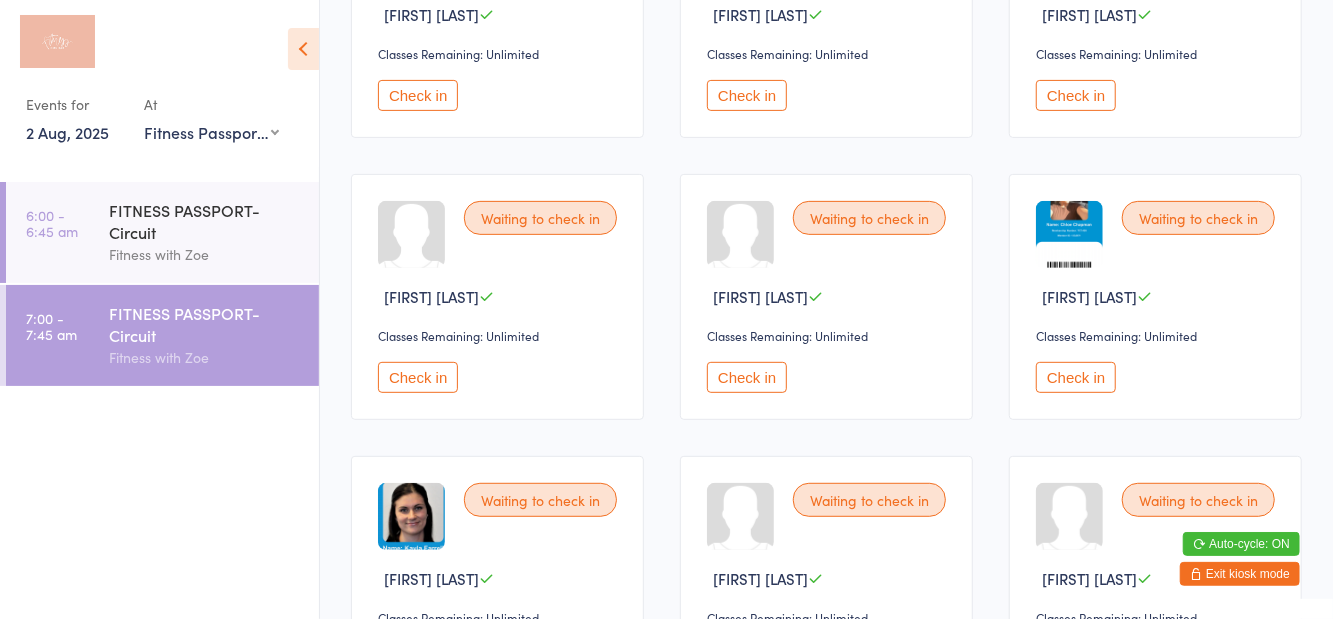 scroll, scrollTop: 0, scrollLeft: 0, axis: both 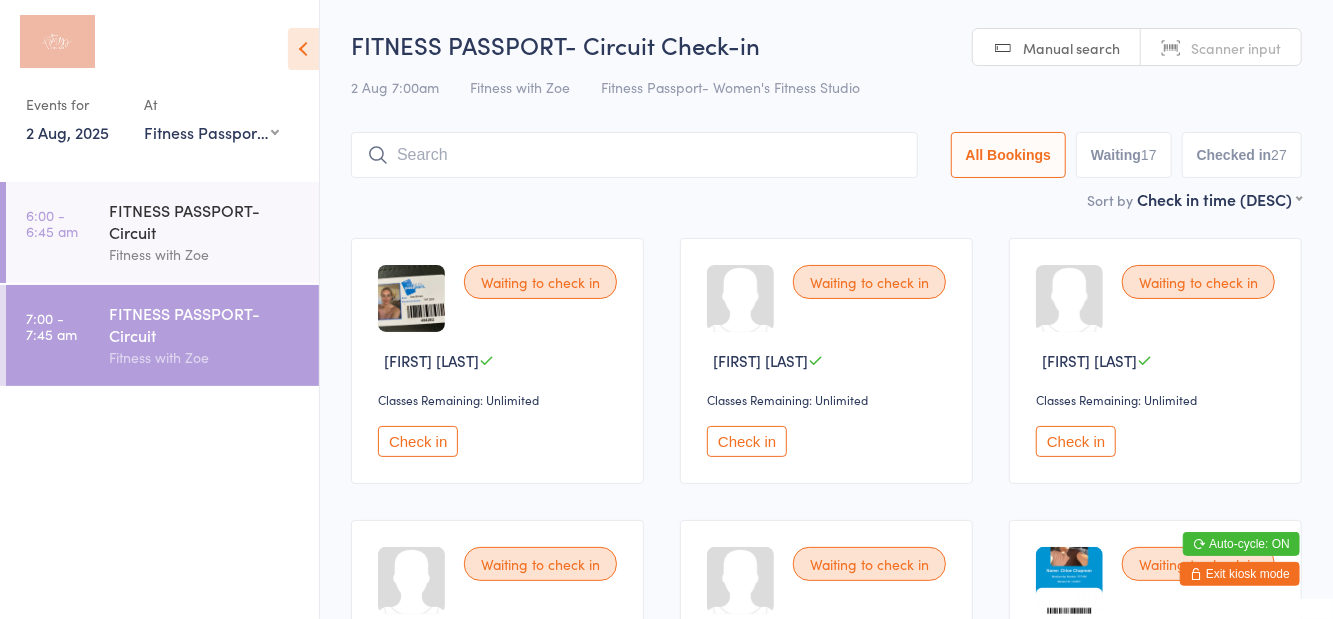 click on "FITNESS PASSPORT- Circuit" at bounding box center [205, 221] 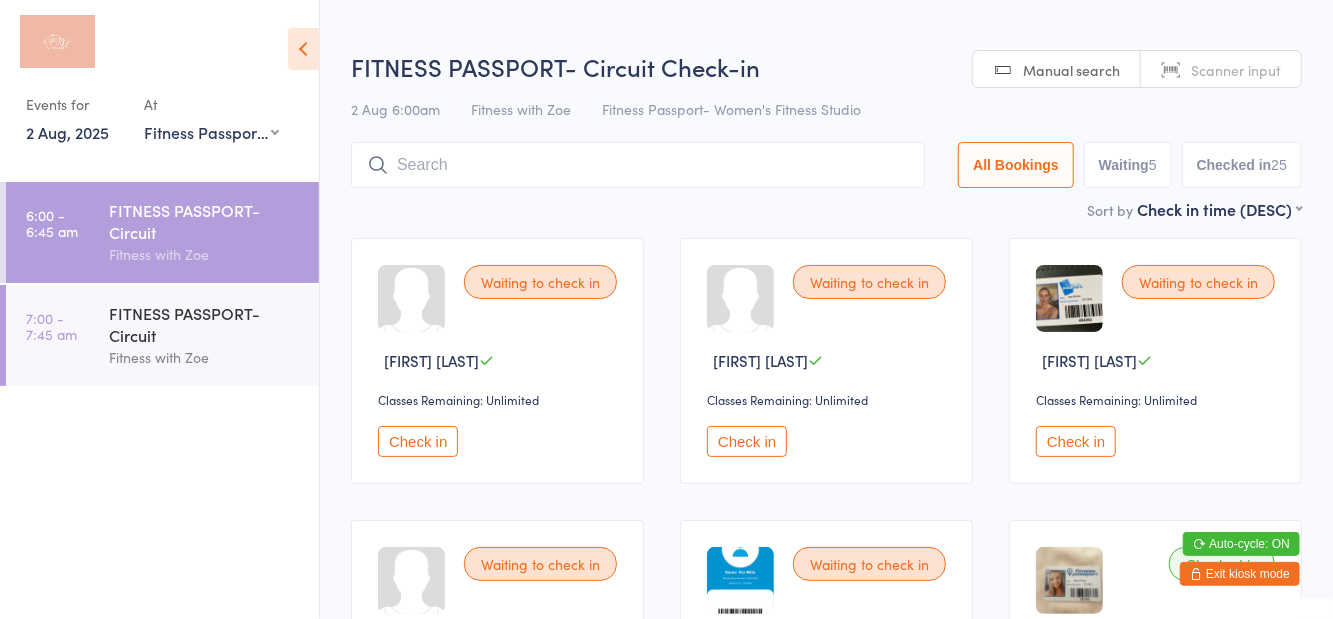 click on "Waiting  5" at bounding box center [1128, 165] 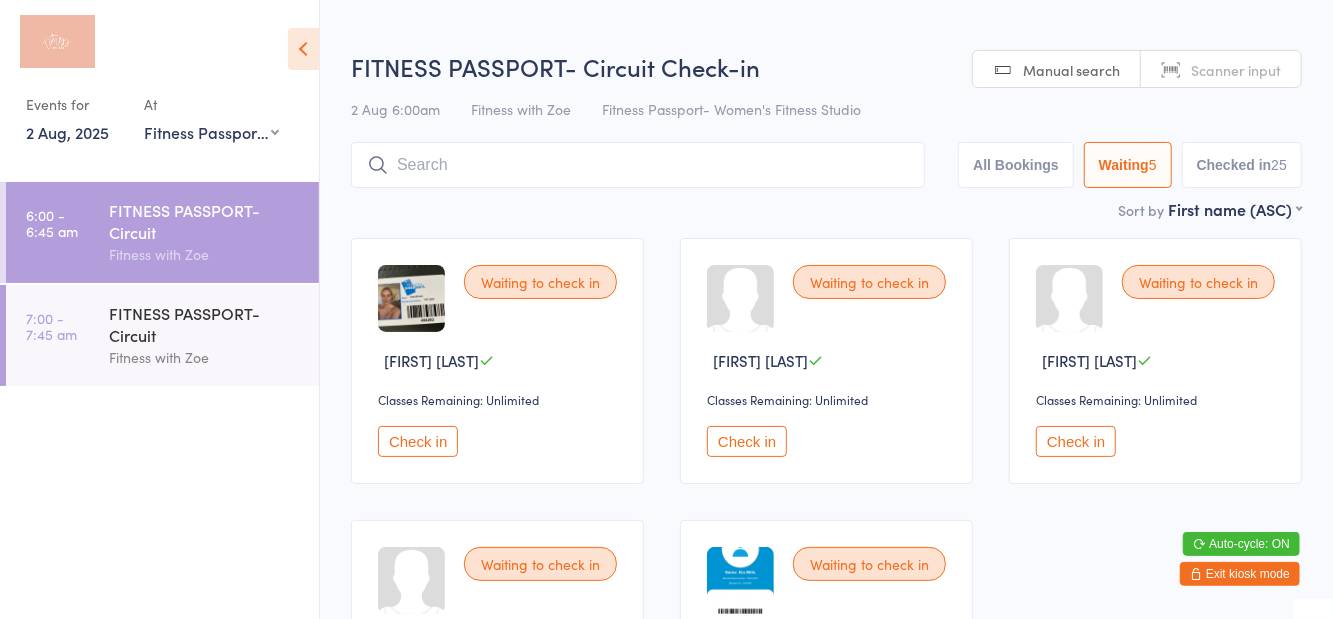 click on "FITNESS PASSPORT- Circuit" at bounding box center (205, 324) 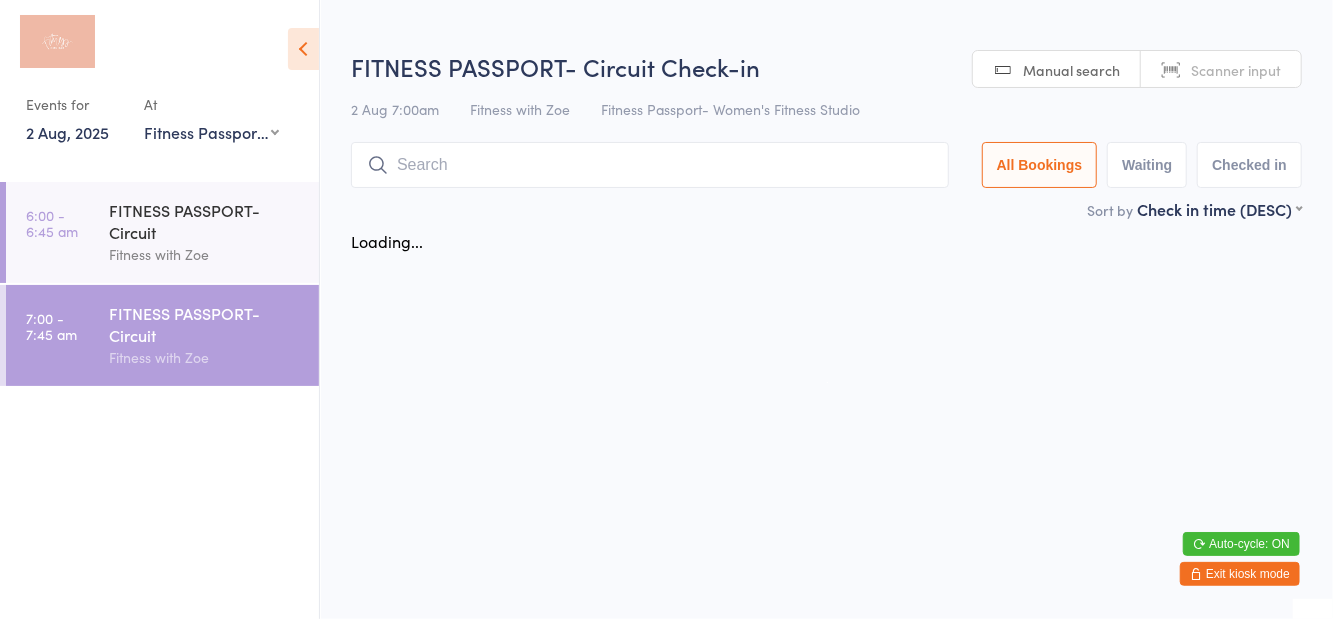 click at bounding box center [303, 49] 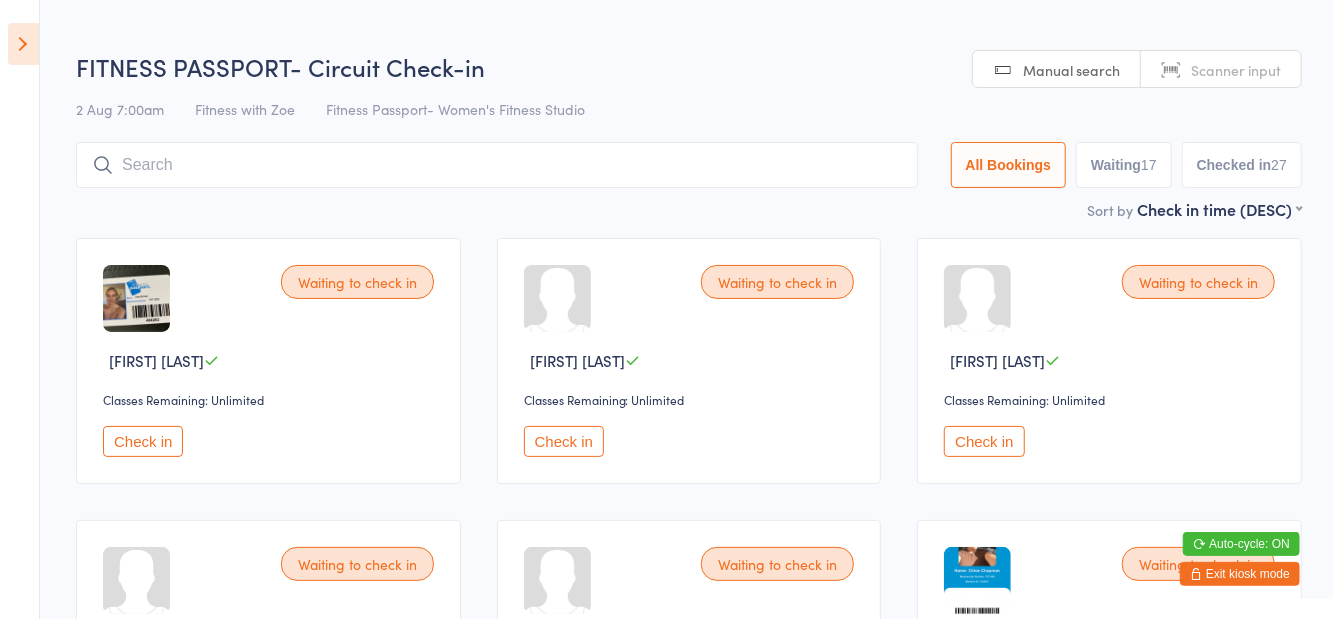 click on "Waiting  17" at bounding box center (1124, 165) 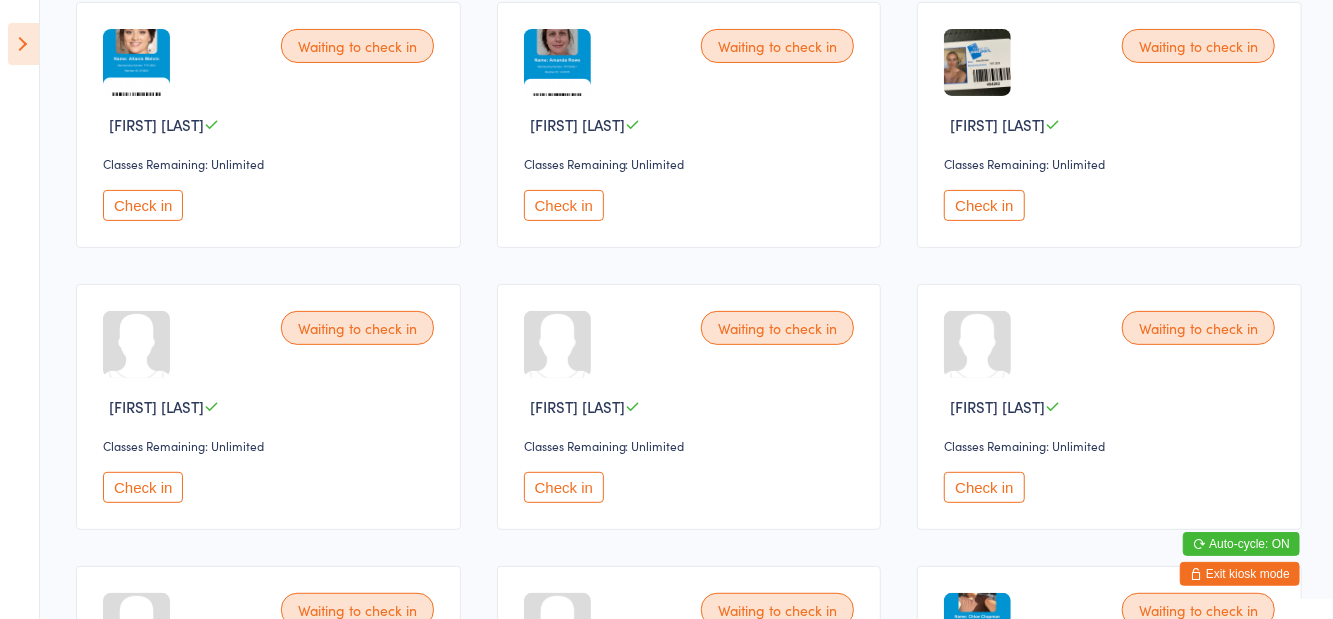 scroll, scrollTop: 0, scrollLeft: 0, axis: both 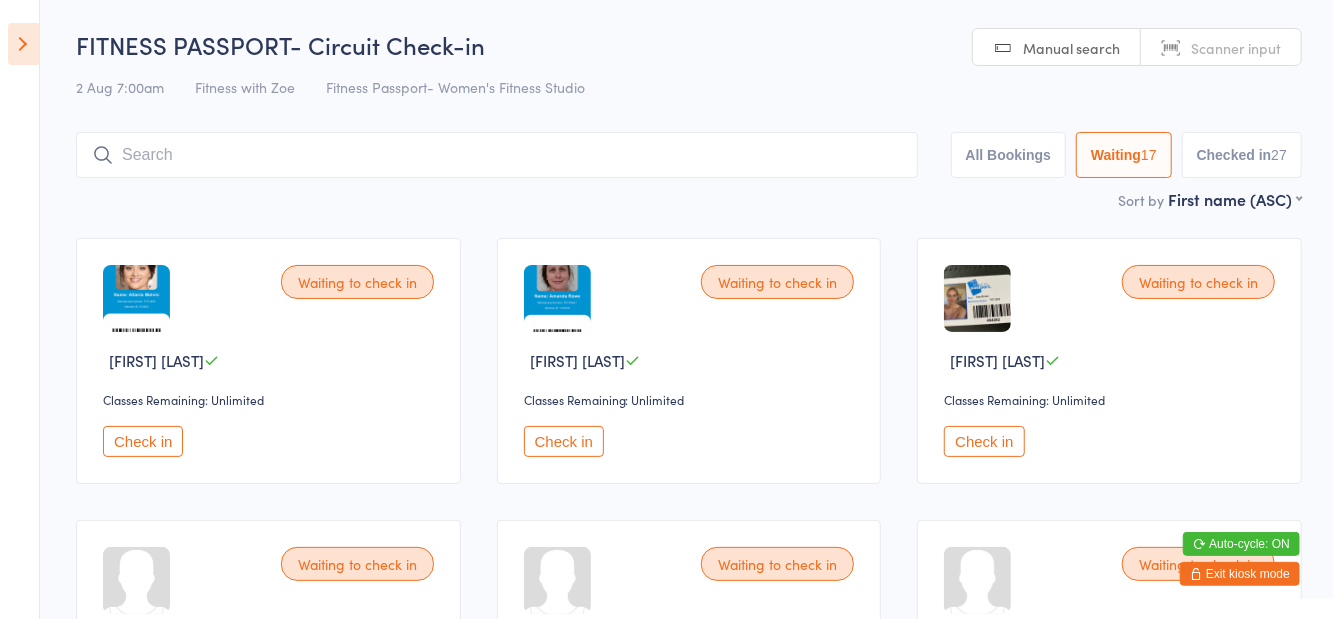 click on "Check in" at bounding box center (143, 441) 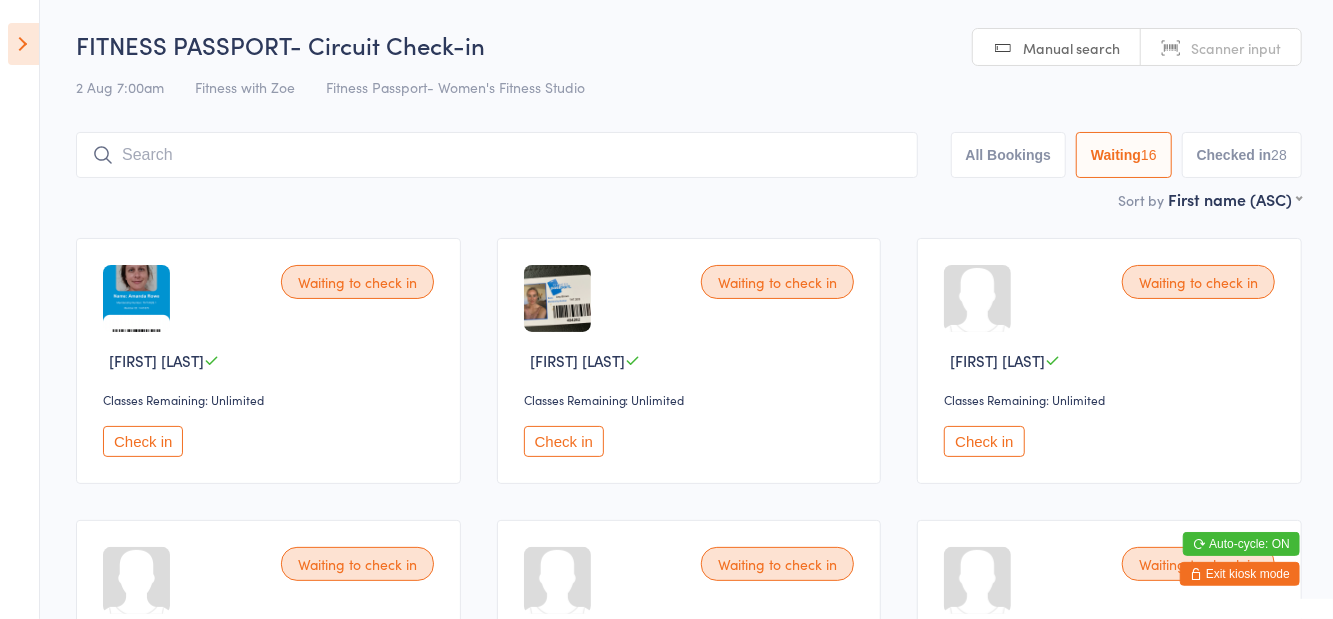 click on "Check in" at bounding box center [564, 441] 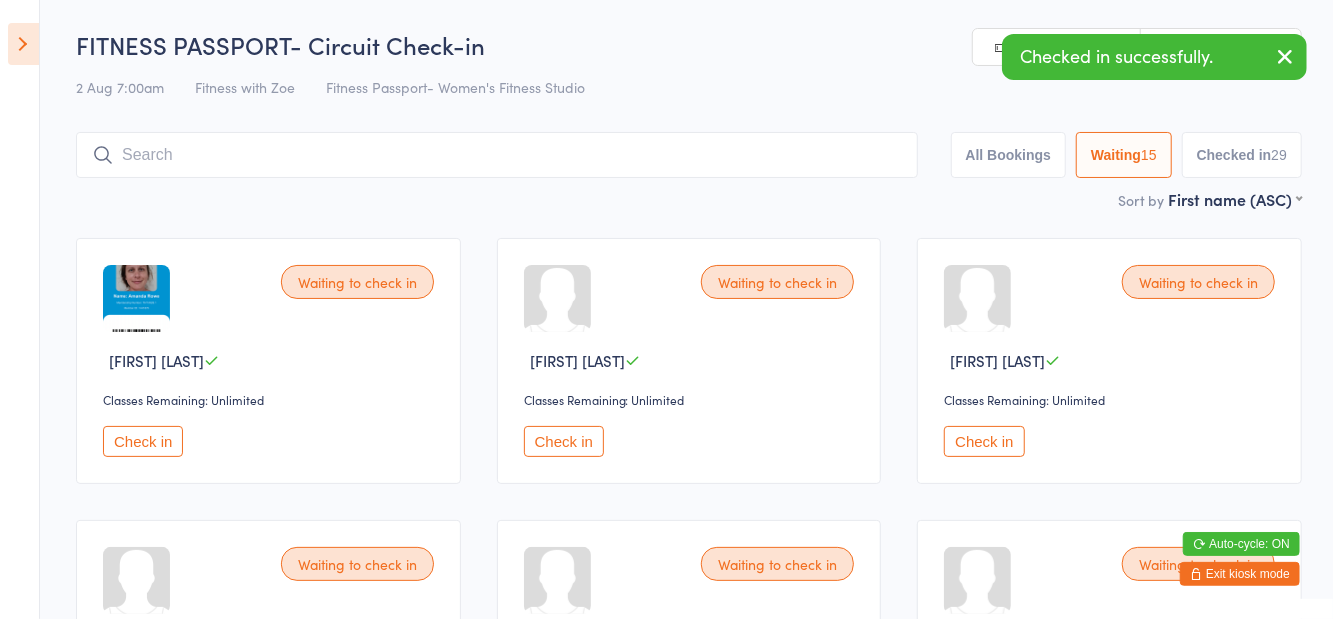 click on "Check in" at bounding box center (984, 441) 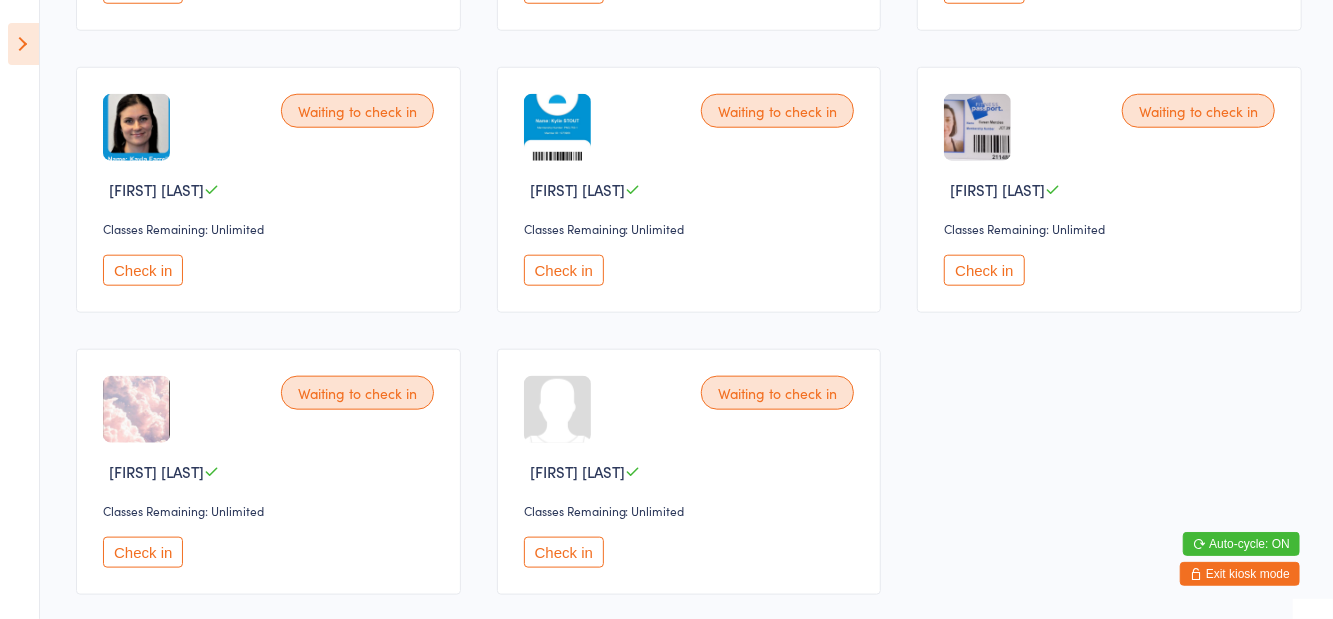 scroll, scrollTop: 1021, scrollLeft: 0, axis: vertical 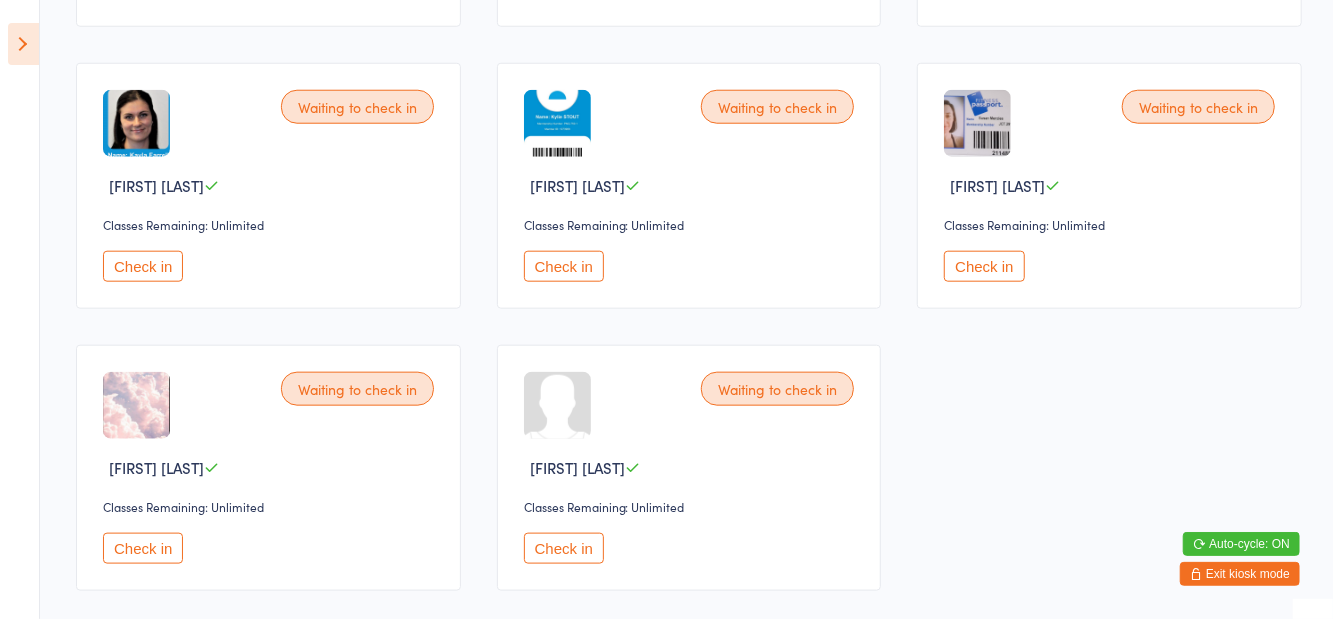 click on "Check in" at bounding box center [564, 266] 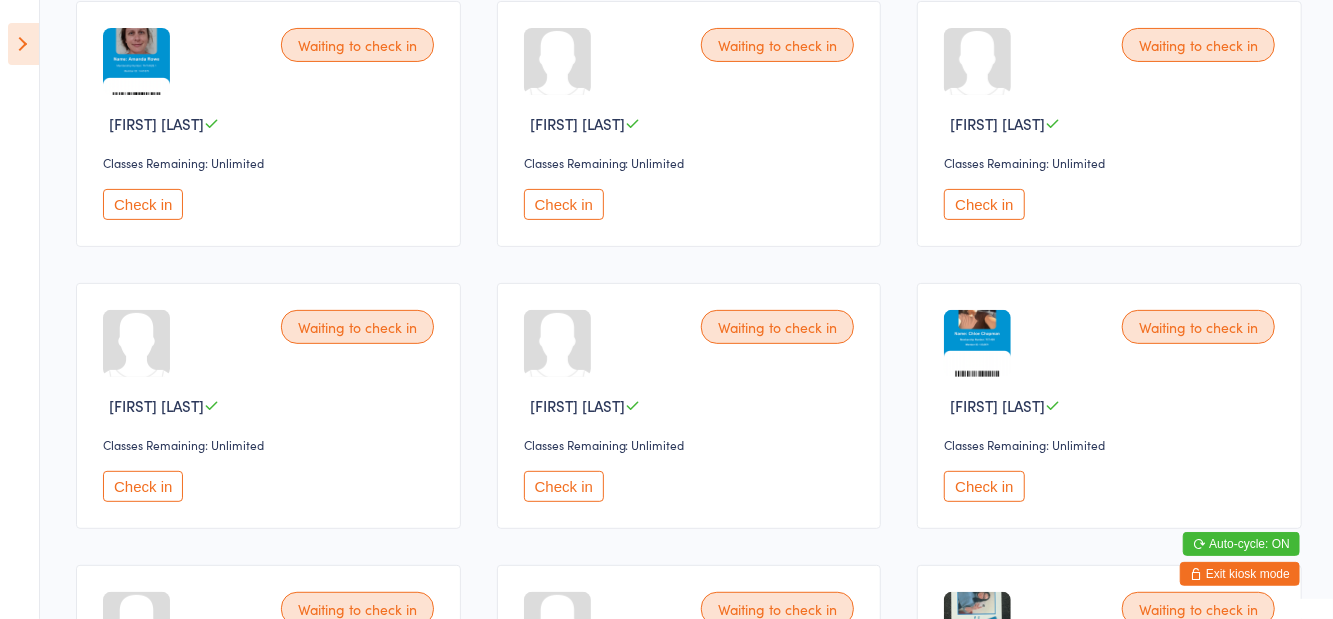 scroll, scrollTop: 230, scrollLeft: 0, axis: vertical 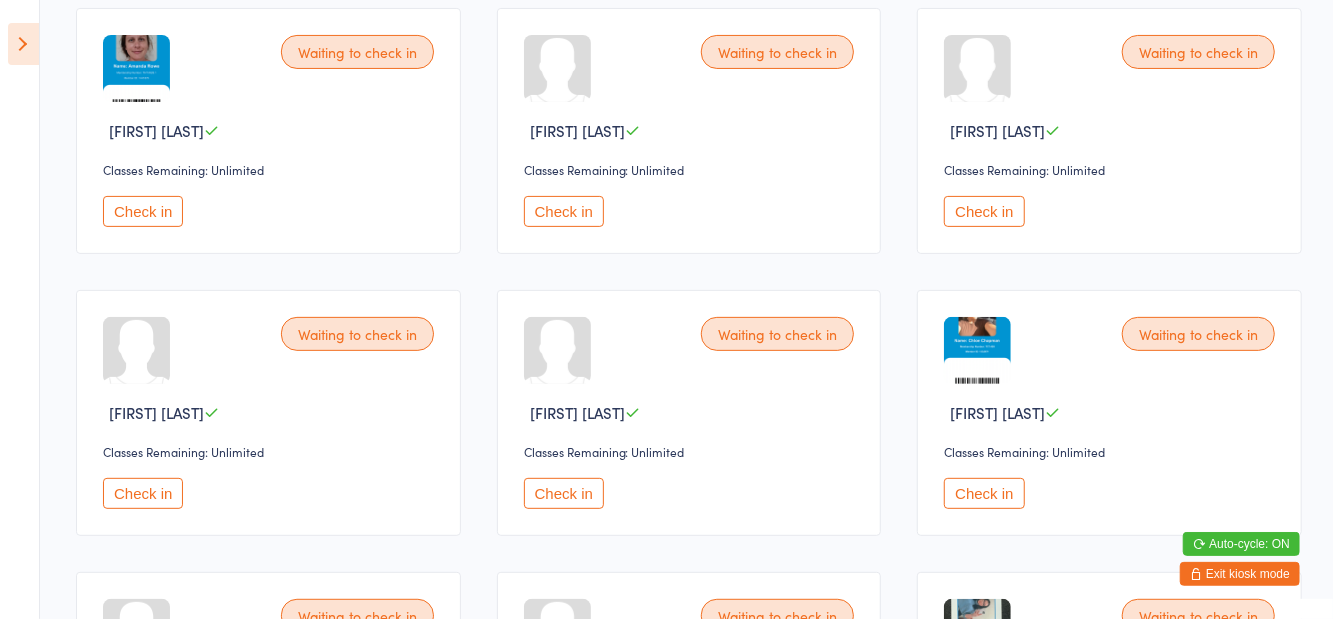 click on "Check in" at bounding box center (984, 211) 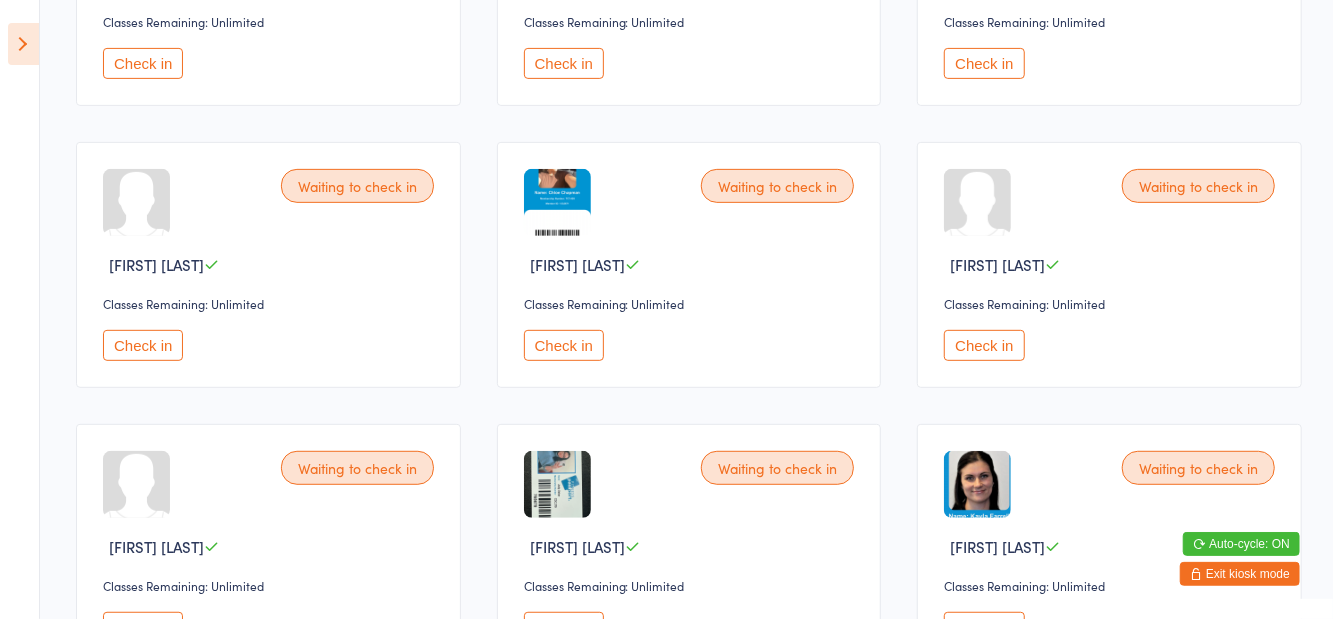 scroll, scrollTop: 391, scrollLeft: 0, axis: vertical 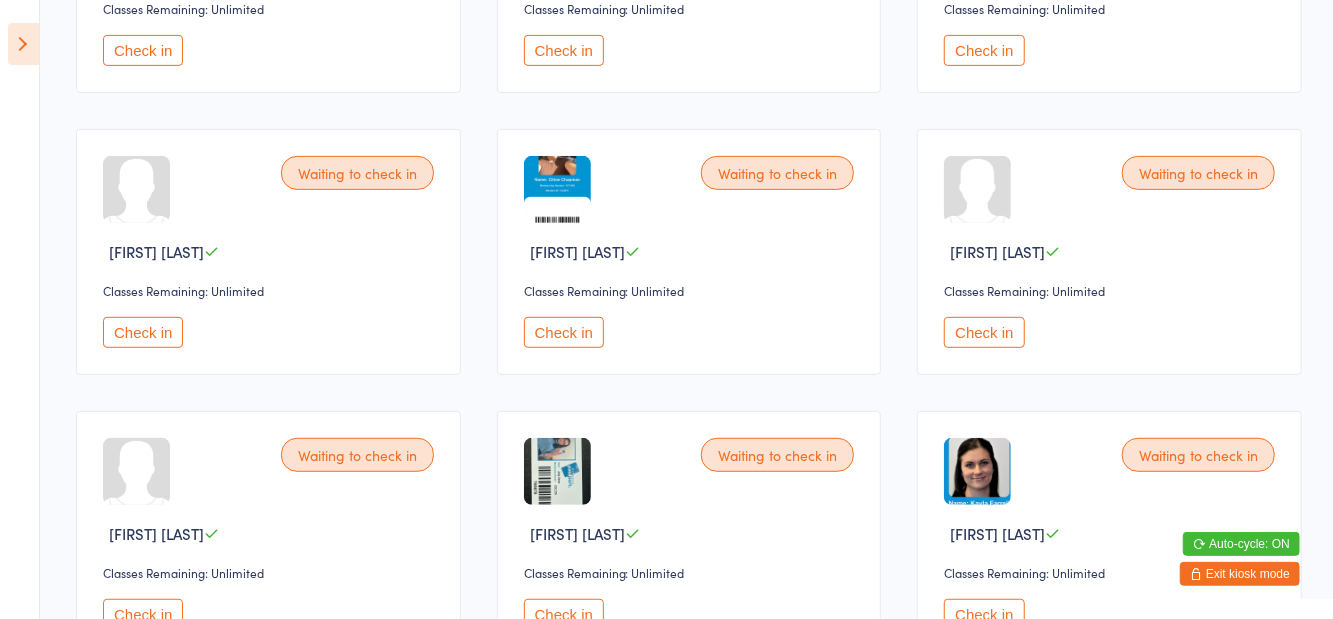 click on "Check in" at bounding box center (564, 614) 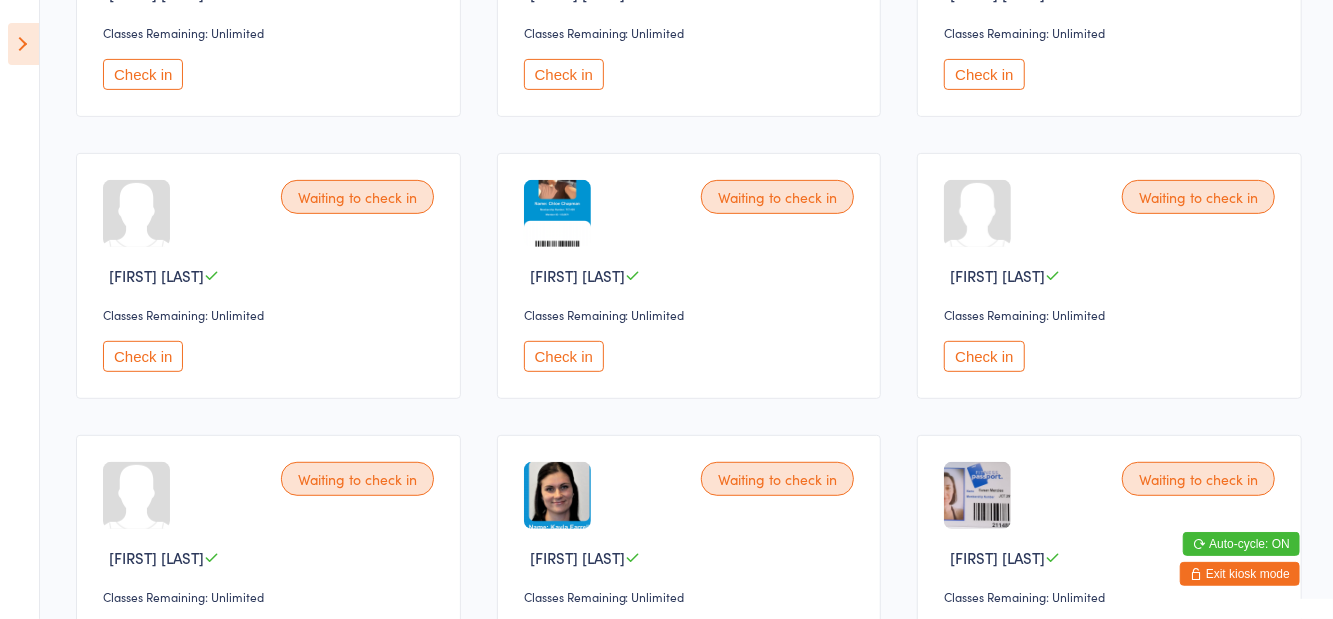 scroll, scrollTop: 362, scrollLeft: 0, axis: vertical 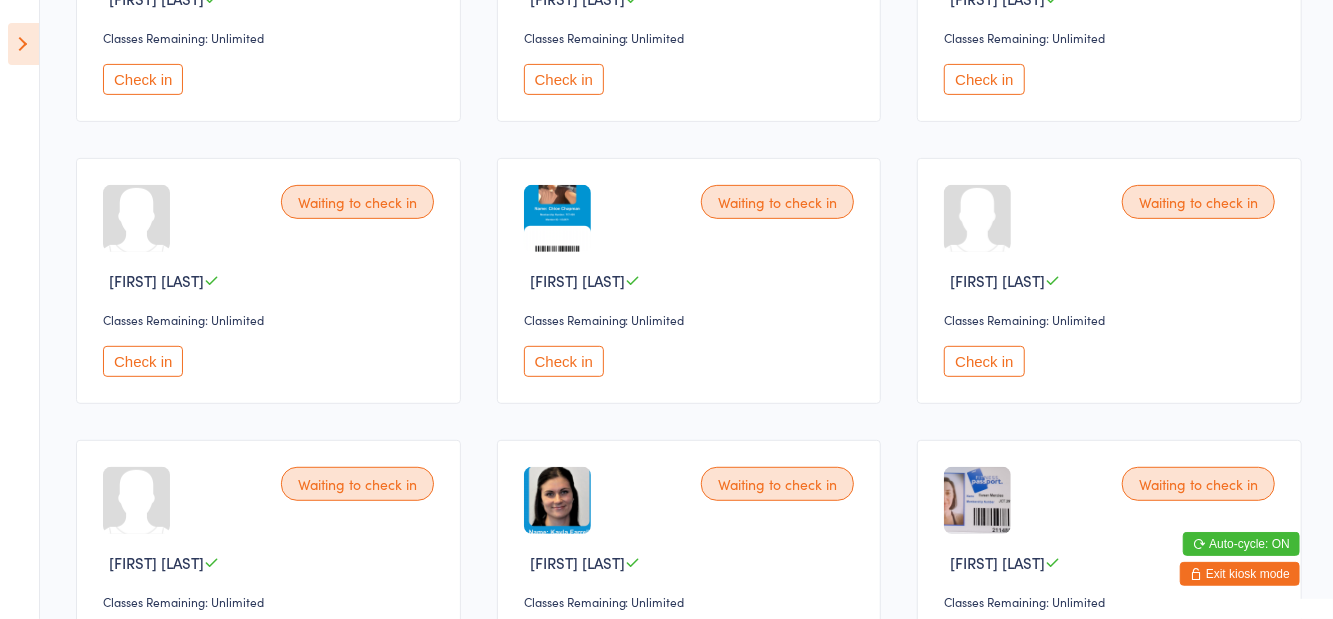 click on "Check in" at bounding box center (564, 361) 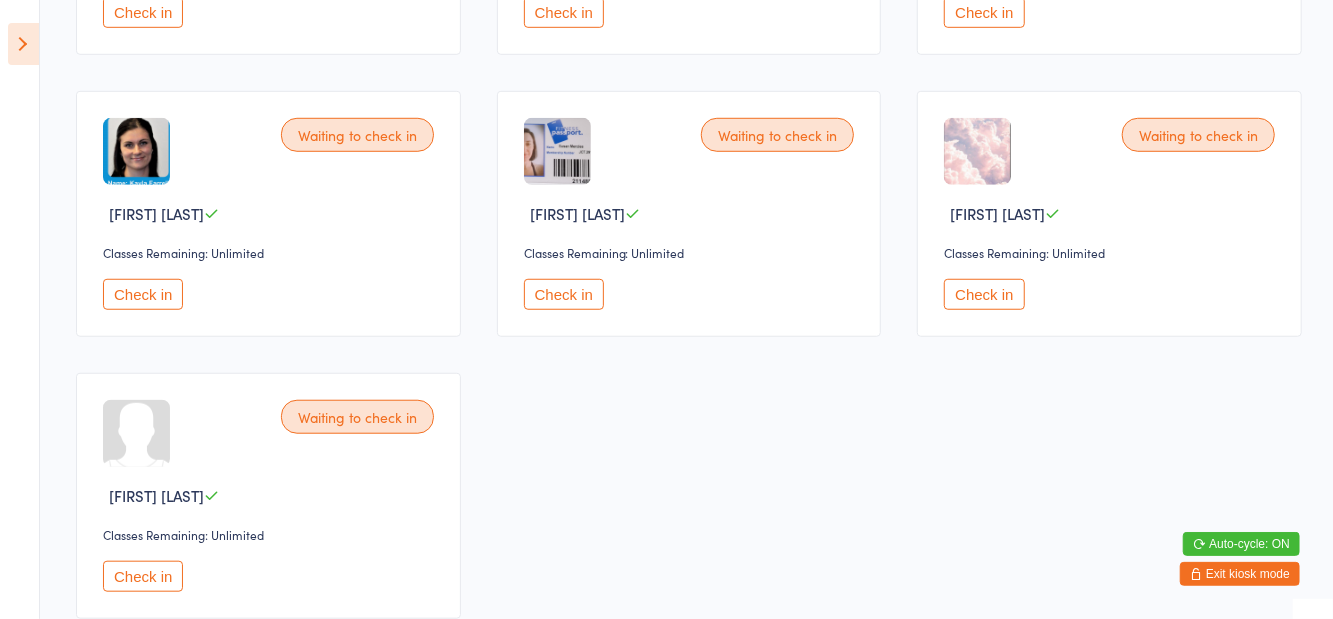 scroll, scrollTop: 751, scrollLeft: 0, axis: vertical 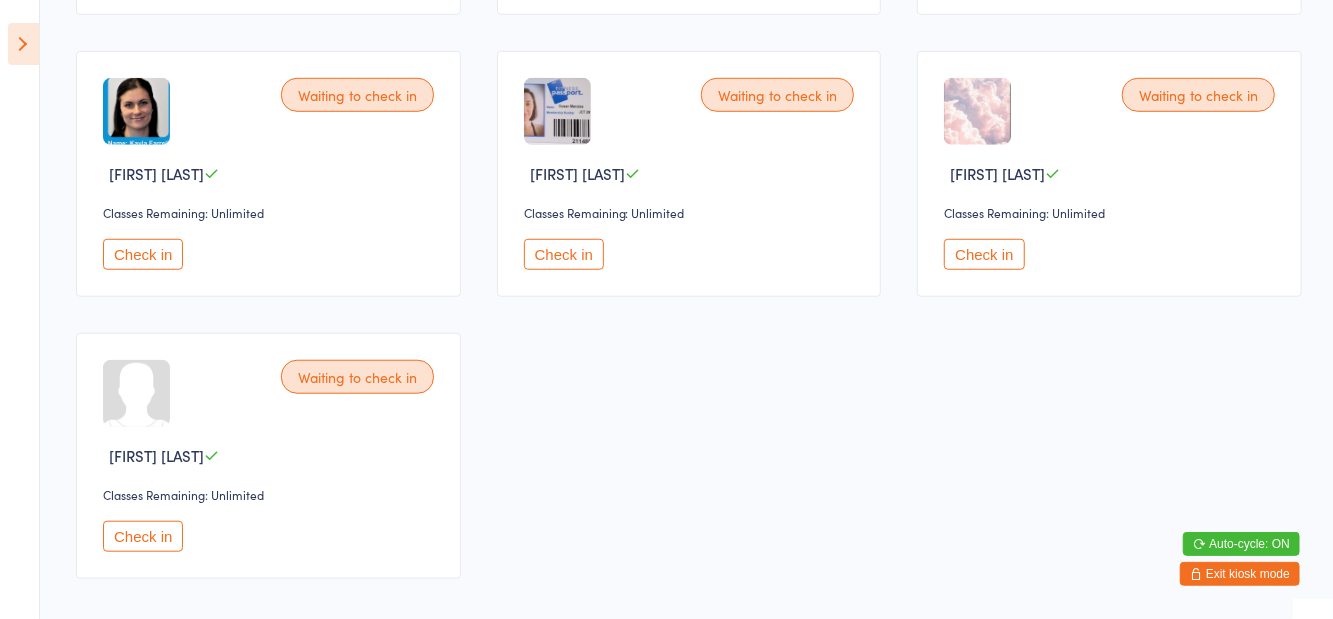 click on "Check in" at bounding box center [143, 536] 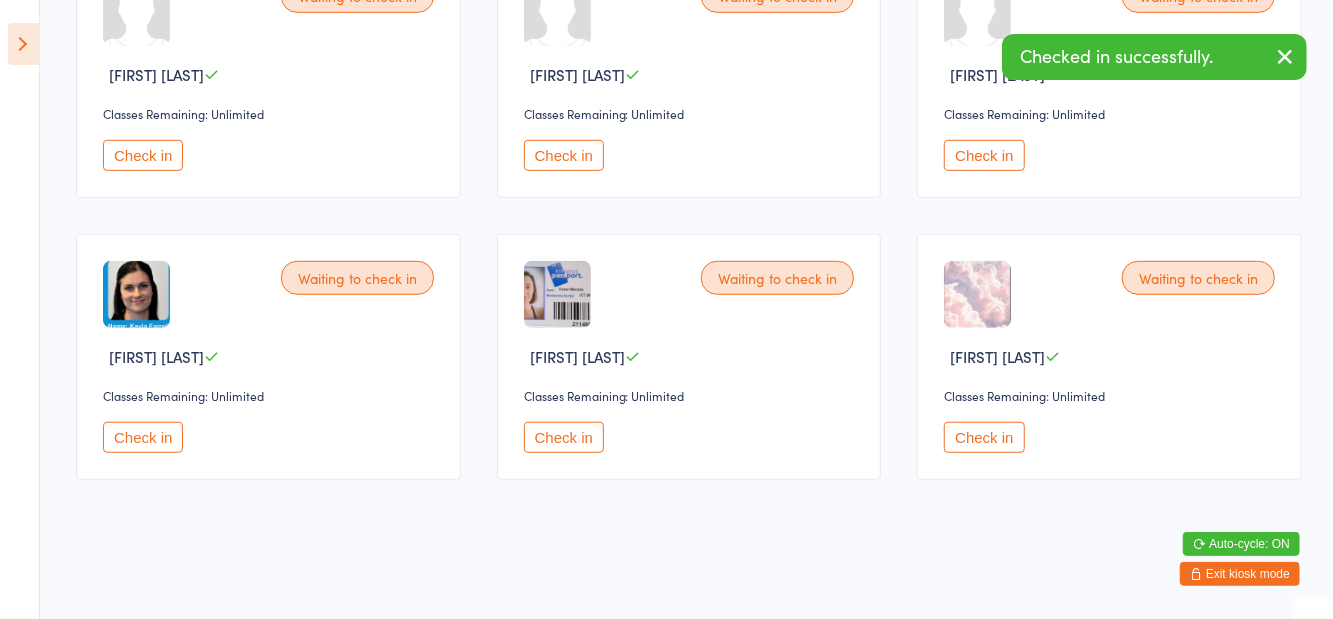 scroll, scrollTop: 470, scrollLeft: 0, axis: vertical 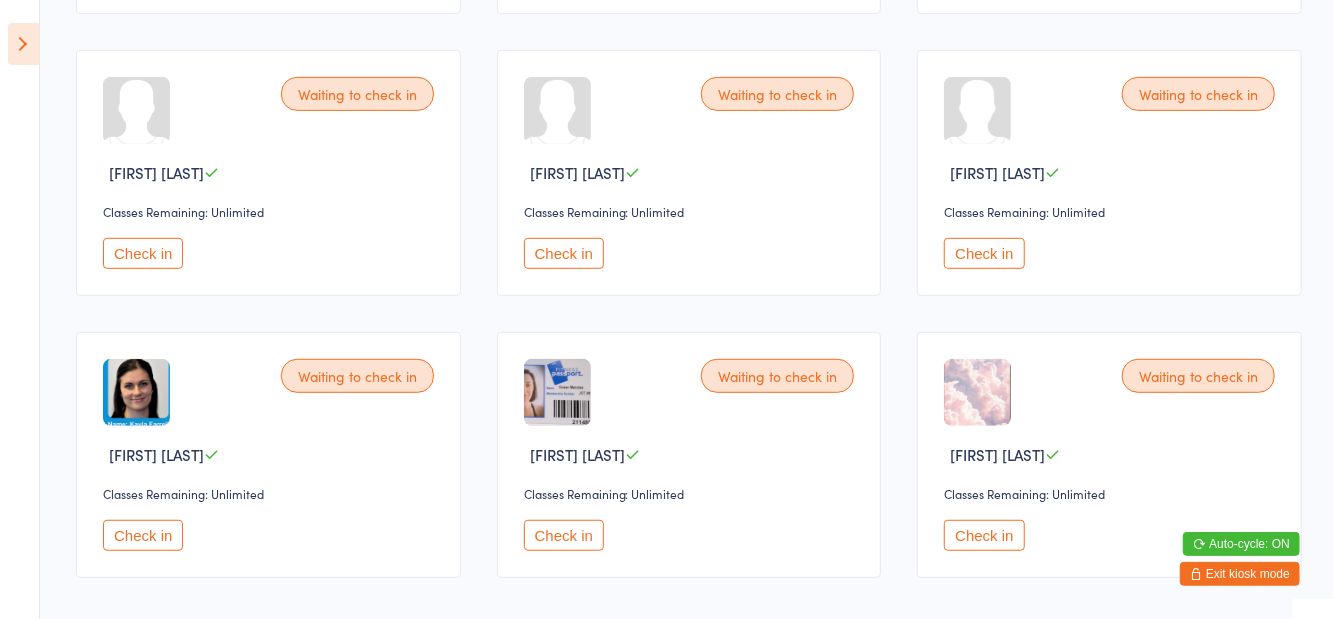 click on "Check in" at bounding box center (564, 253) 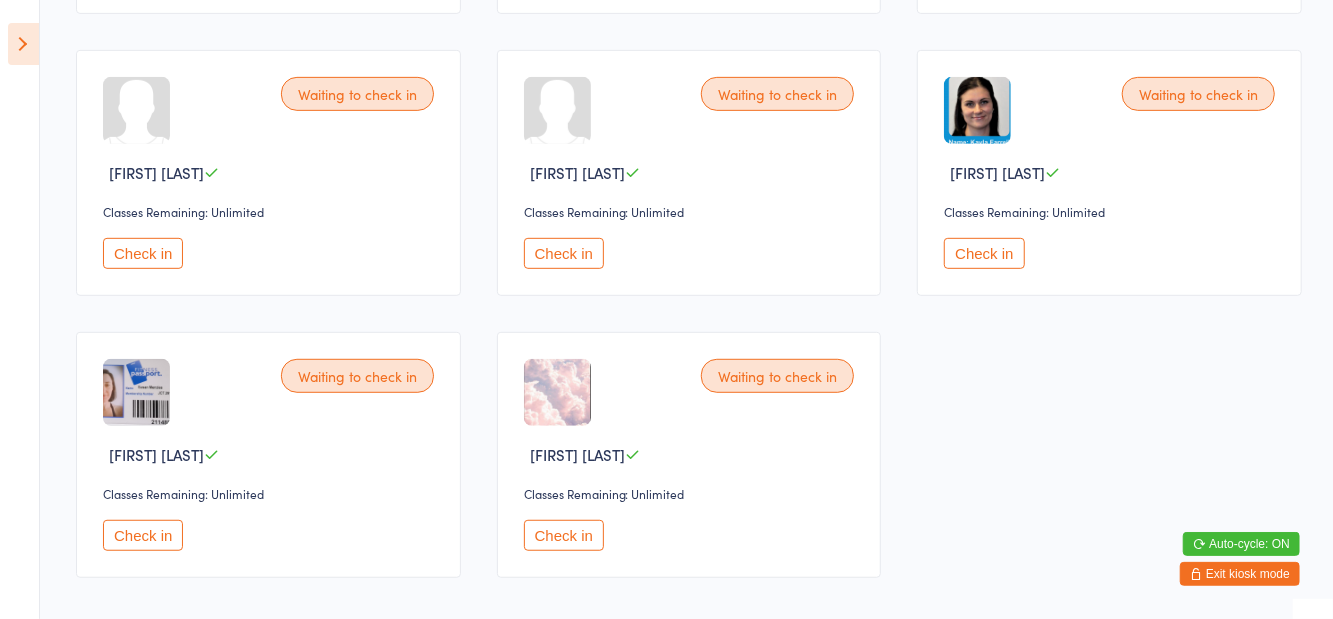 click on "Check in" at bounding box center (143, 253) 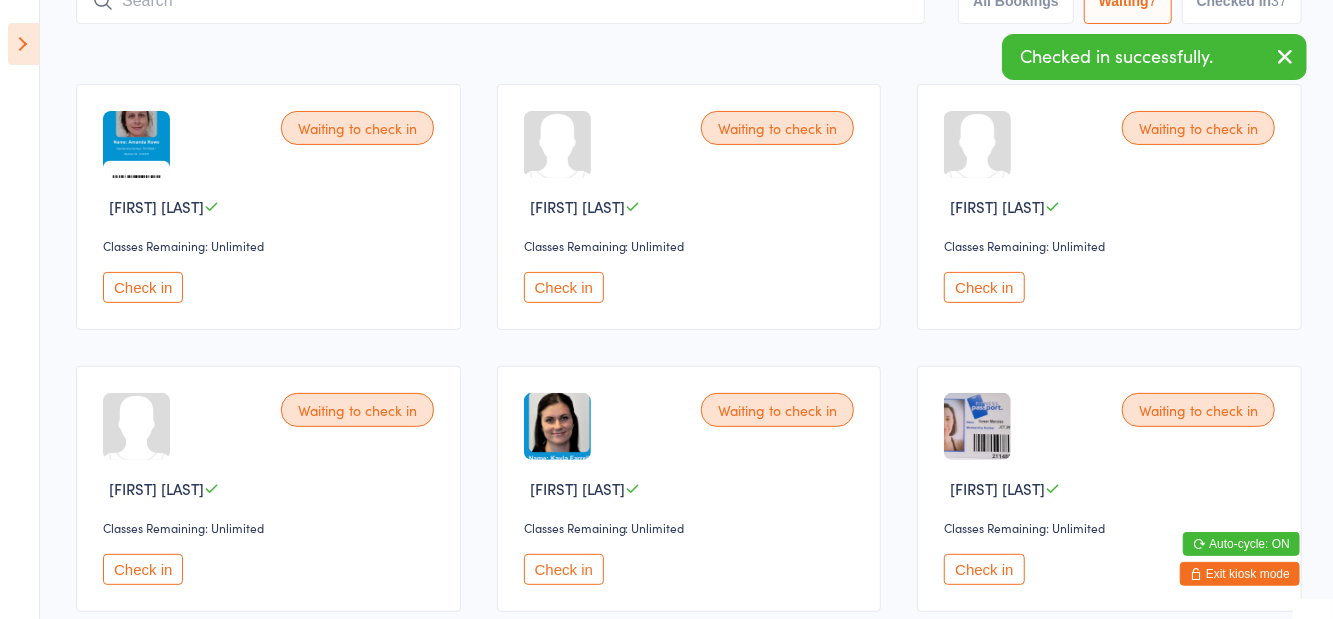 scroll, scrollTop: 151, scrollLeft: 0, axis: vertical 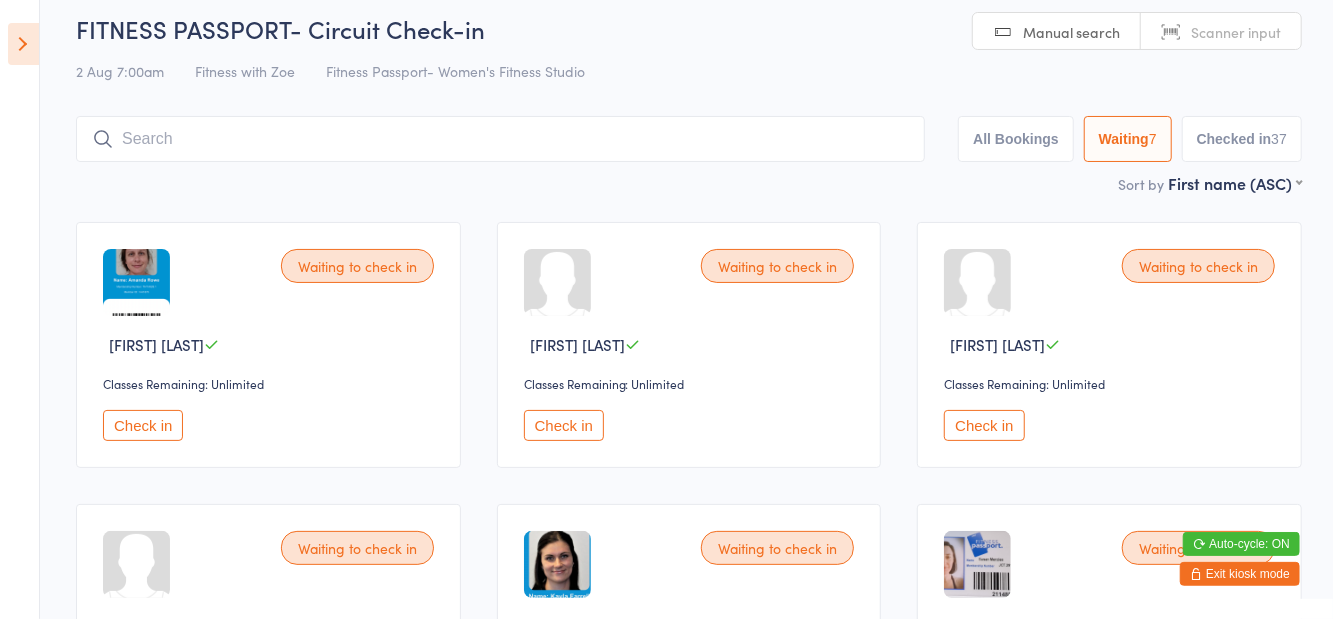 click at bounding box center [500, 139] 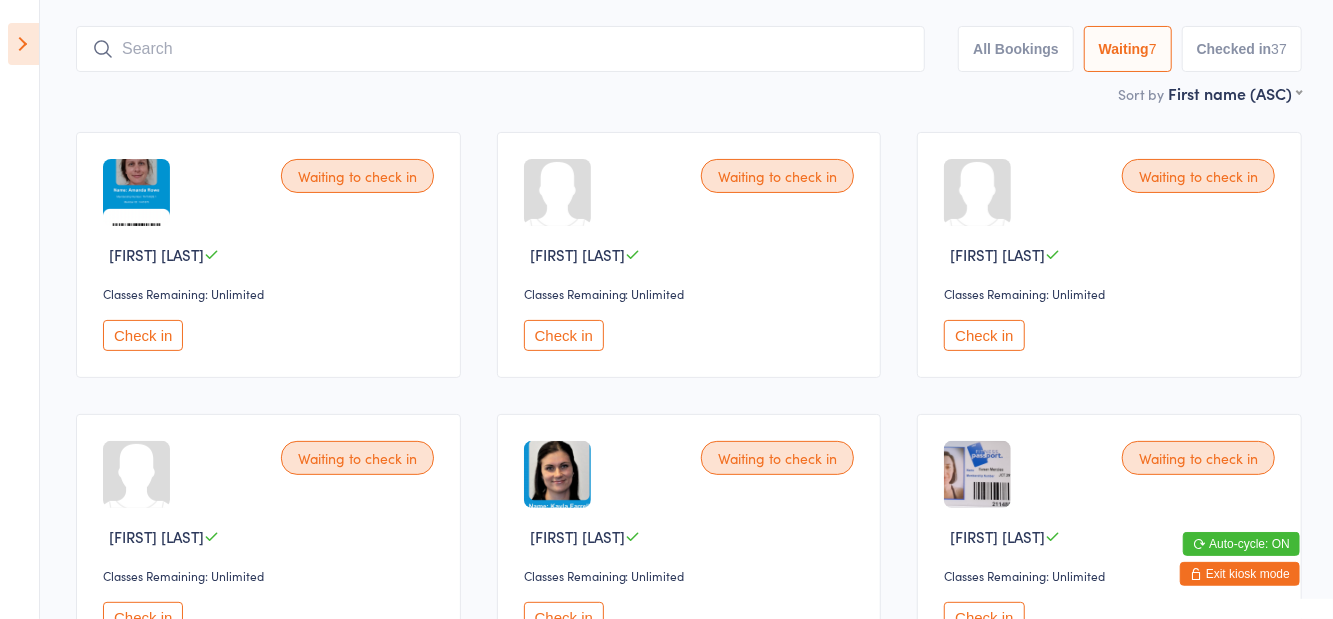 scroll, scrollTop: 133, scrollLeft: 0, axis: vertical 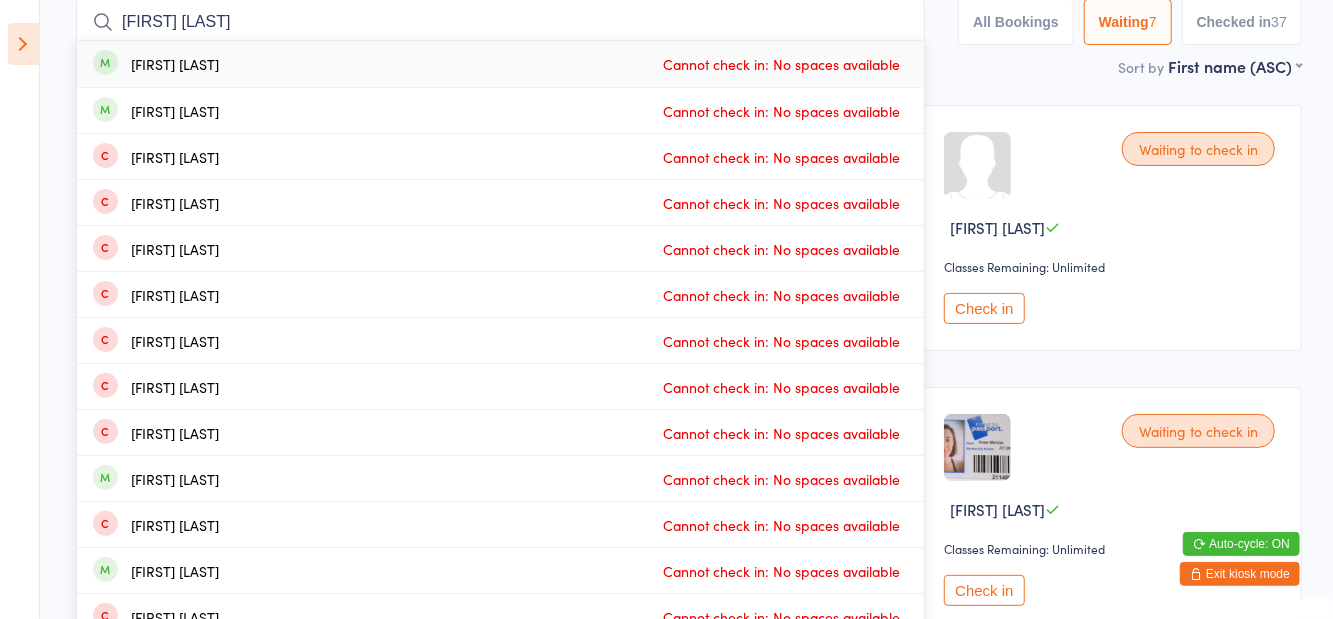 type on "Brooke pol" 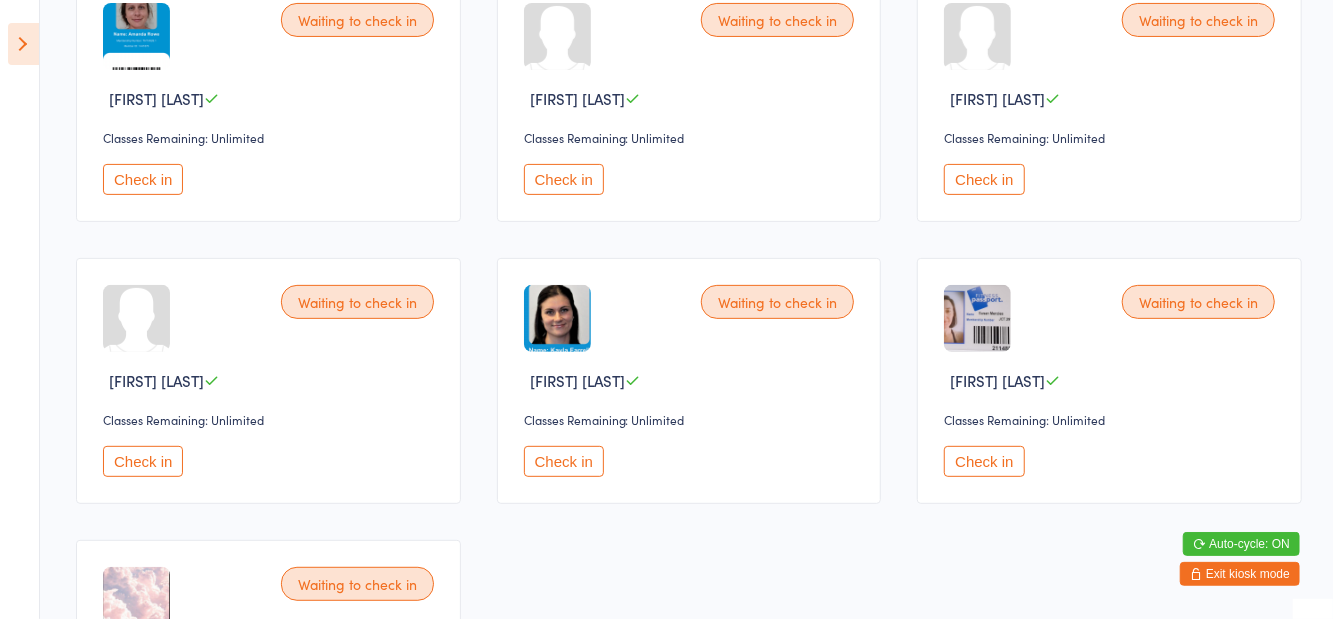 scroll, scrollTop: 0, scrollLeft: 0, axis: both 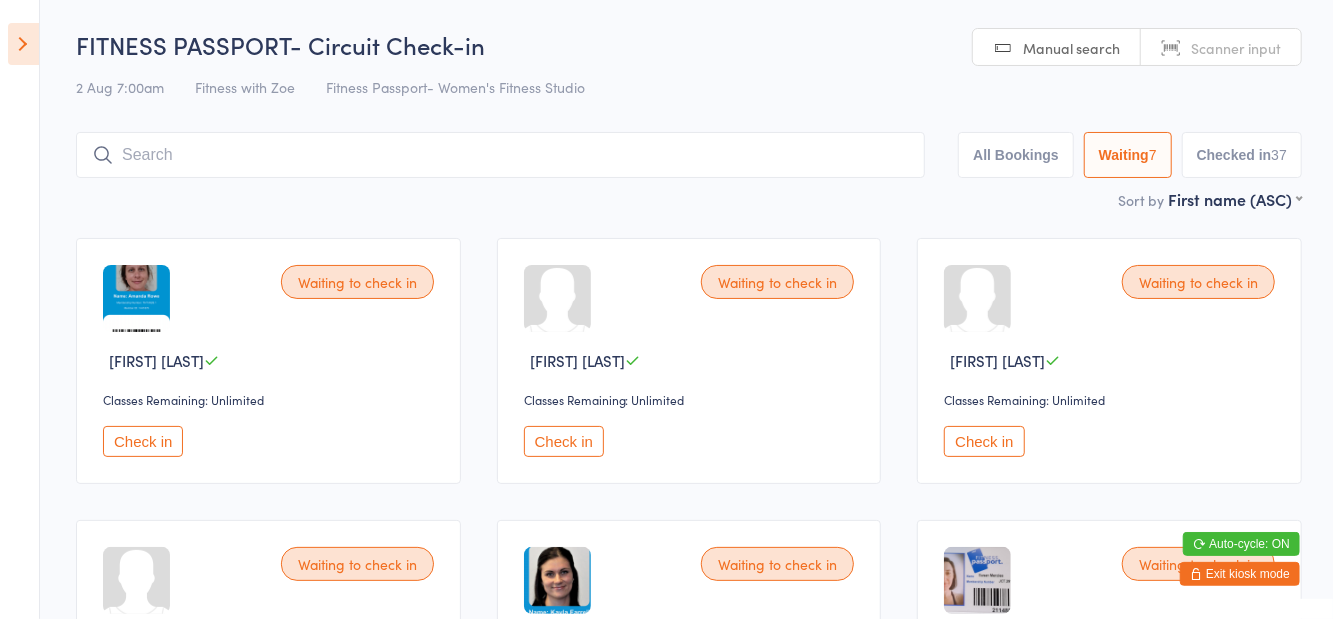 click on "Sort by   First name (ASC) First name (ASC) First name (DESC) Last name (ASC) Last name (DESC)" at bounding box center (689, 199) 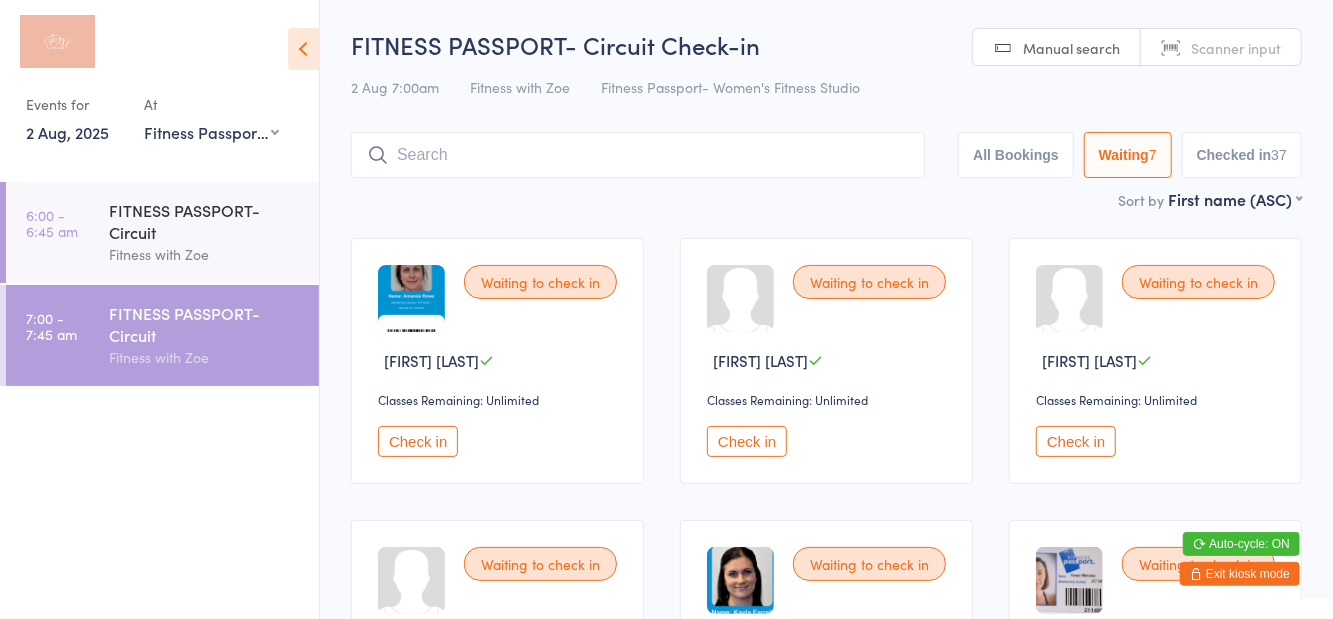click on "Any location Women's Fitness Studio-  14 Madden Street, Aitkenvale Fitness Passport- Women's Fitness Studio" at bounding box center [211, 132] 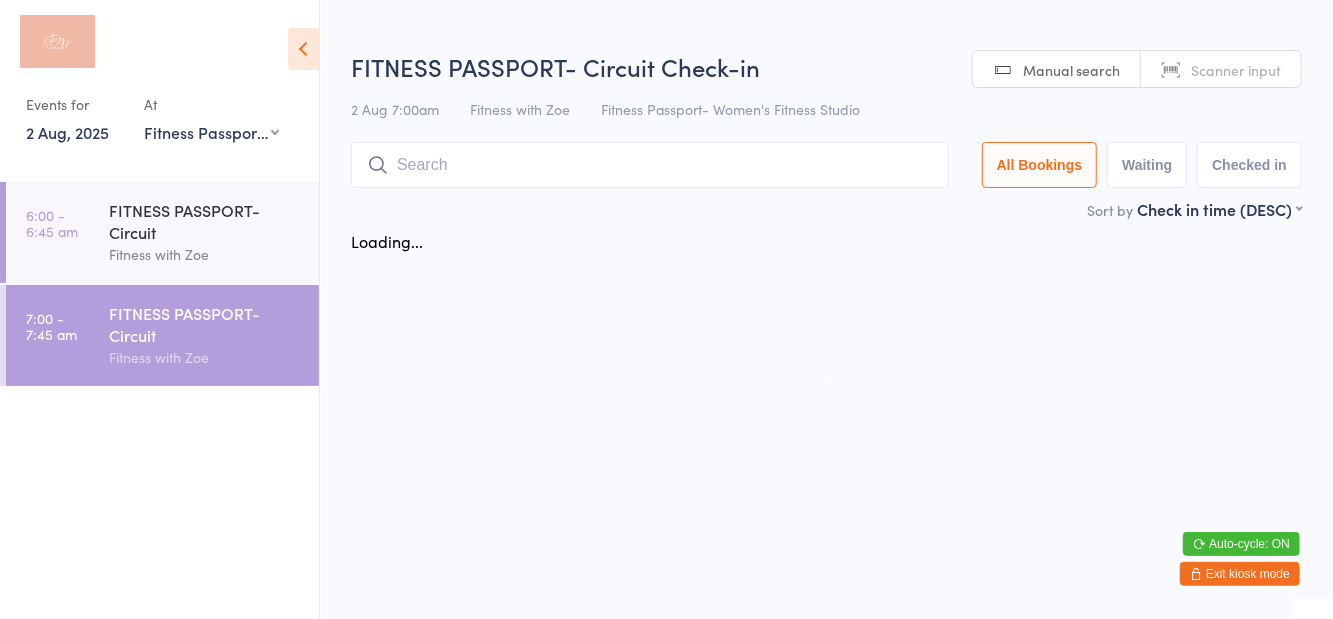 click on "Fitness with Zoe" at bounding box center [205, 254] 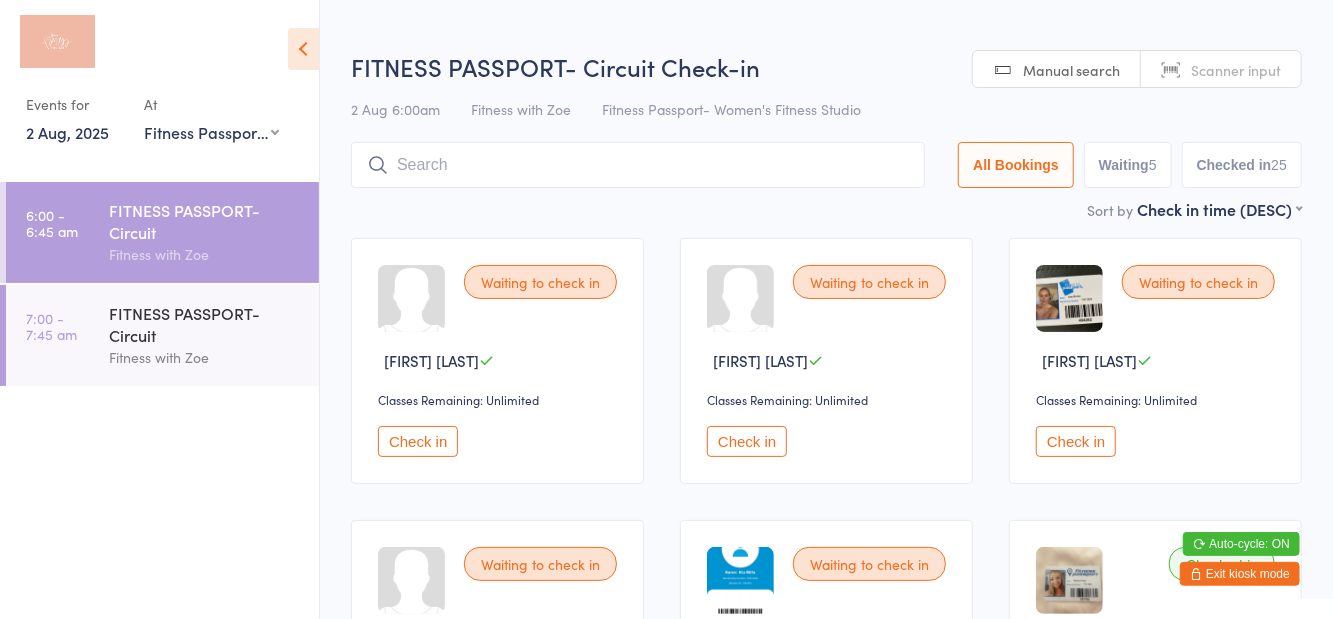 click on "Any location Women's Fitness Studio-  14 Madden Street, Aitkenvale Fitness Passport- Women's Fitness Studio" at bounding box center [211, 132] 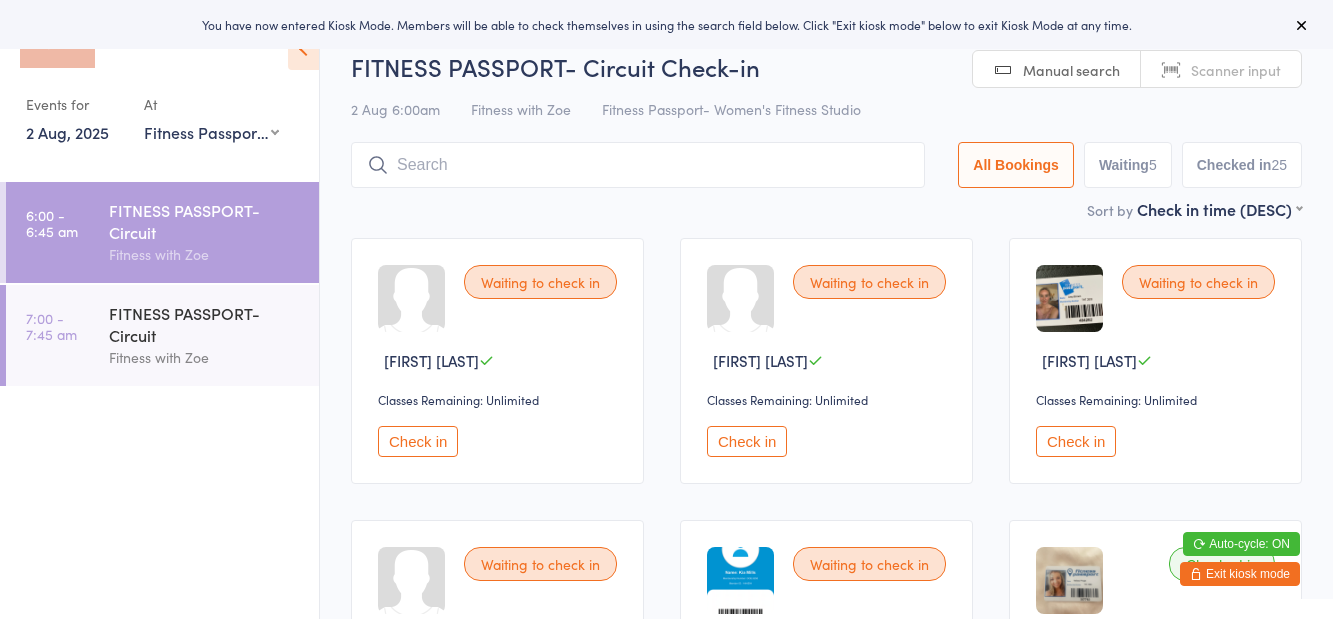 scroll, scrollTop: 0, scrollLeft: 0, axis: both 